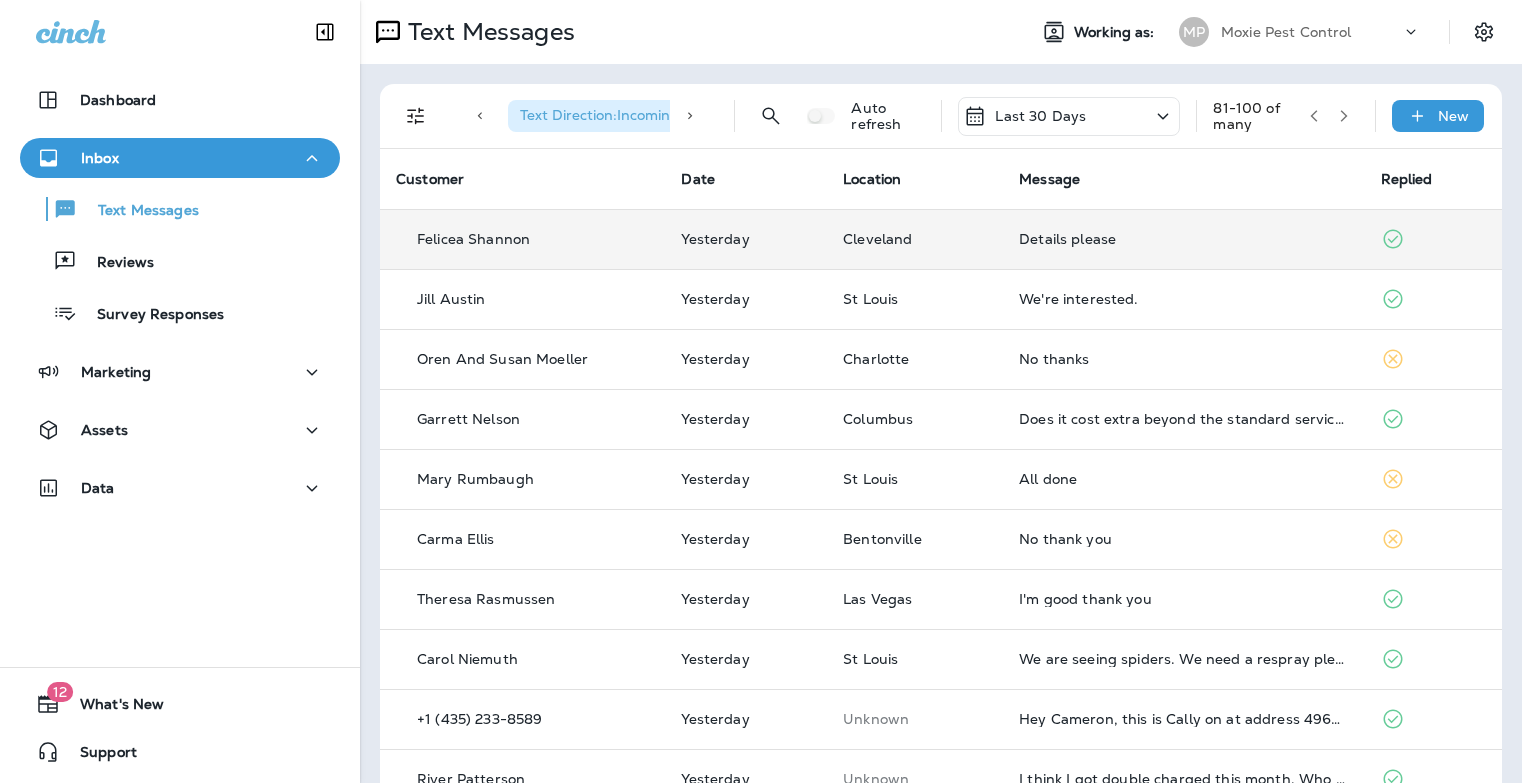 scroll, scrollTop: 0, scrollLeft: 0, axis: both 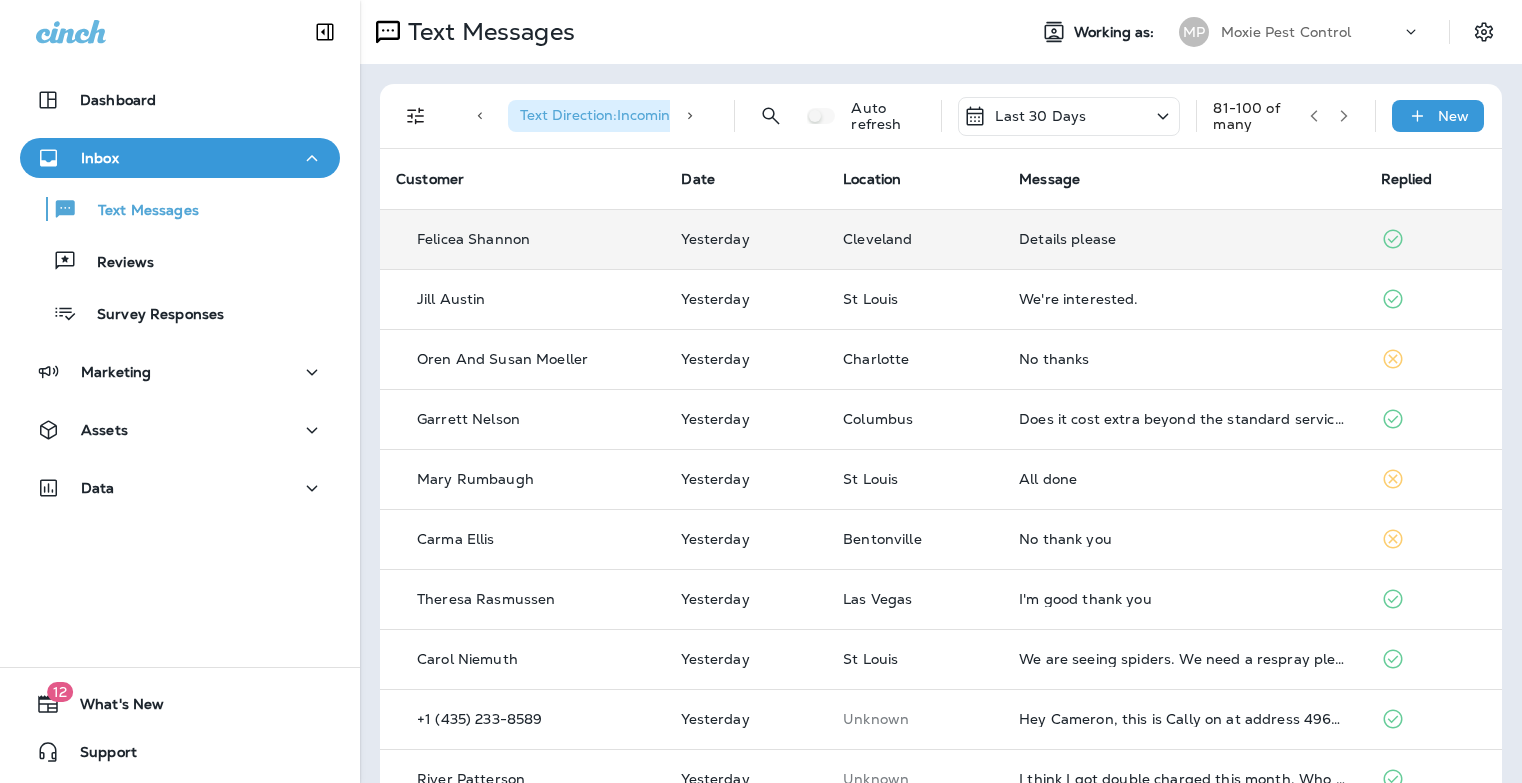 click on "Details please" at bounding box center (1183, 239) 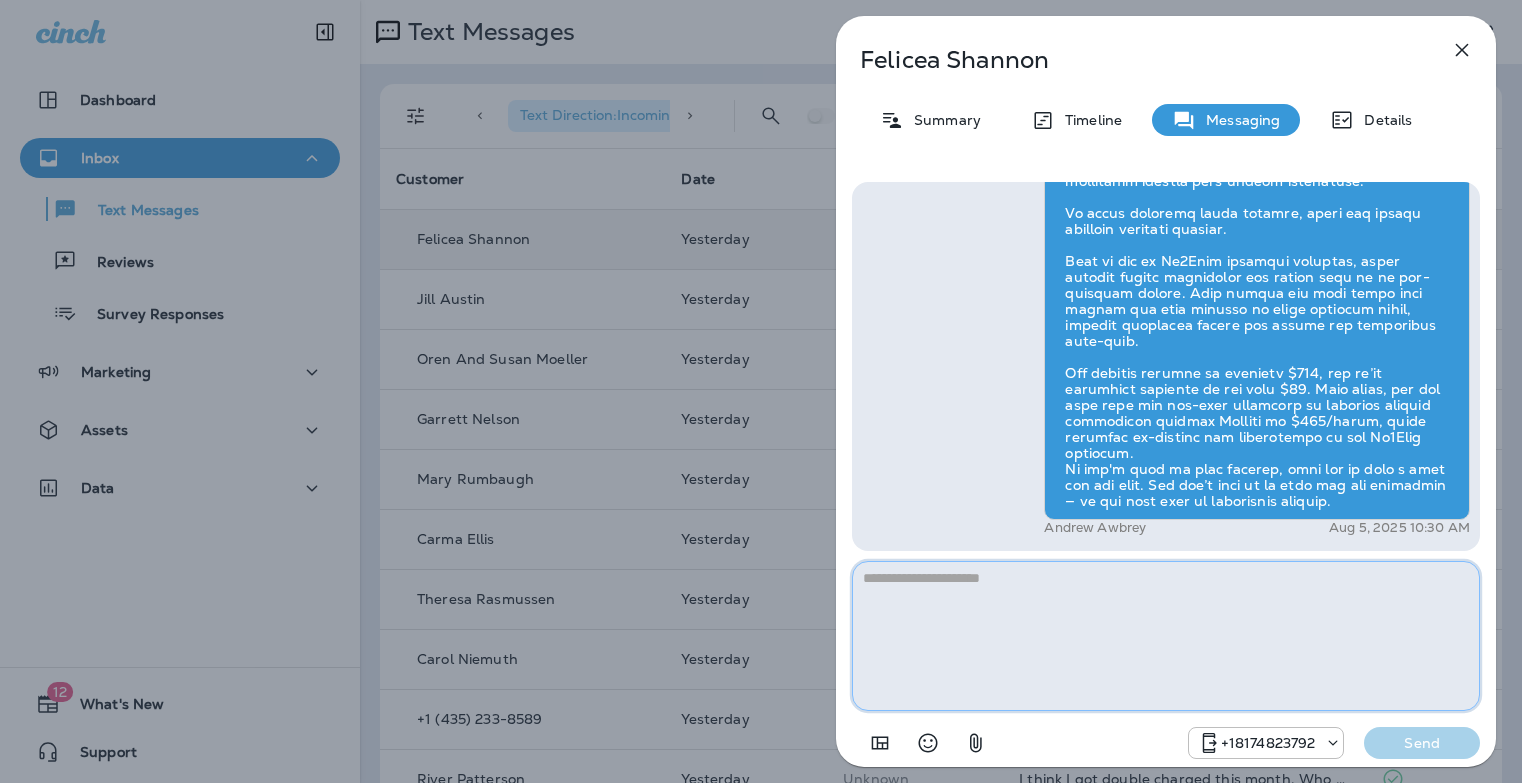 paste on "**********" 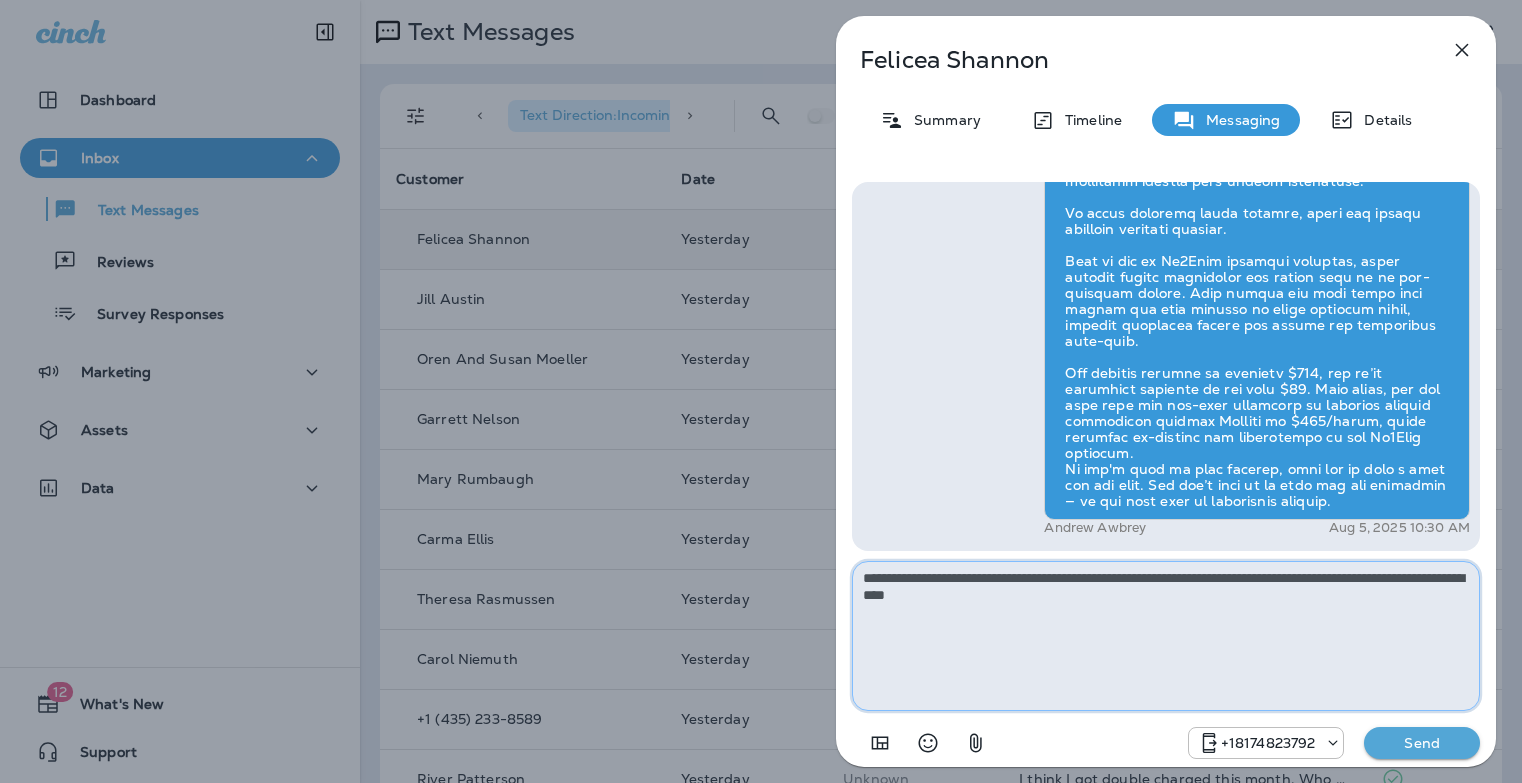 type on "**********" 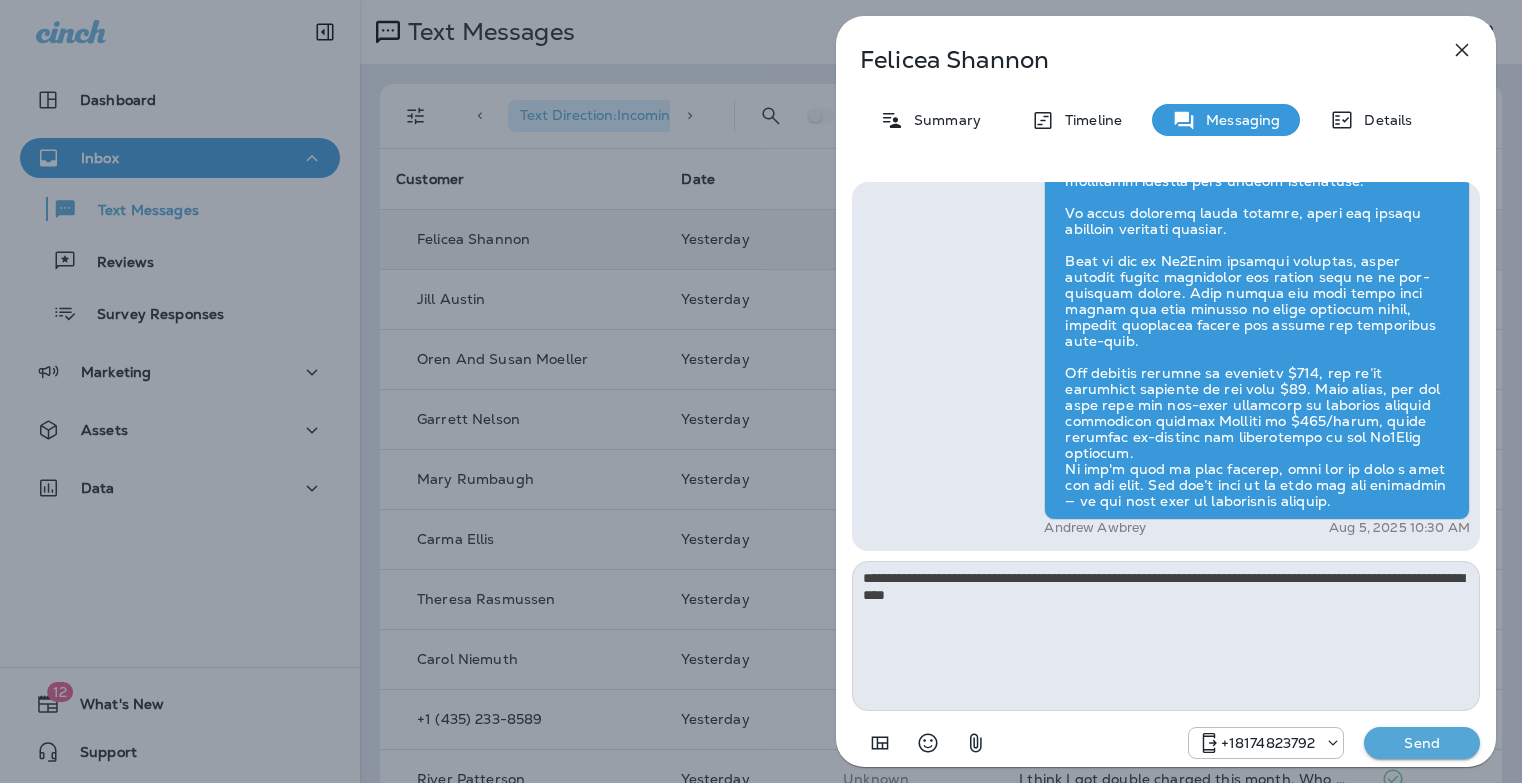 click on "Send" at bounding box center [1422, 743] 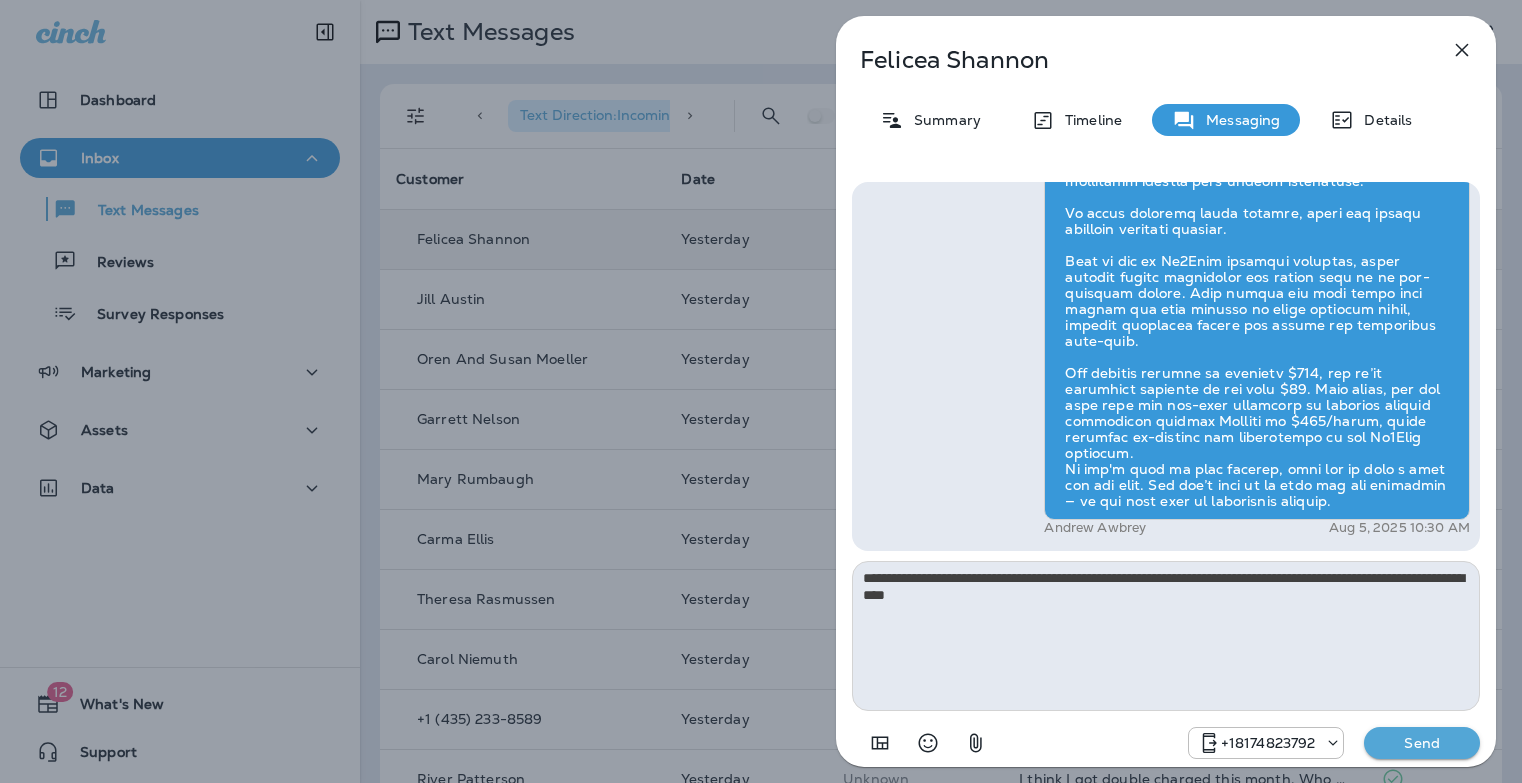 type 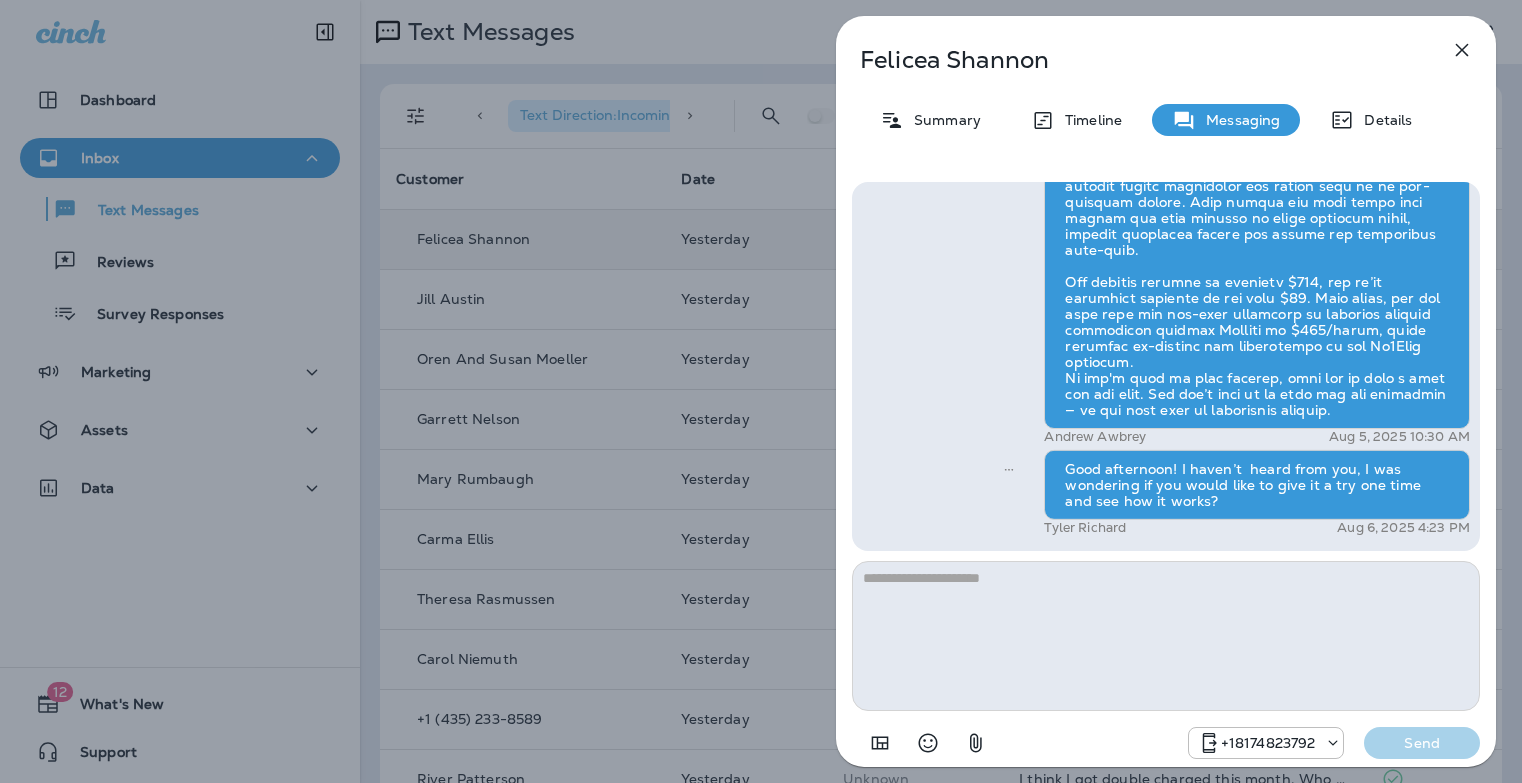 click on "[FIRST]   [LAST] Summary   Timeline   Messaging   Details   Hi [FIRST] , this is Steven with Moxie Pest Control. We know Summer brings out the mosquitoes—and with the Summer season here, I’d love to get you on our schedule to come help take care of that. Just reply here if you're interested, and I'll let you know the details!
Reply STOP to optout [PHONE] Aug 5, 2025 10:26 AM Details please  [PHONE] Aug 5, 2025 10:29 AM [FIRST] [LAST] Aug 5, 2025 10:30 AM [FIRST] [LAST] Aug 5, 2025 10:30 AM   Good afternoon! I haven’t  heard from you, I was wondering if you would like to give it a try one time and see how it works? [FIRST] [LAST] Aug 6, 2025 4:23 PM [PHONE] Send" at bounding box center [761, 391] 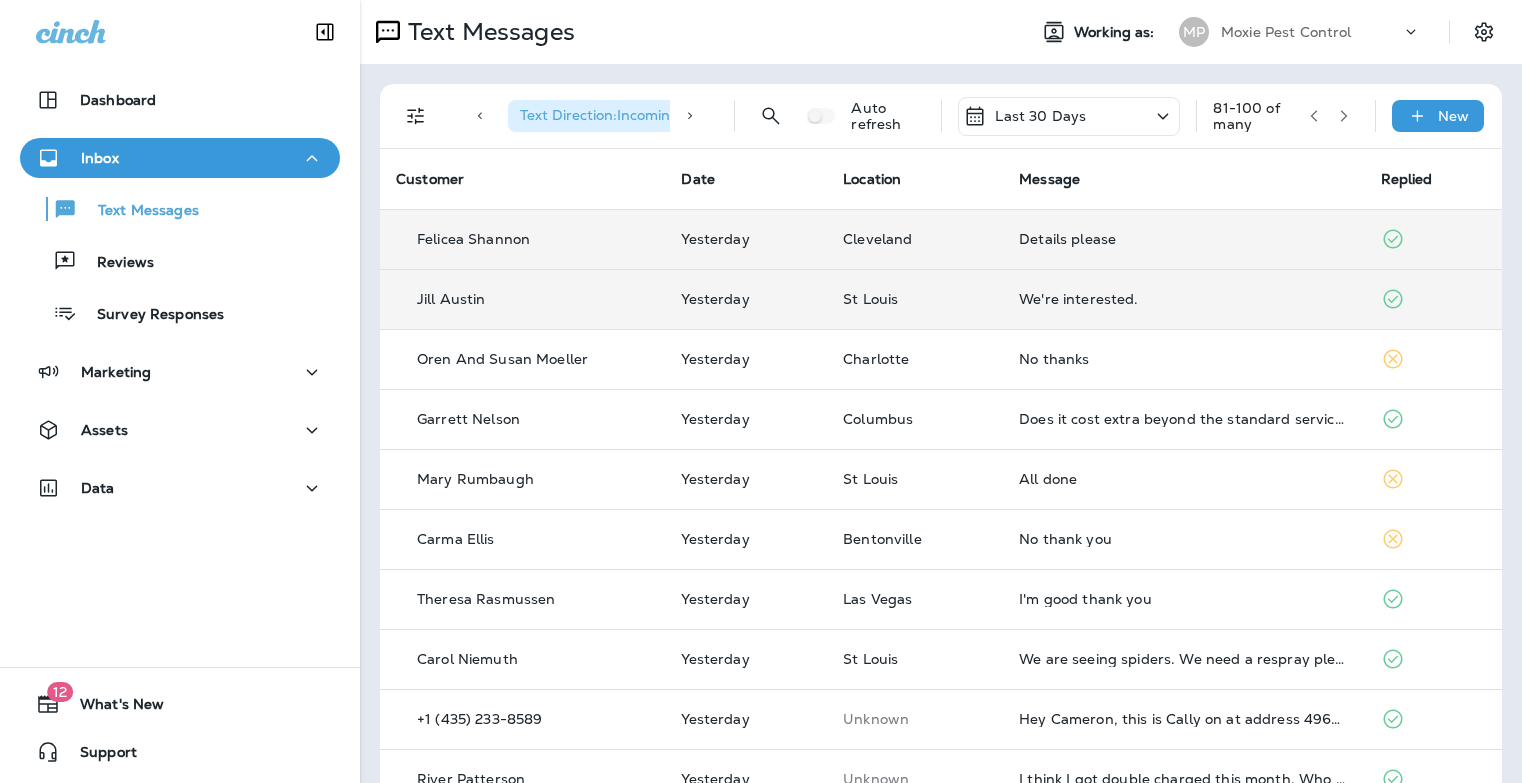 click on "We're interested." at bounding box center [1183, 299] 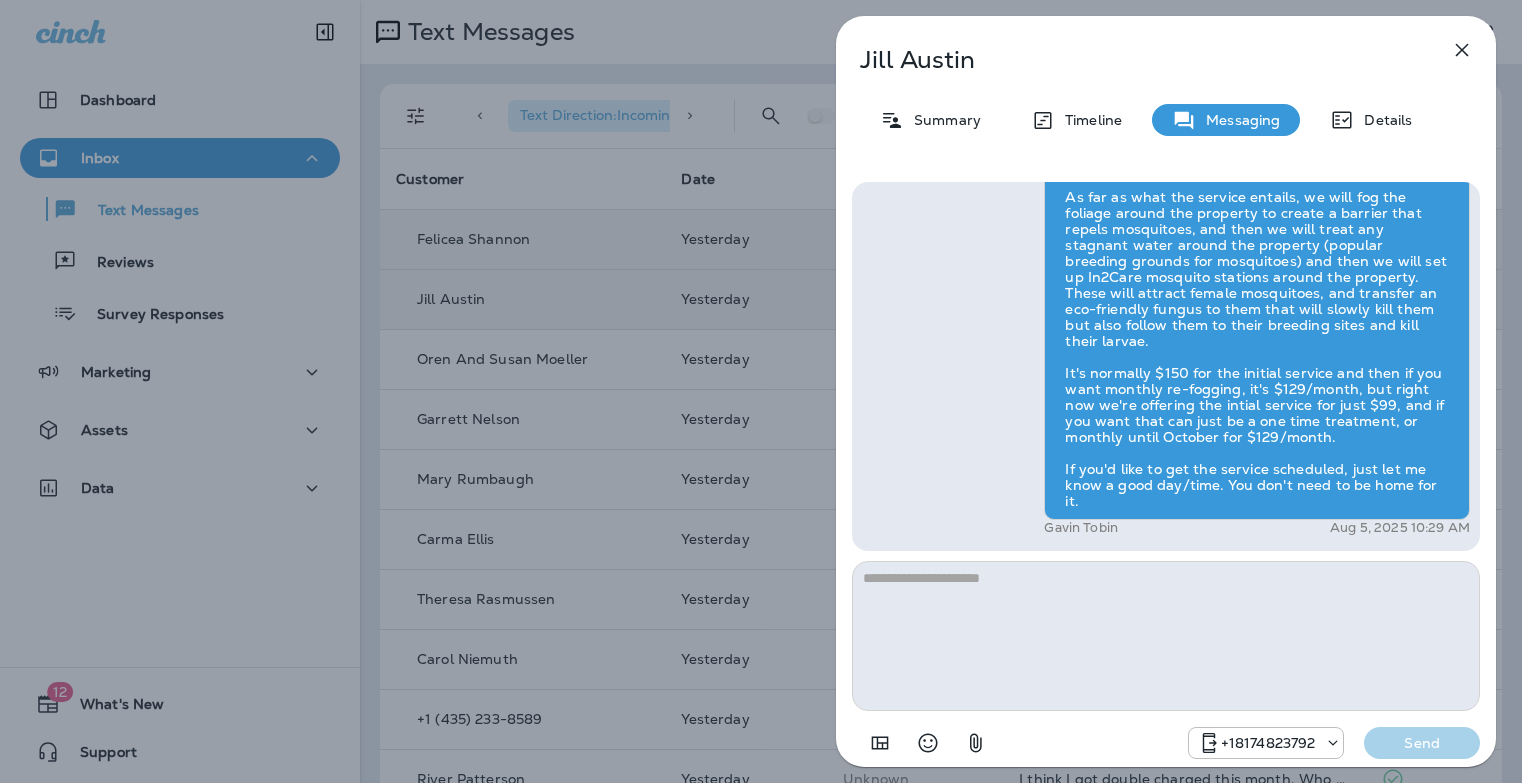click at bounding box center [1166, 636] 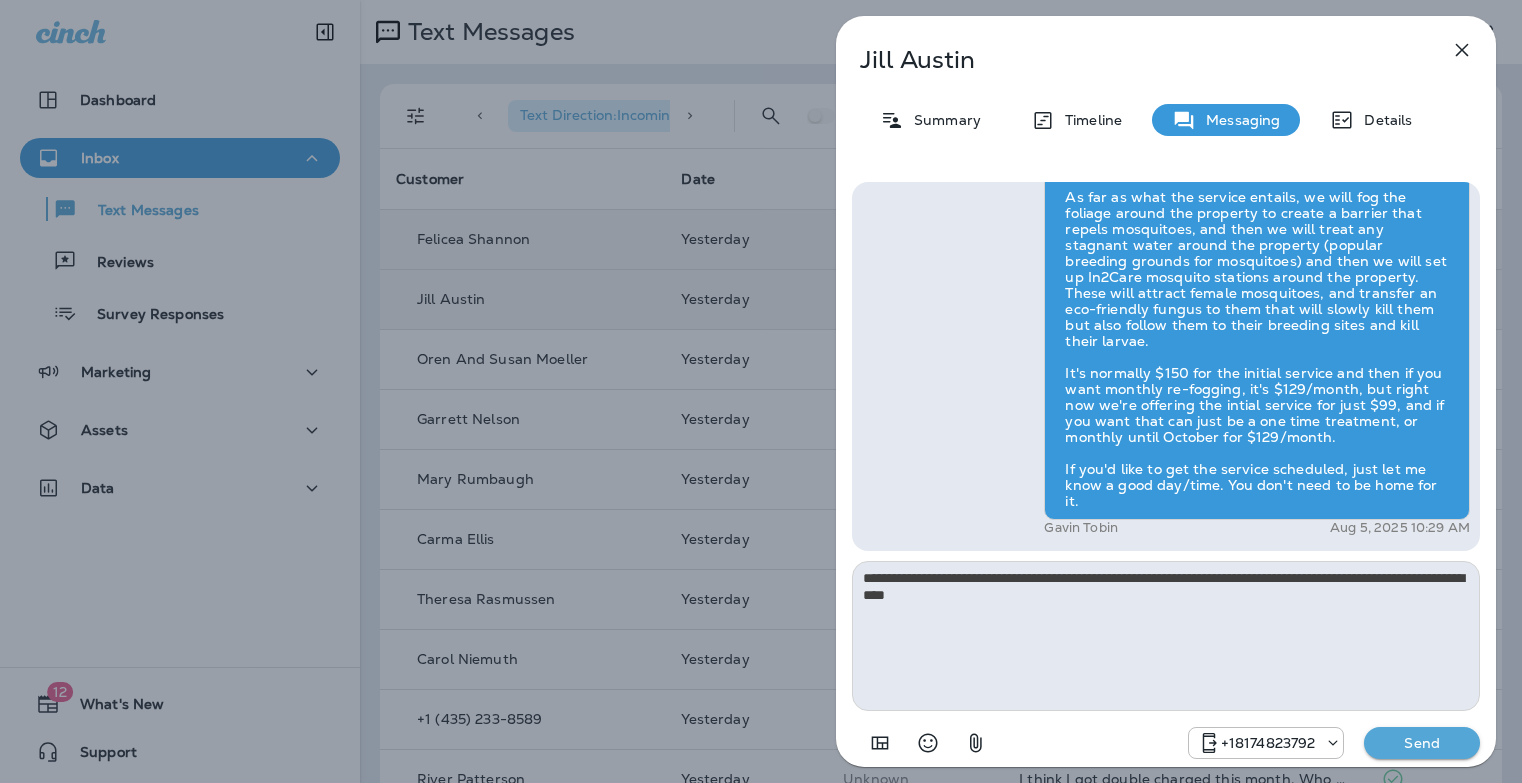 type on "**********" 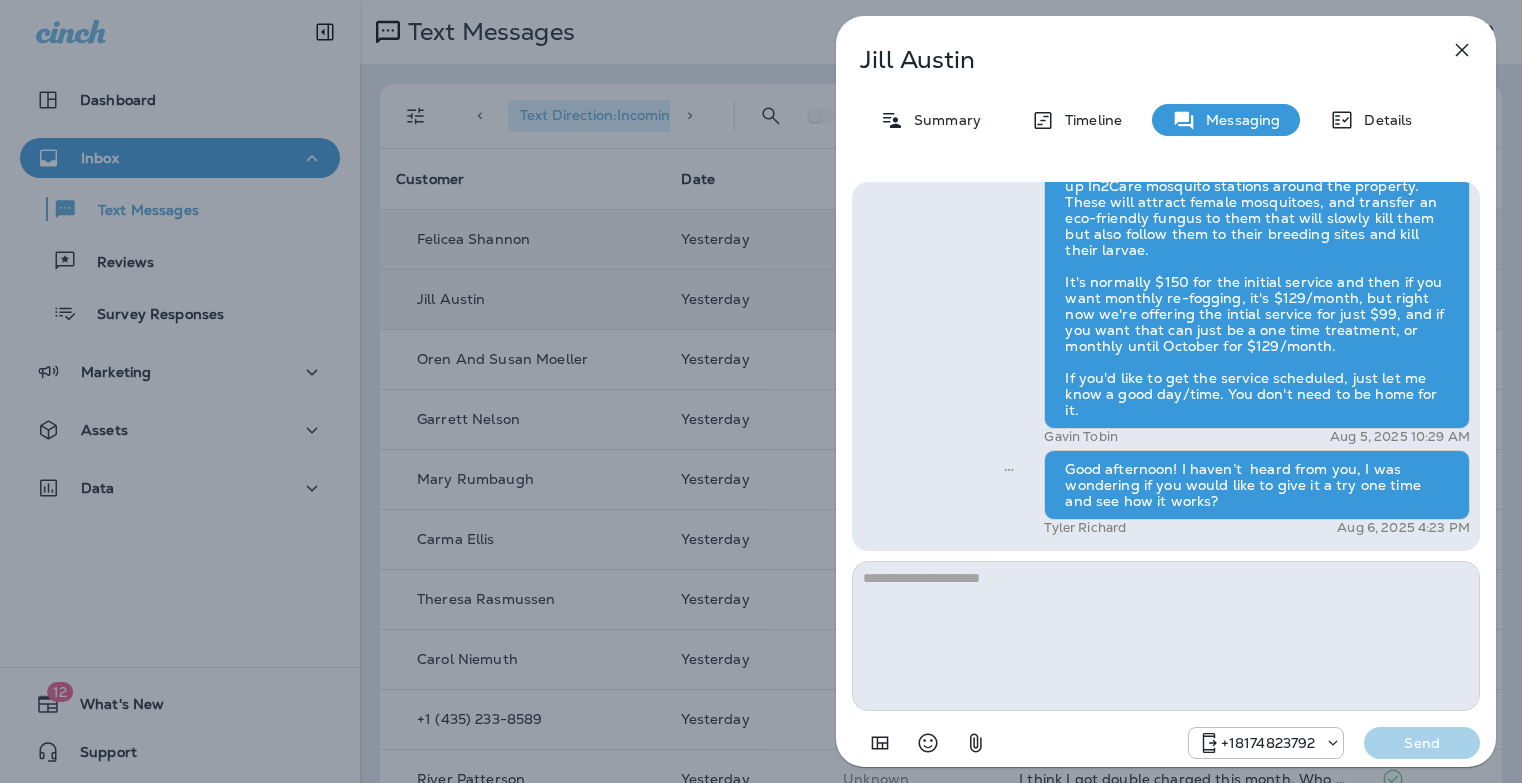 click on "[FIRST] [LAST] Summary Timeline Messaging Details Exciting News! Joshua’s Pest Control is now Moxie Pest Control! Same great service, new name. No changes to your protection—just a fresh look! Got questions? Call us anytime!
Reply STOP to optout [PHONE] [MONTH] [NUMBER], [YEAR] [TIME] Hi [FIRST] , this is Steven with Moxie Pest Control. We know Summer brings out the mosquitoes—and with the Summer season here, I’d love to get you on our schedule to come help take care of that. Just reply here if you're interested, and I'll let you know the details!
Reply STOP to optout [PHONE] [MONTH] [NUMBER], [YEAR] [TIME] We're interested. [PHONE] [MONTH] [NUMBER], [YEAR] [TIME] [FIRST] [LAST] [MONTH] [NUMBER], [YEAR] [TIME] Good afternoon! I haven’t heard from you, I was wondering if you would like to give it a try one time and see how it works? [FIRST] [LAST] [MONTH] [NUMBER], [YEAR] [TIME] [PHONE] Send" at bounding box center [761, 391] 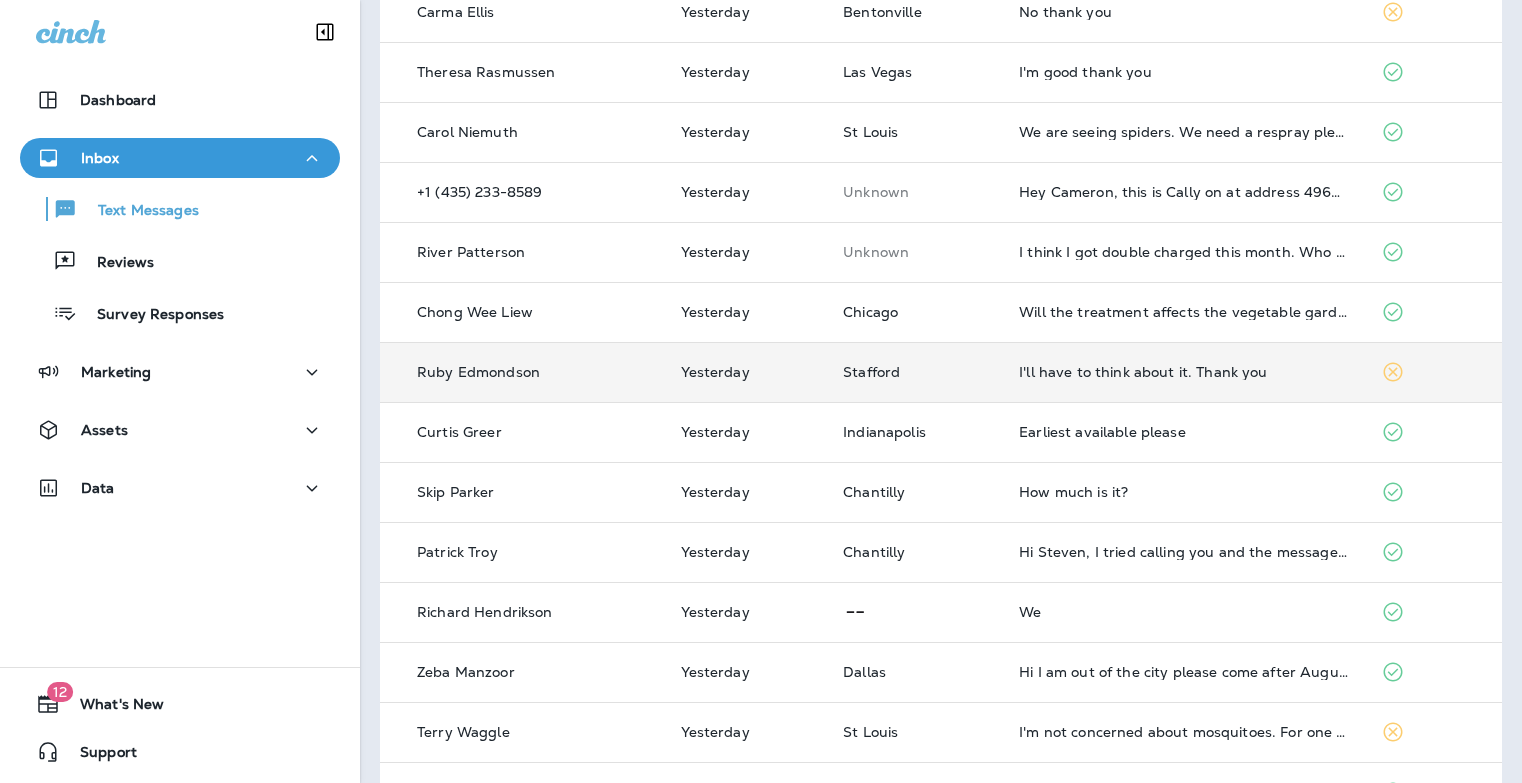scroll, scrollTop: 526, scrollLeft: 0, axis: vertical 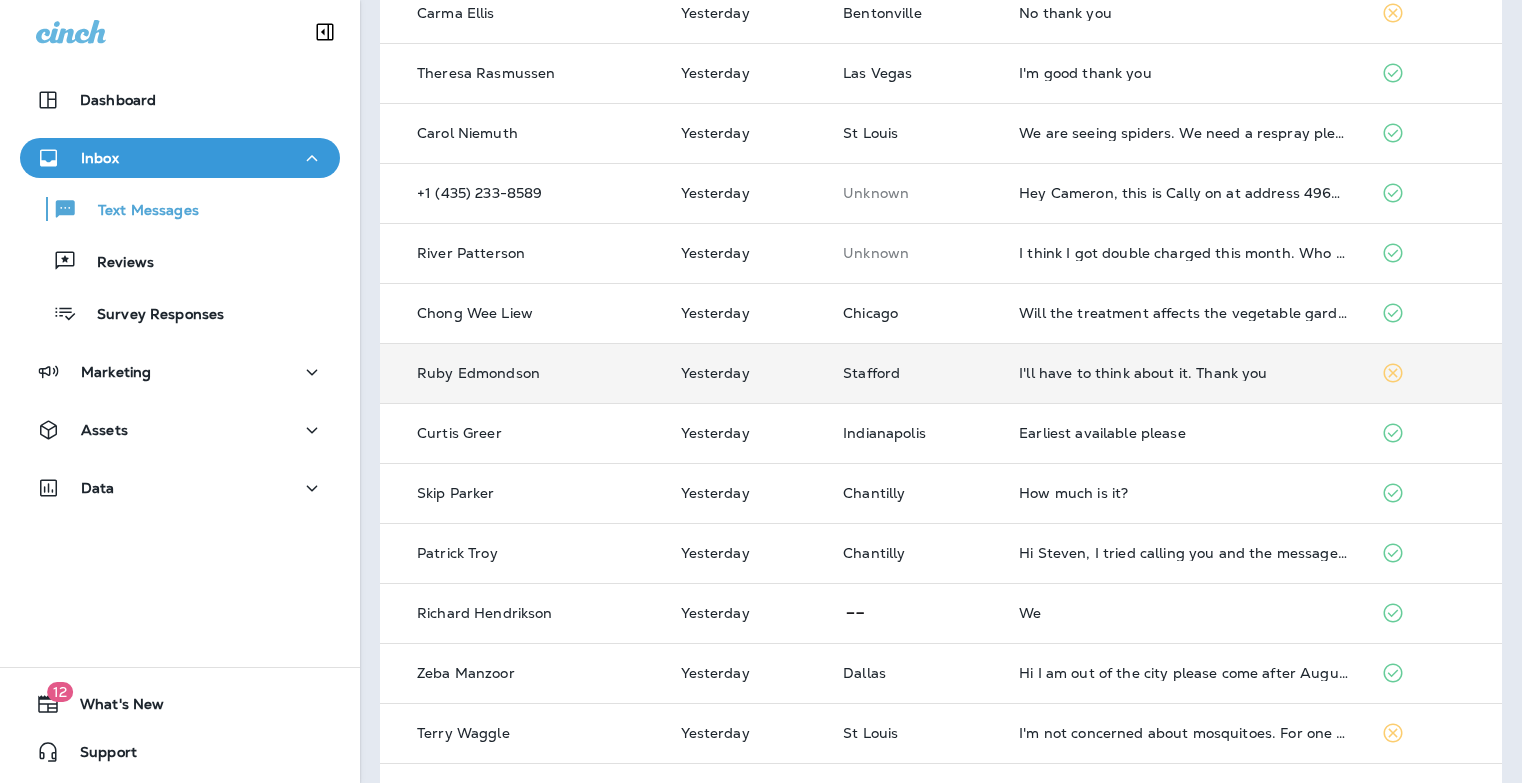 click on "I'll have to think about it.  Thank you" at bounding box center (1183, 373) 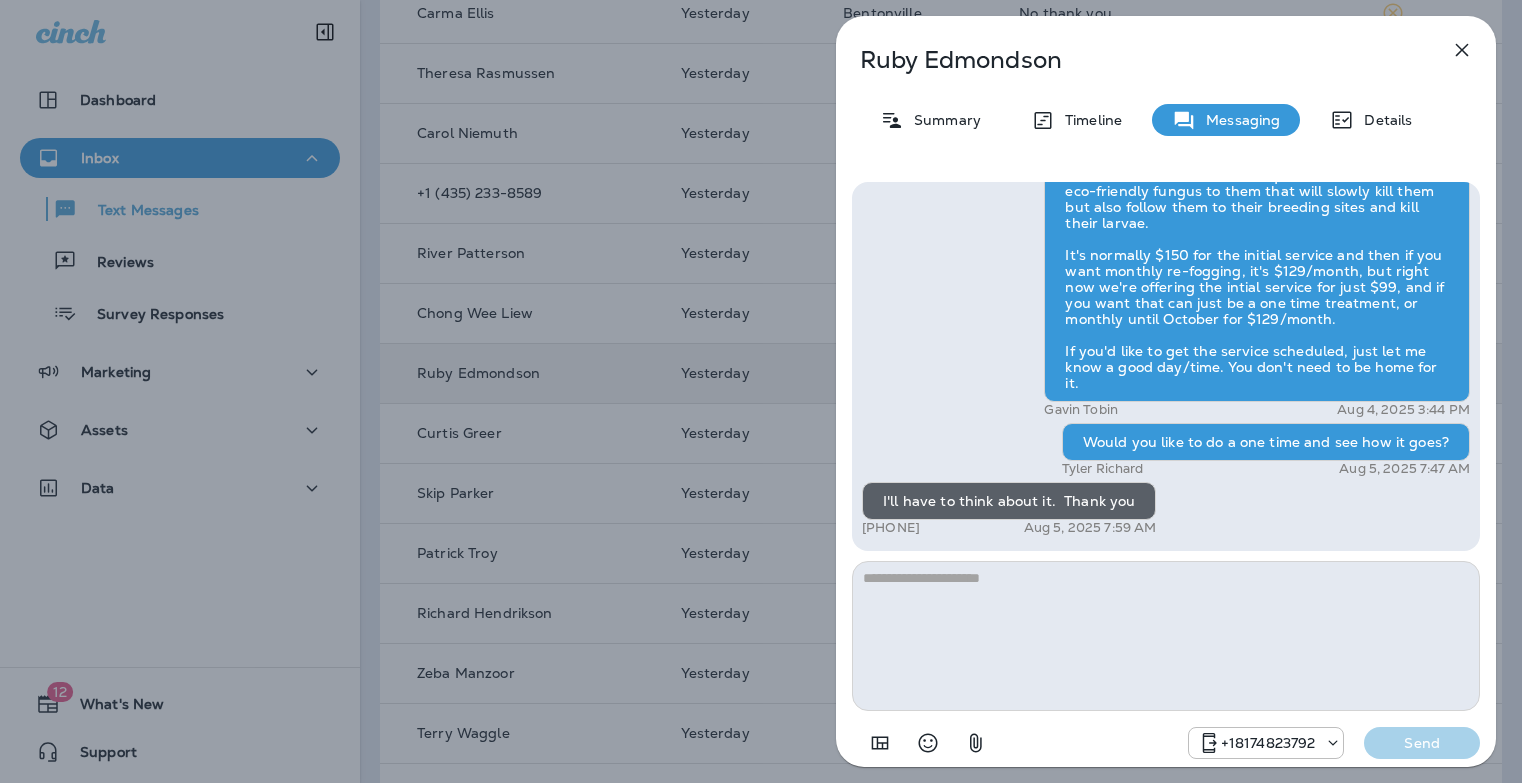 click 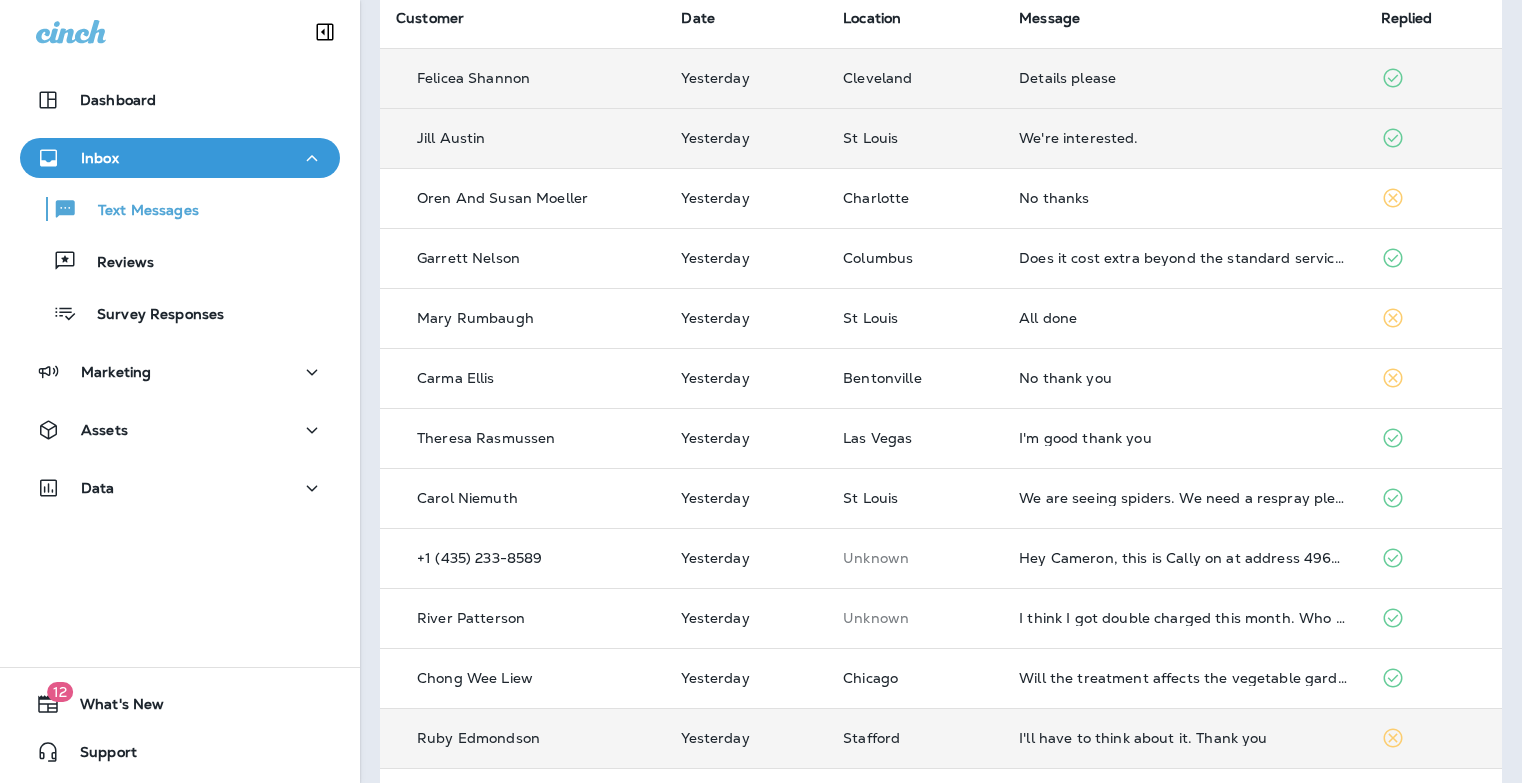 scroll, scrollTop: 0, scrollLeft: 0, axis: both 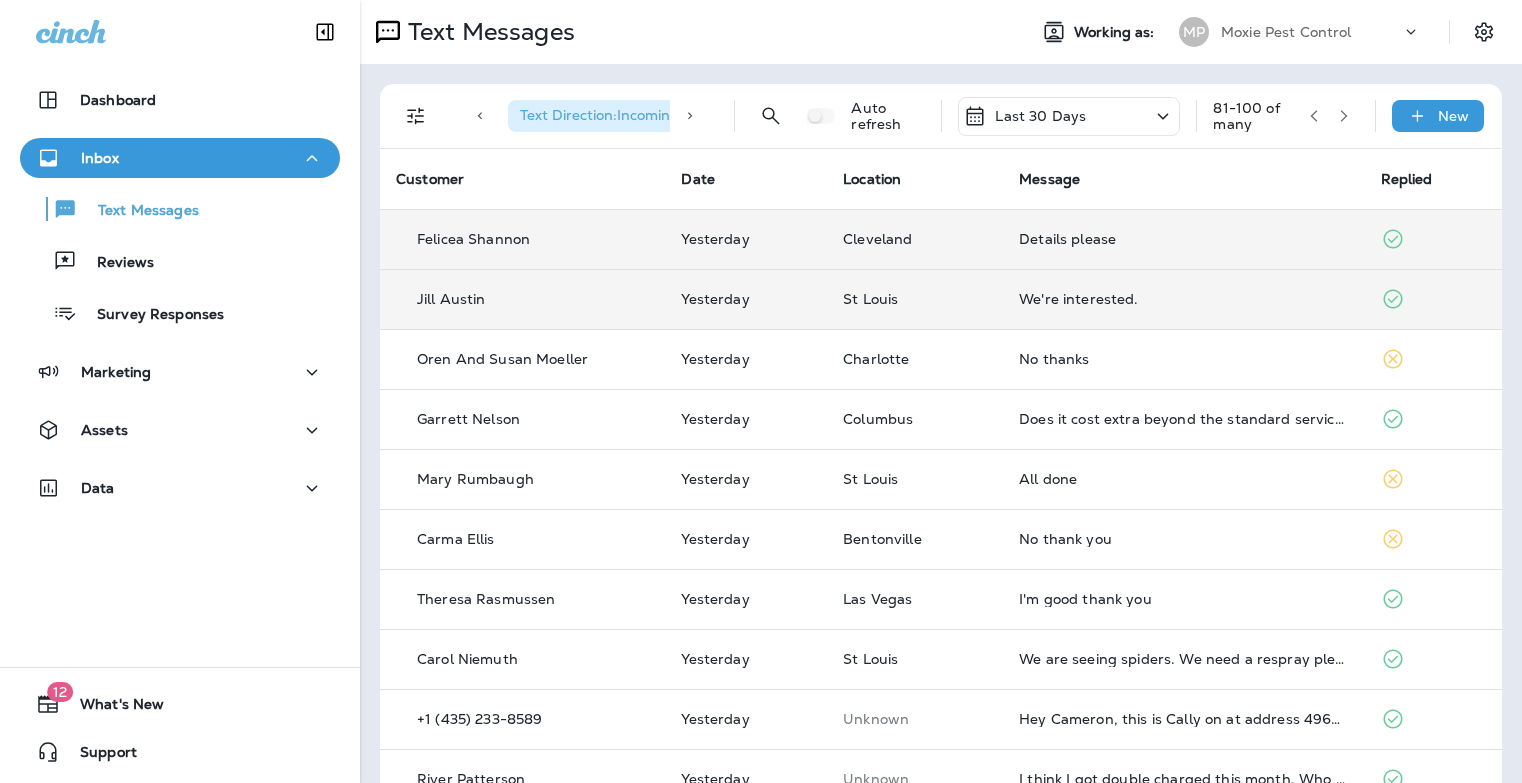 click on "Details please" at bounding box center [1183, 239] 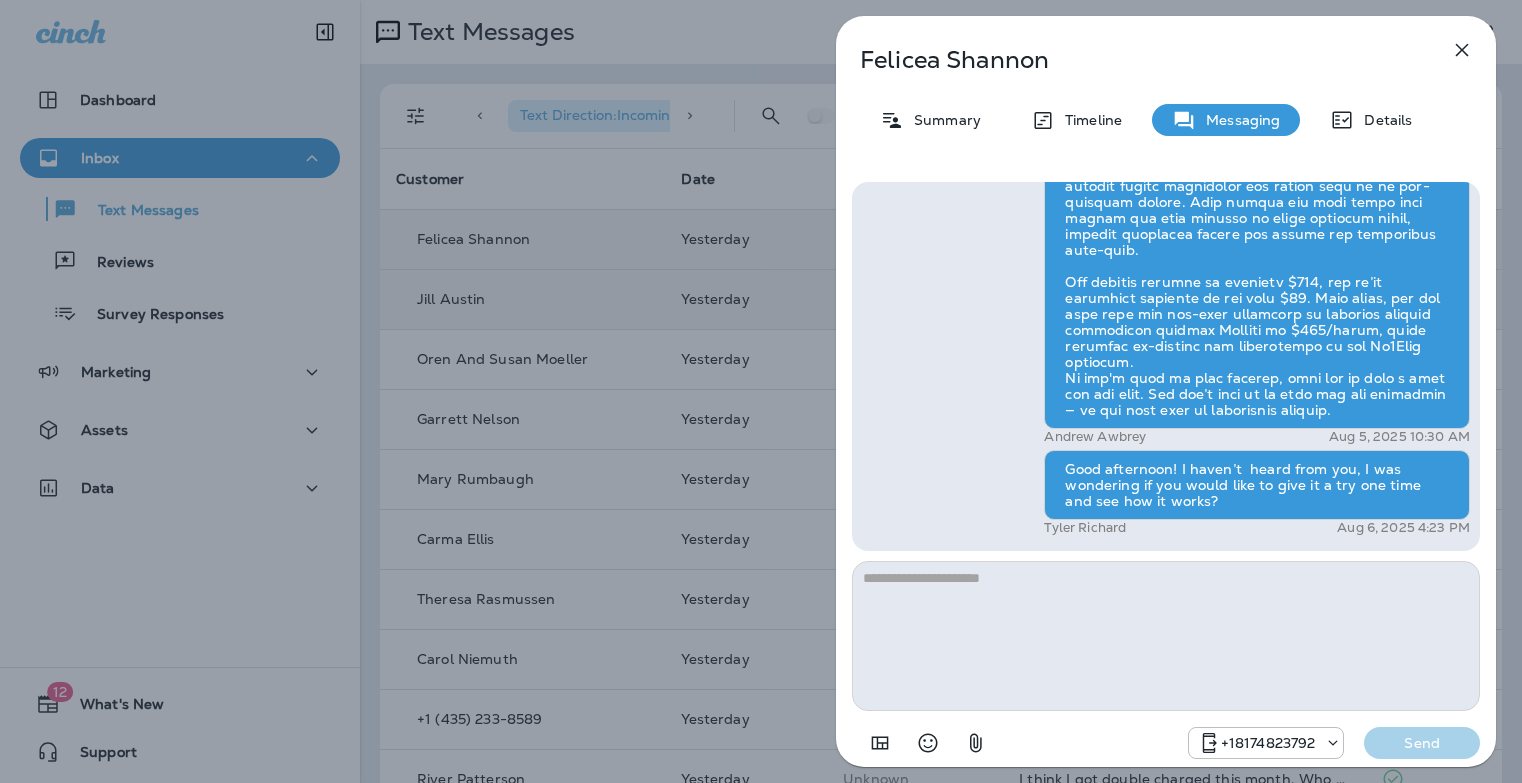click 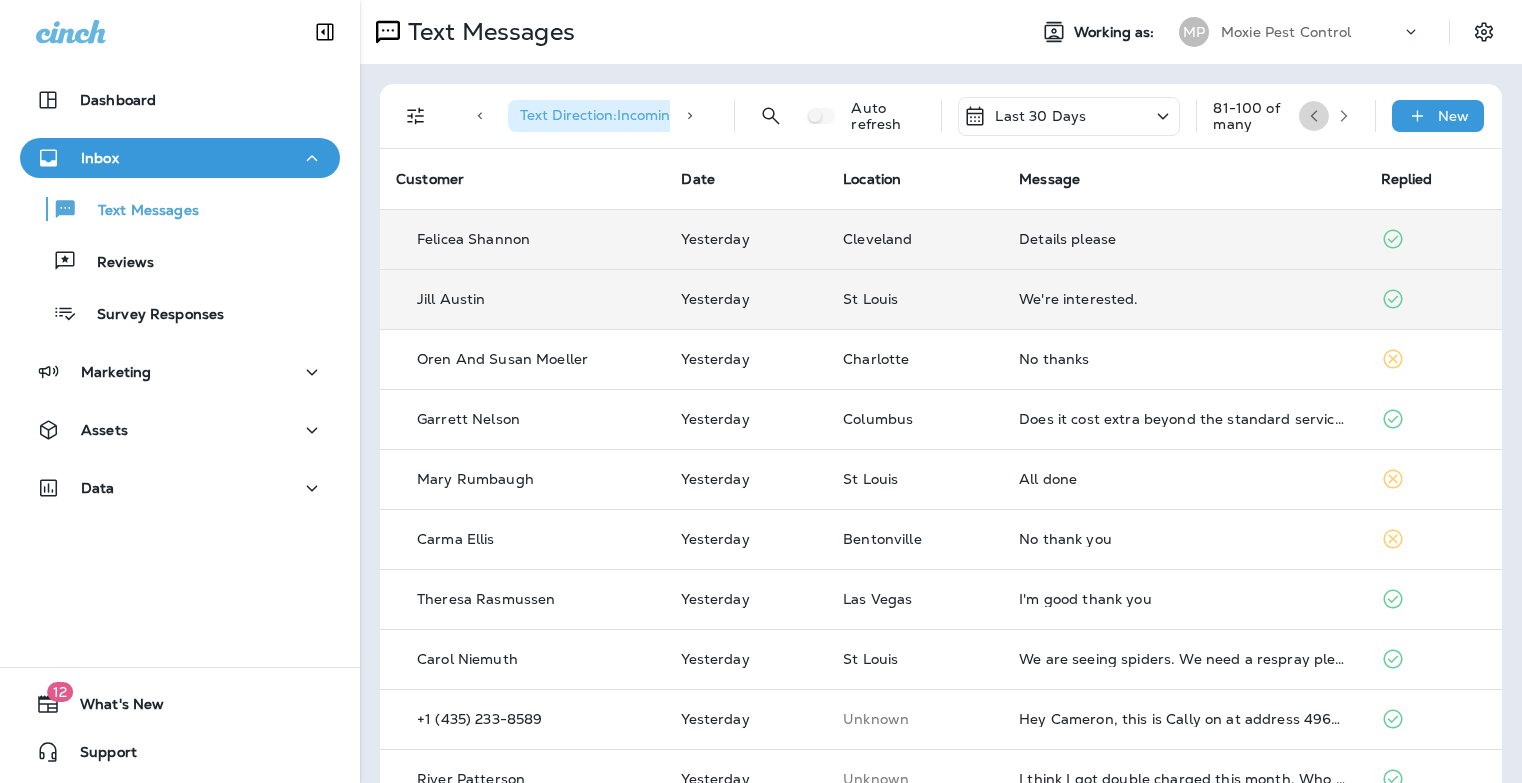 click 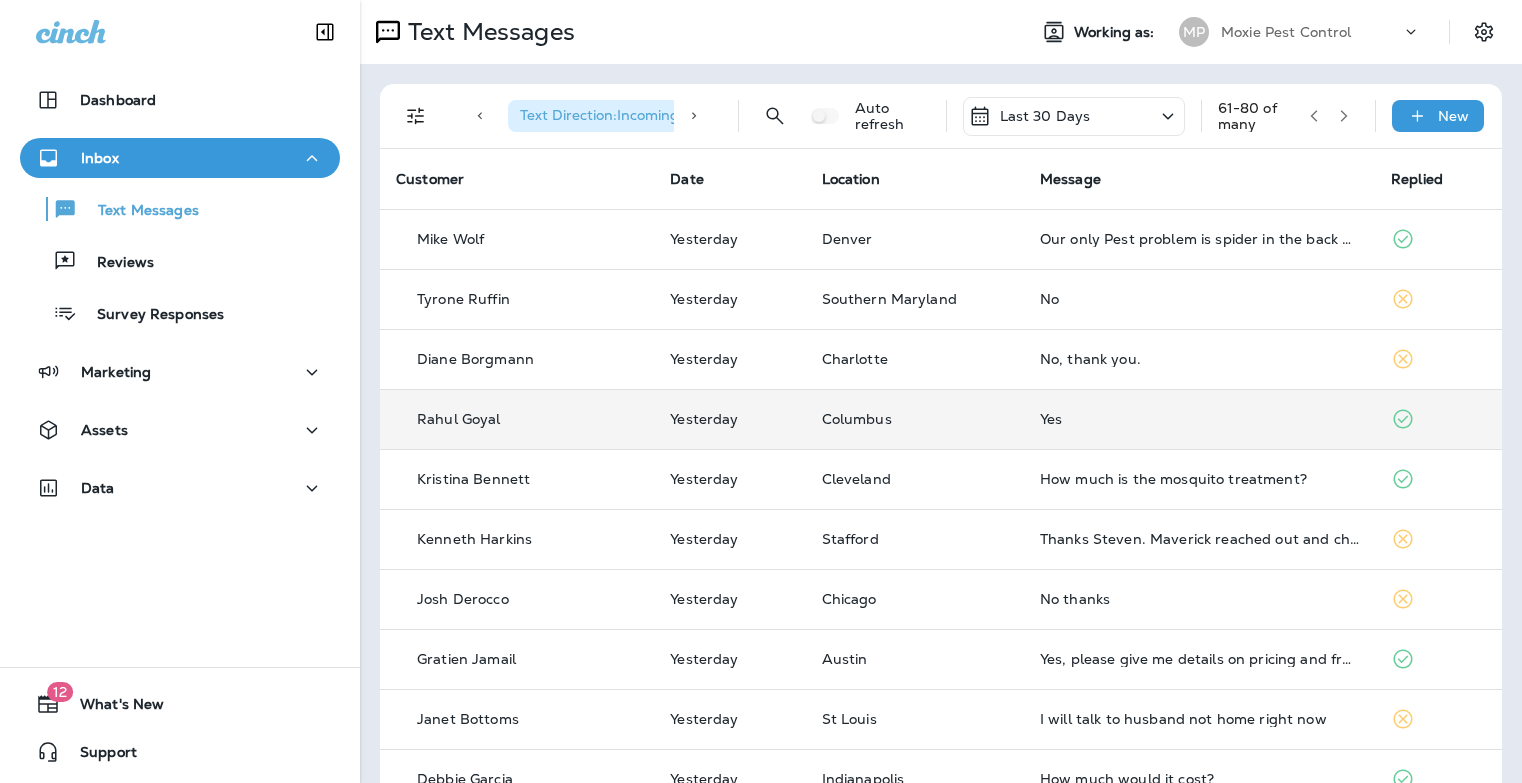 click on "Yes" at bounding box center [1199, 419] 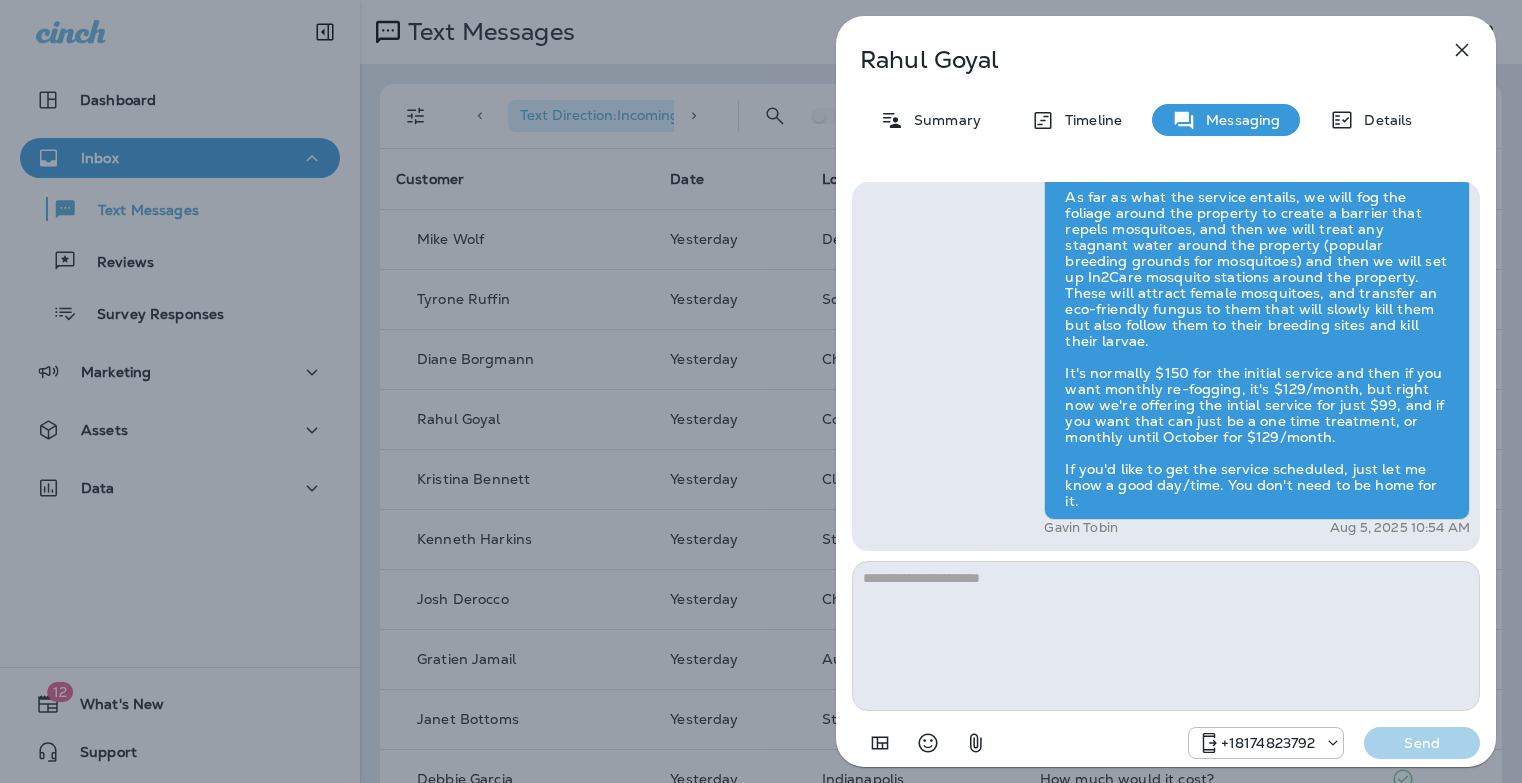 click at bounding box center [1166, 636] 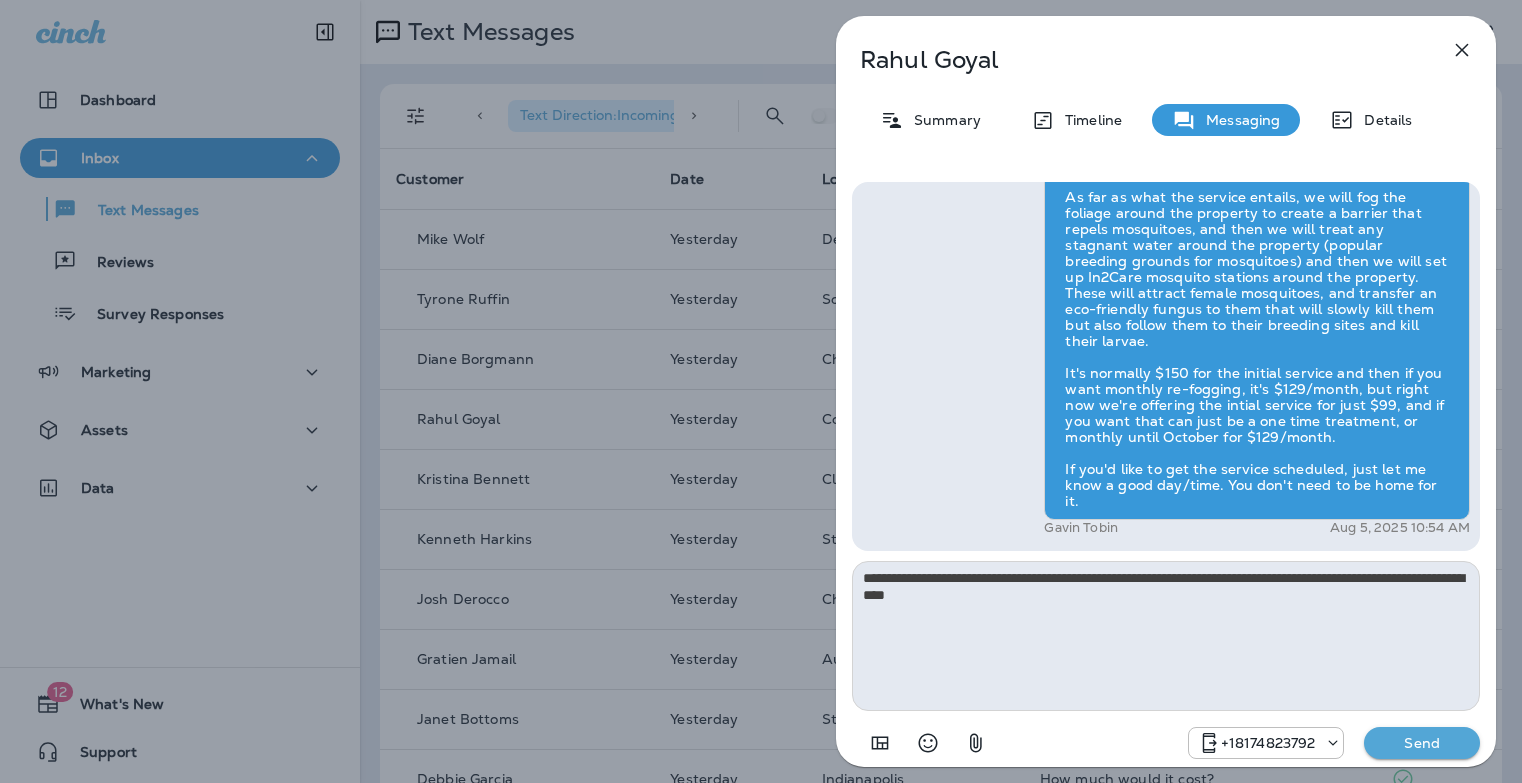 type on "**********" 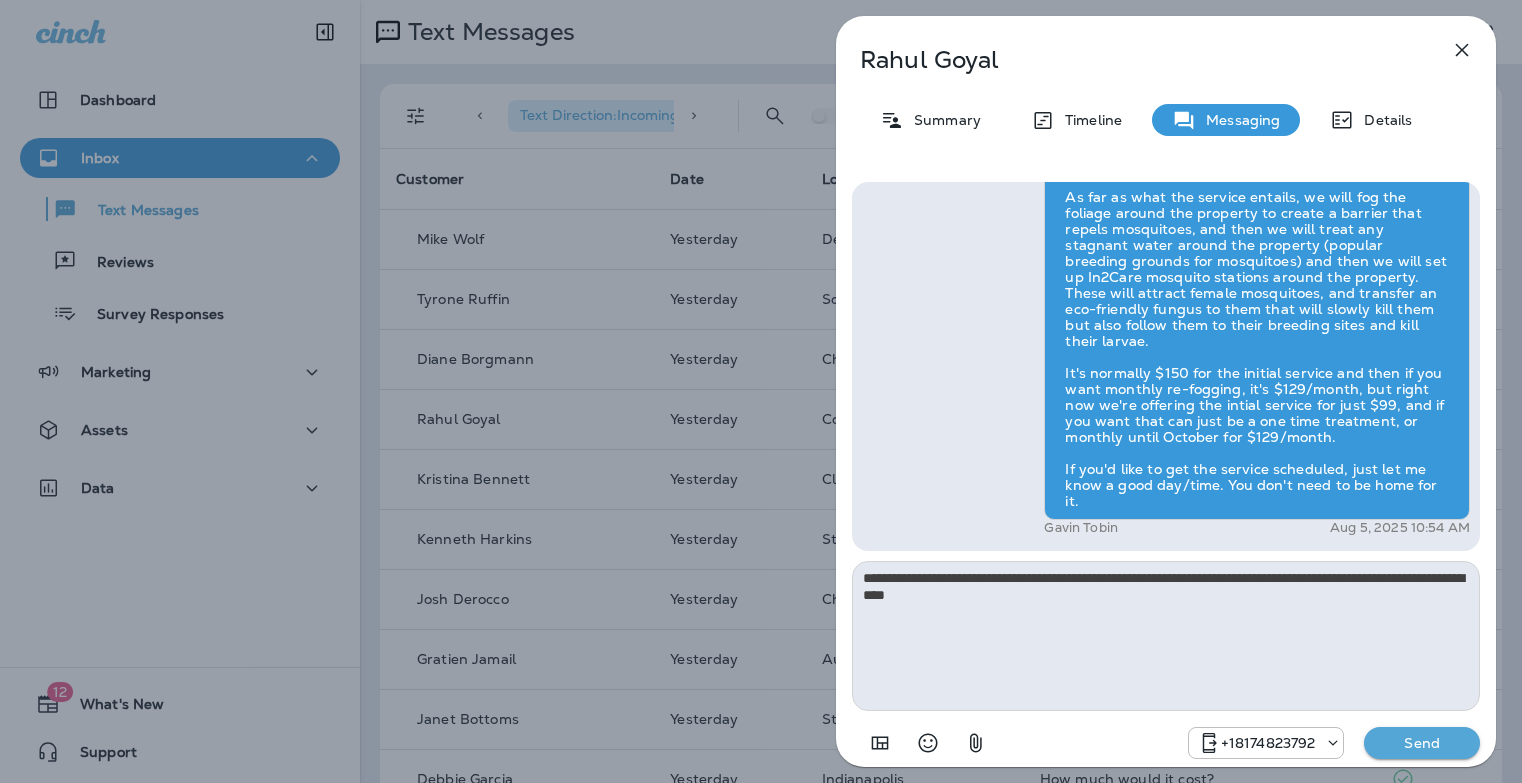 type 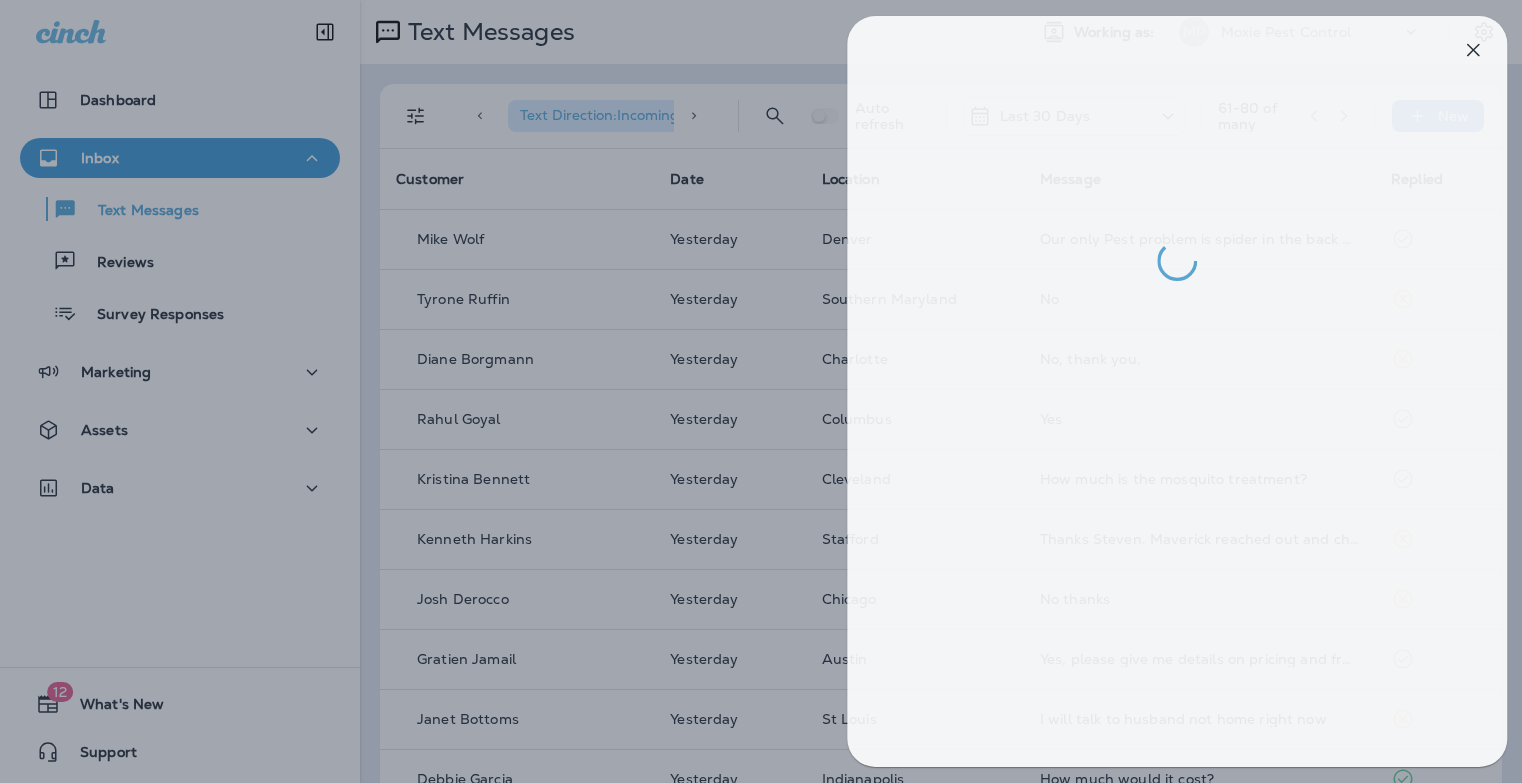 click at bounding box center [772, 391] 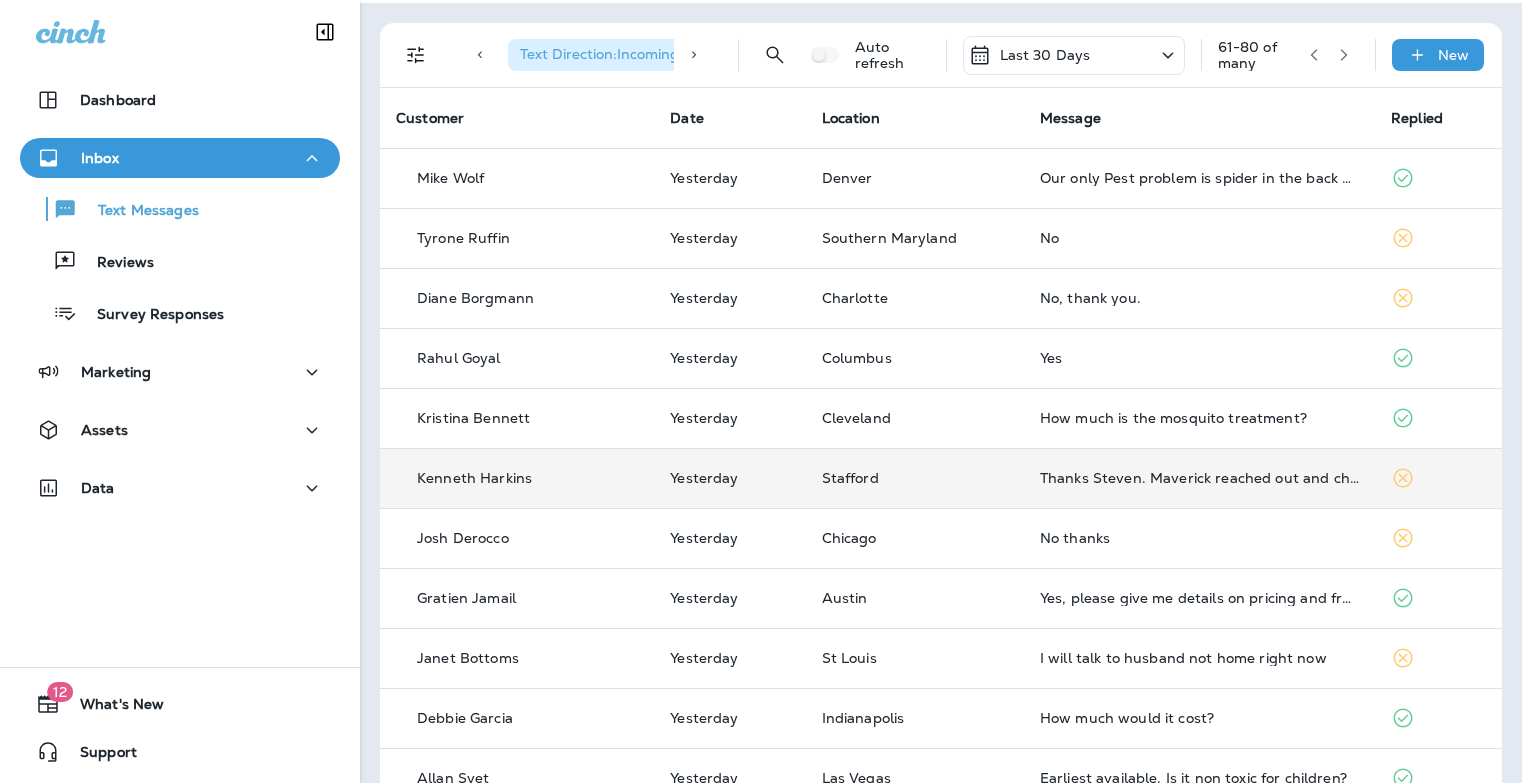 scroll, scrollTop: 74, scrollLeft: 0, axis: vertical 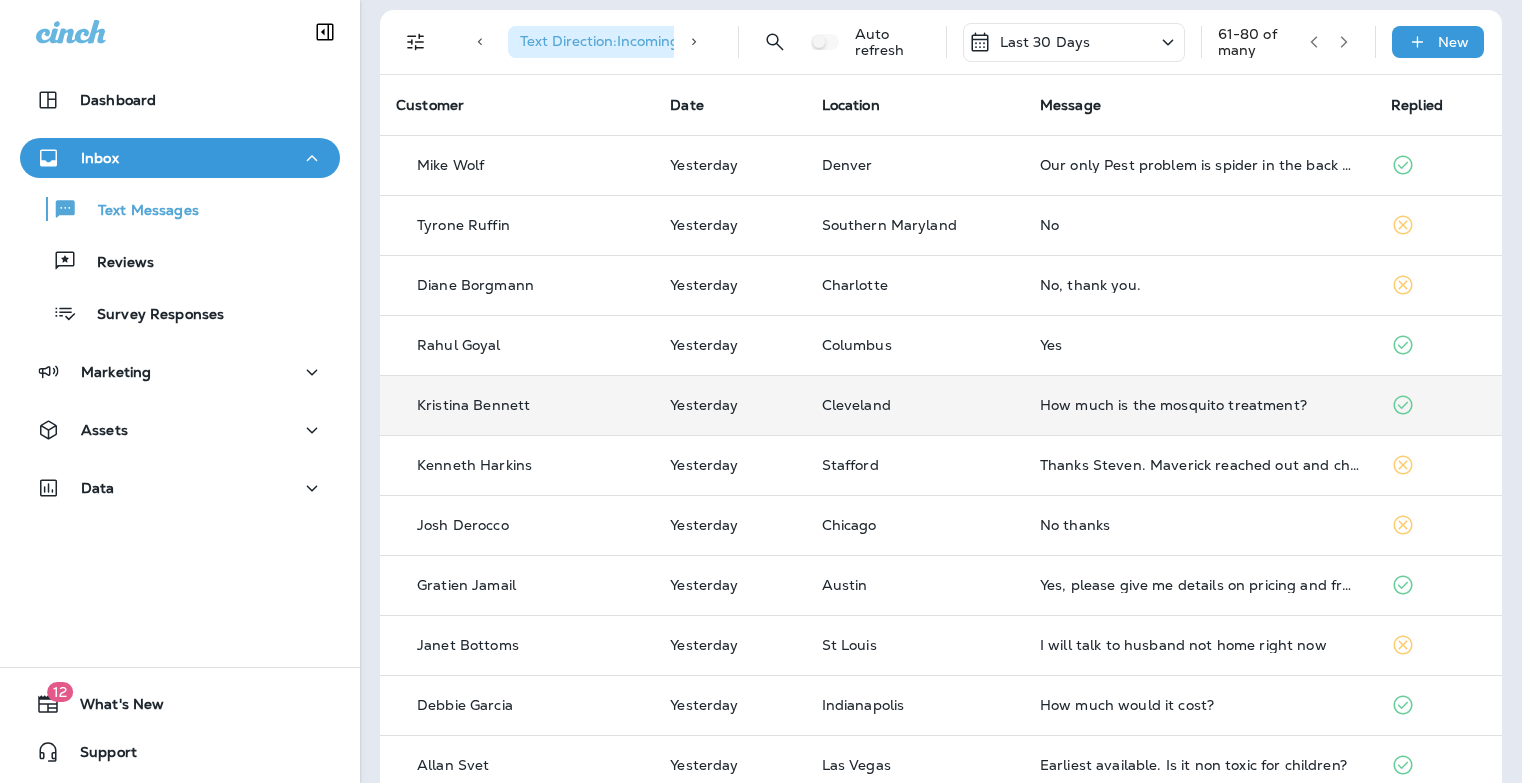 click on "How much is the mosquito treatment?" at bounding box center (1199, 405) 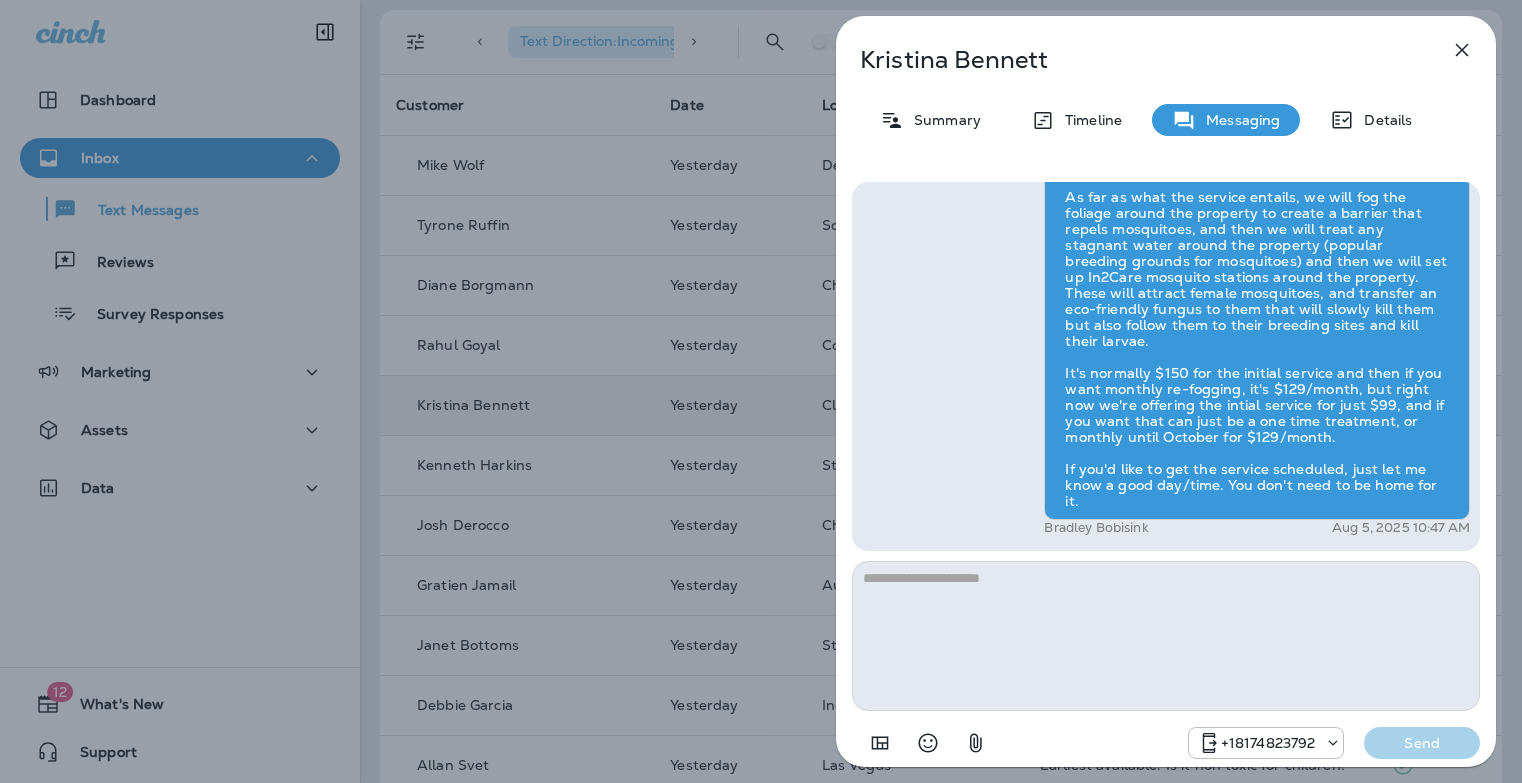 click at bounding box center [1166, 636] 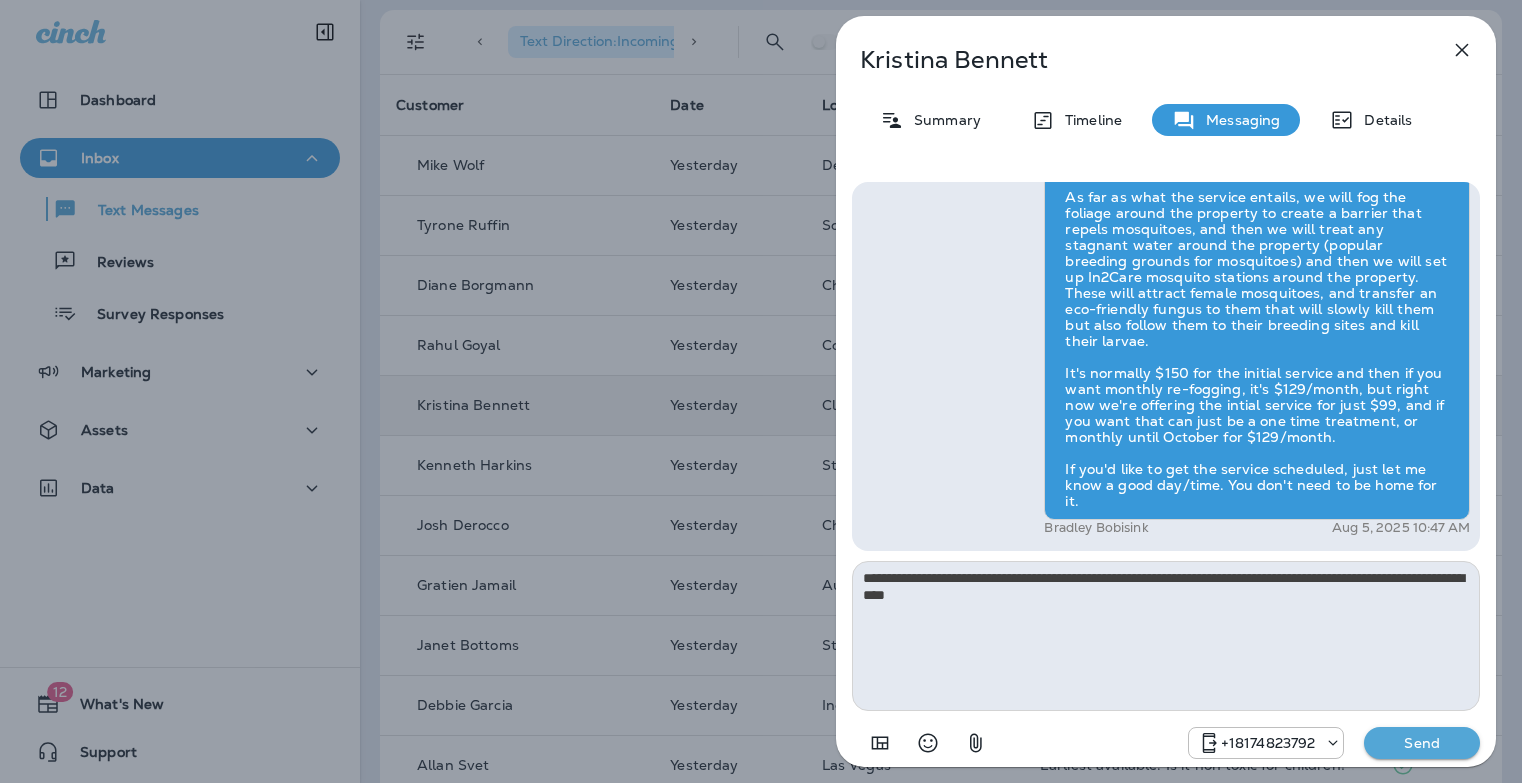 type on "**********" 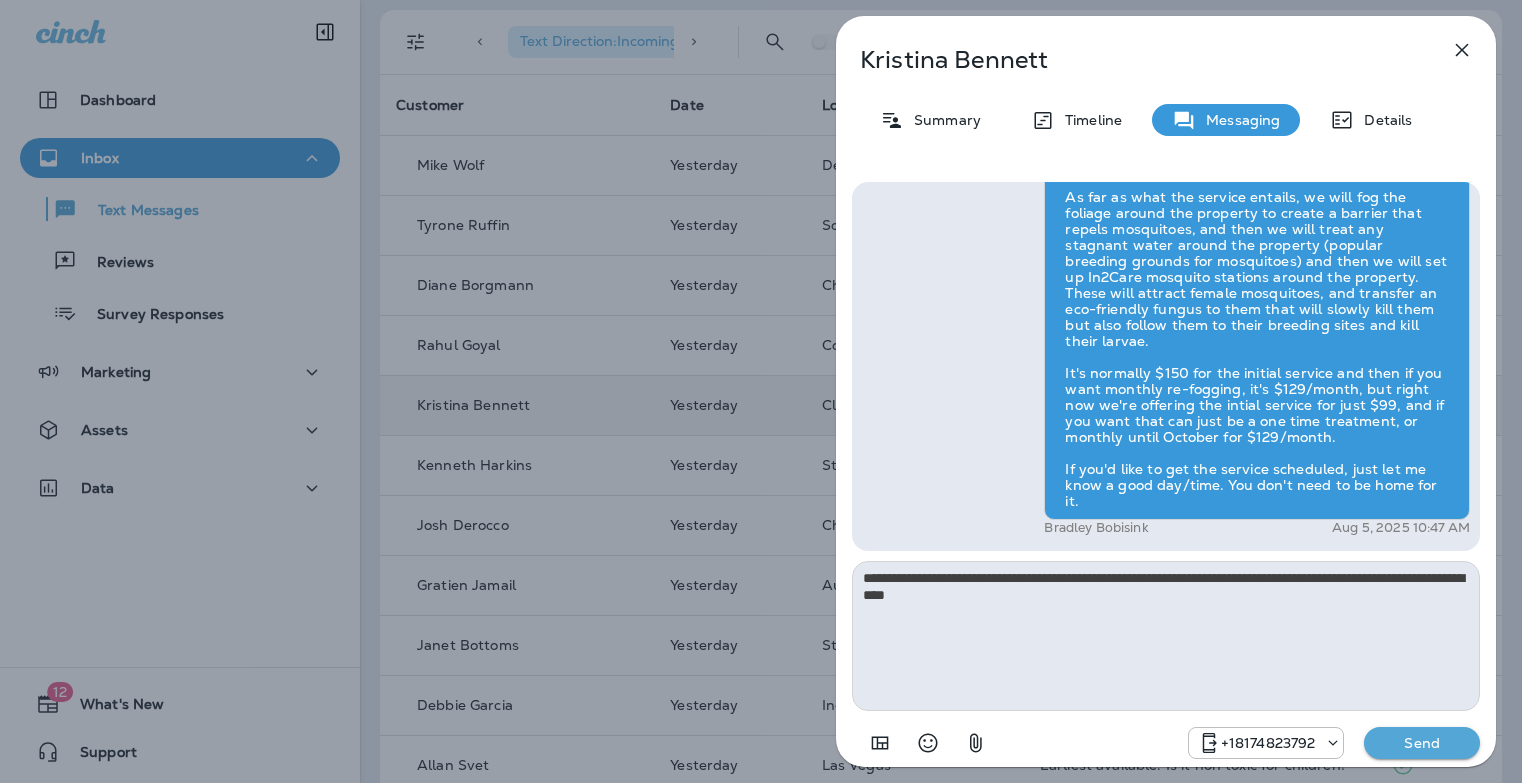 type 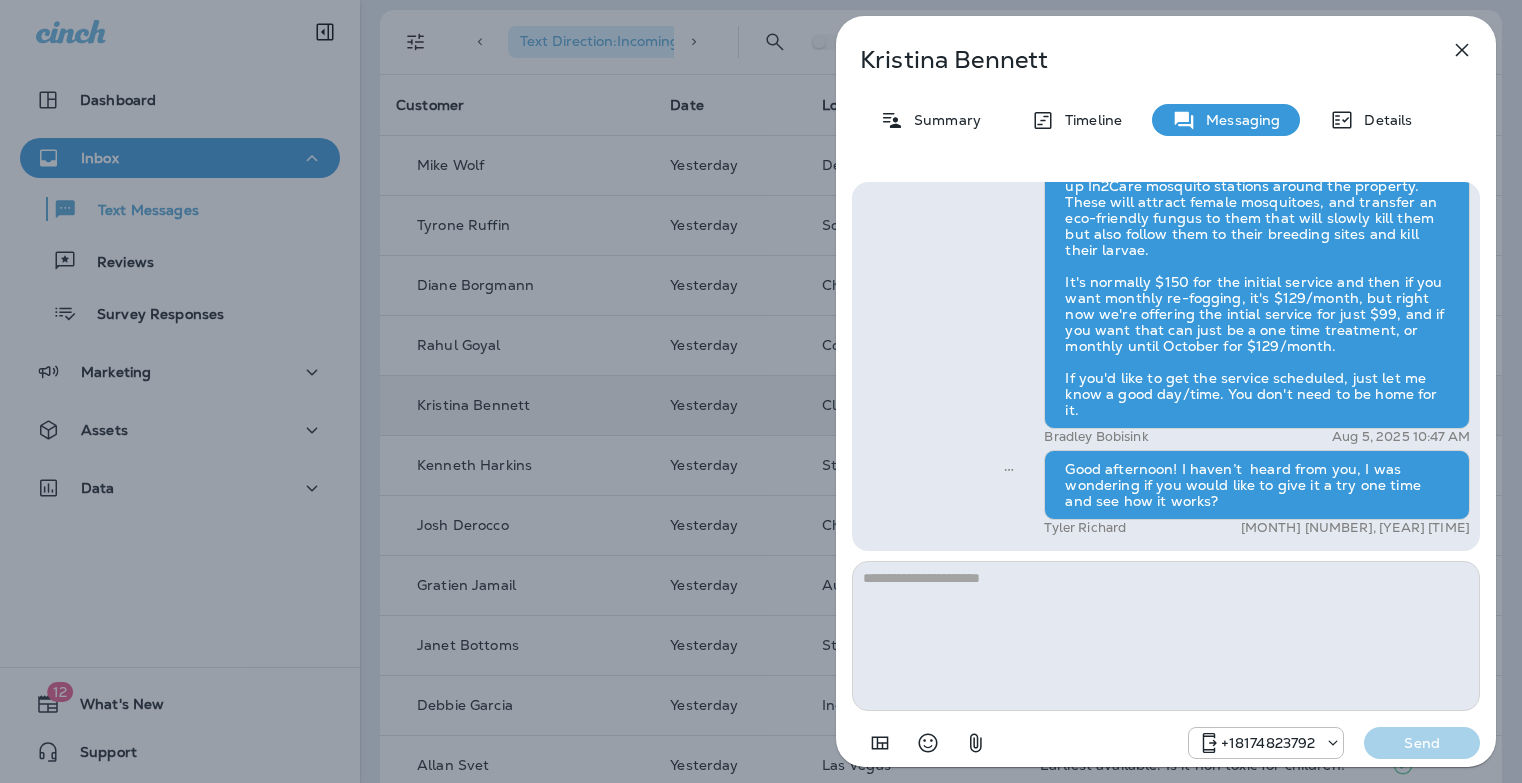 click on "[FIRST] [LAST] Summary Timeline Messaging Details Hi [FIRST] , this is Steven with Moxie Pest Control. We know Summer brings out the mosquitoes—and with the Summer season here, I’d love to get you on our schedule to come help take care of that. Just reply here if you're interested, and I'll let you know the details!
Reply STOP to optout [PHONE] [MONTH] [NUMBER], [YEAR] [TIME] How much is the mosquito treatment? [PHONE] [MONTH] [NUMBER], [YEAR] [TIME] [FIRST] [LAST] [MONTH] [NUMBER], [YEAR] [TIME] Good afternoon! I haven’t heard from you, I was wondering if you would like to give it a try one time and see how it works? [FIRST] [LAST] [MONTH] [NUMBER], [YEAR] [TIME] [PHONE] Send" at bounding box center [761, 391] 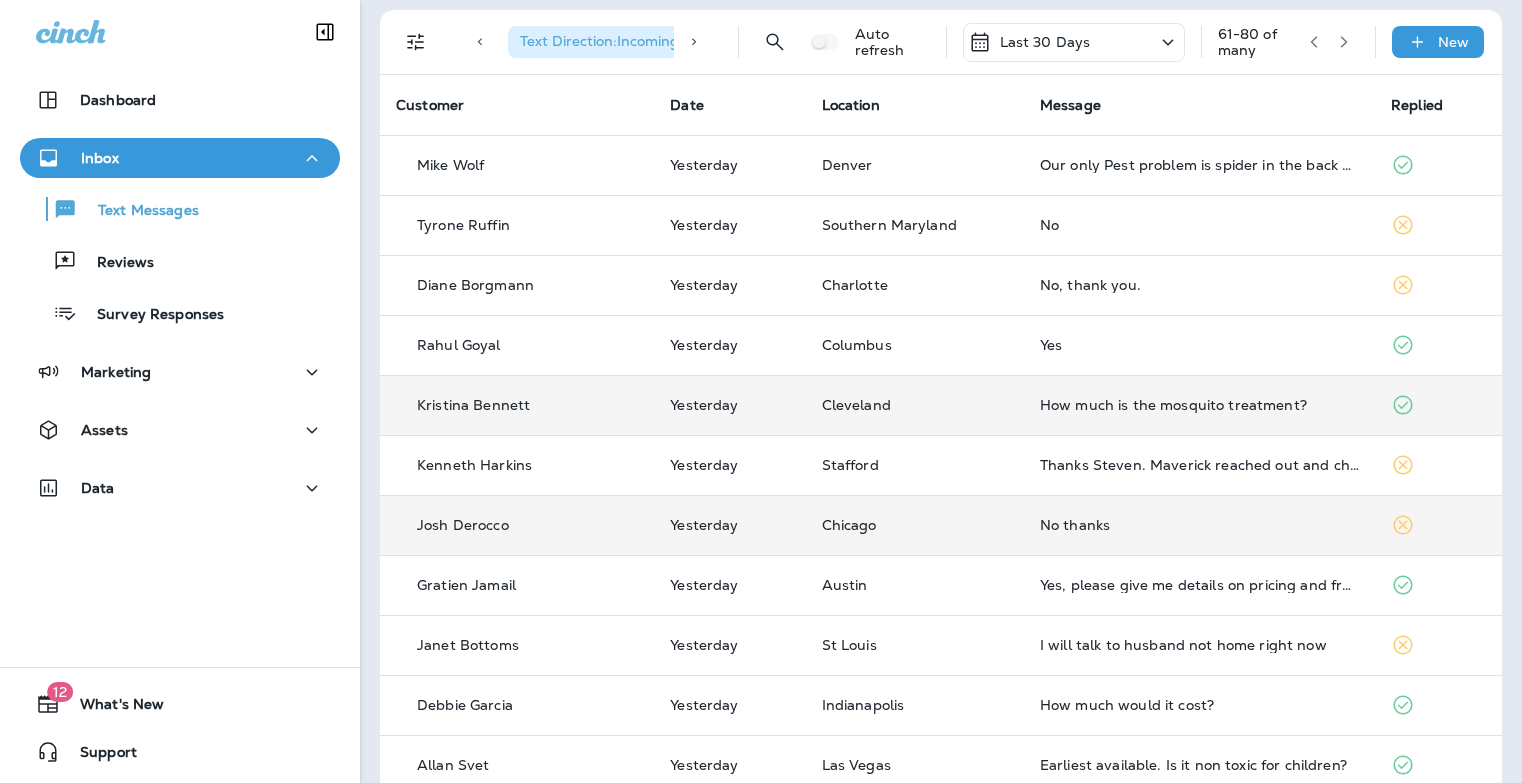 scroll, scrollTop: 113, scrollLeft: 0, axis: vertical 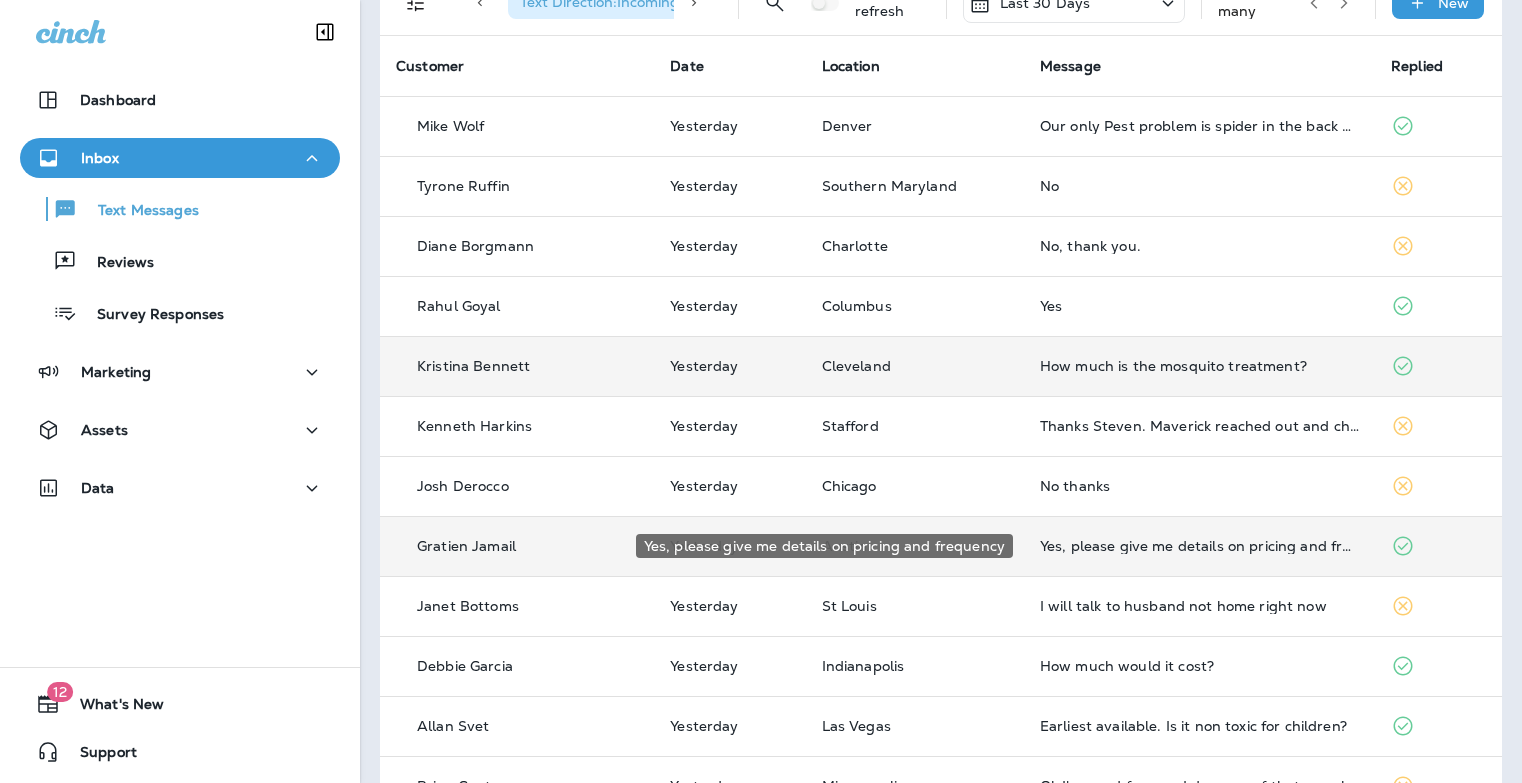 click on "Yes, please give me details on pricing and frequency" at bounding box center [1199, 546] 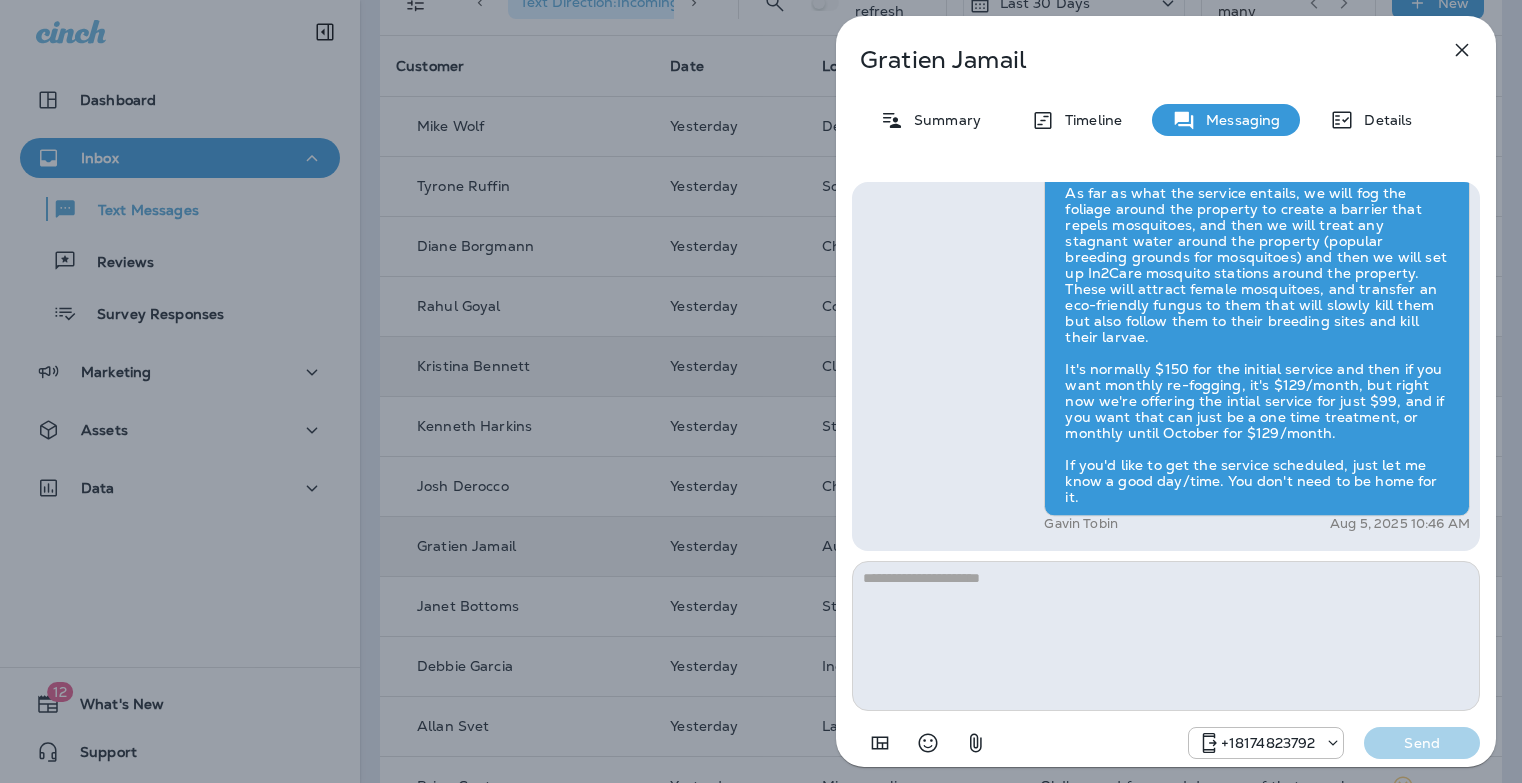click at bounding box center [1166, 636] 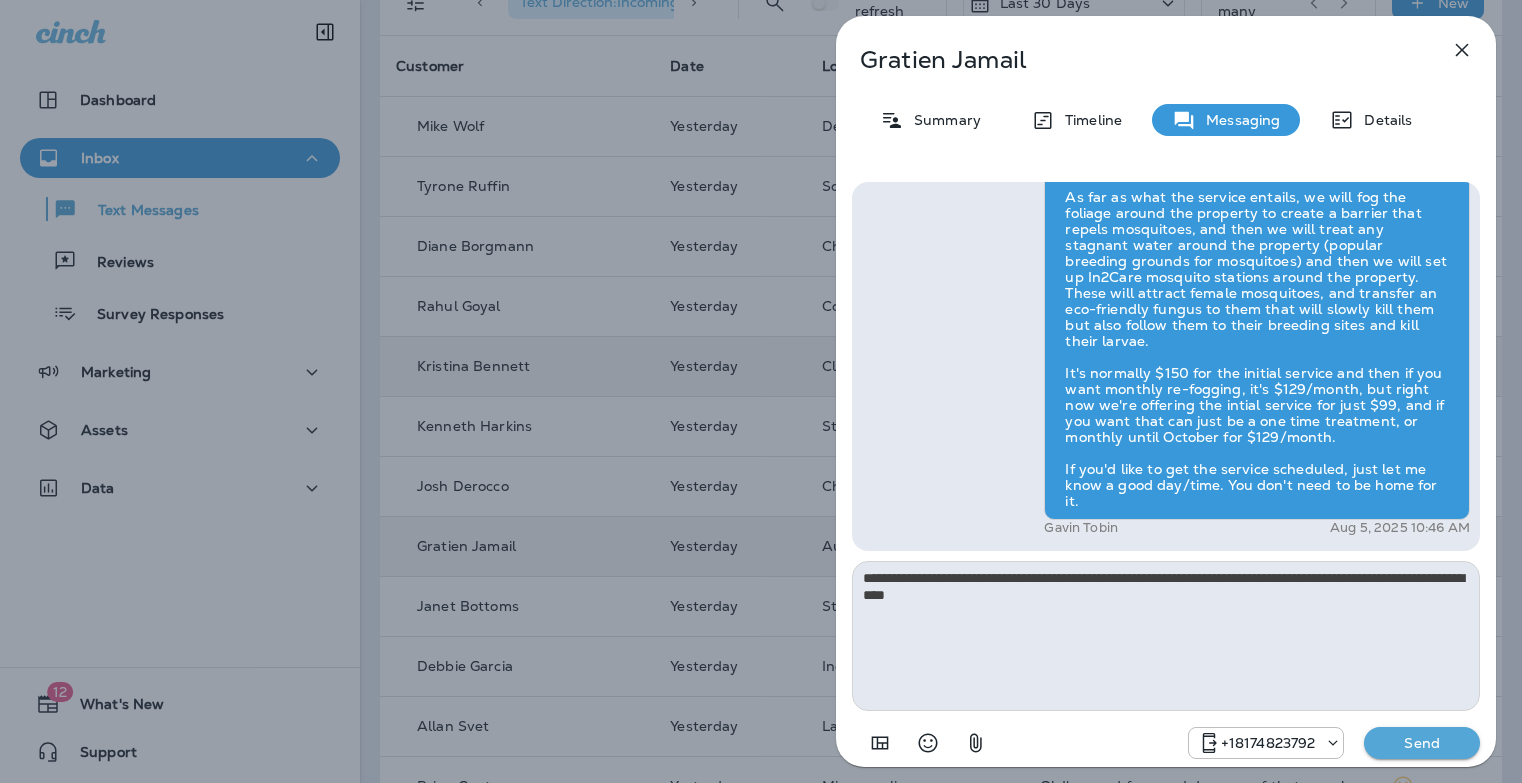 type on "**********" 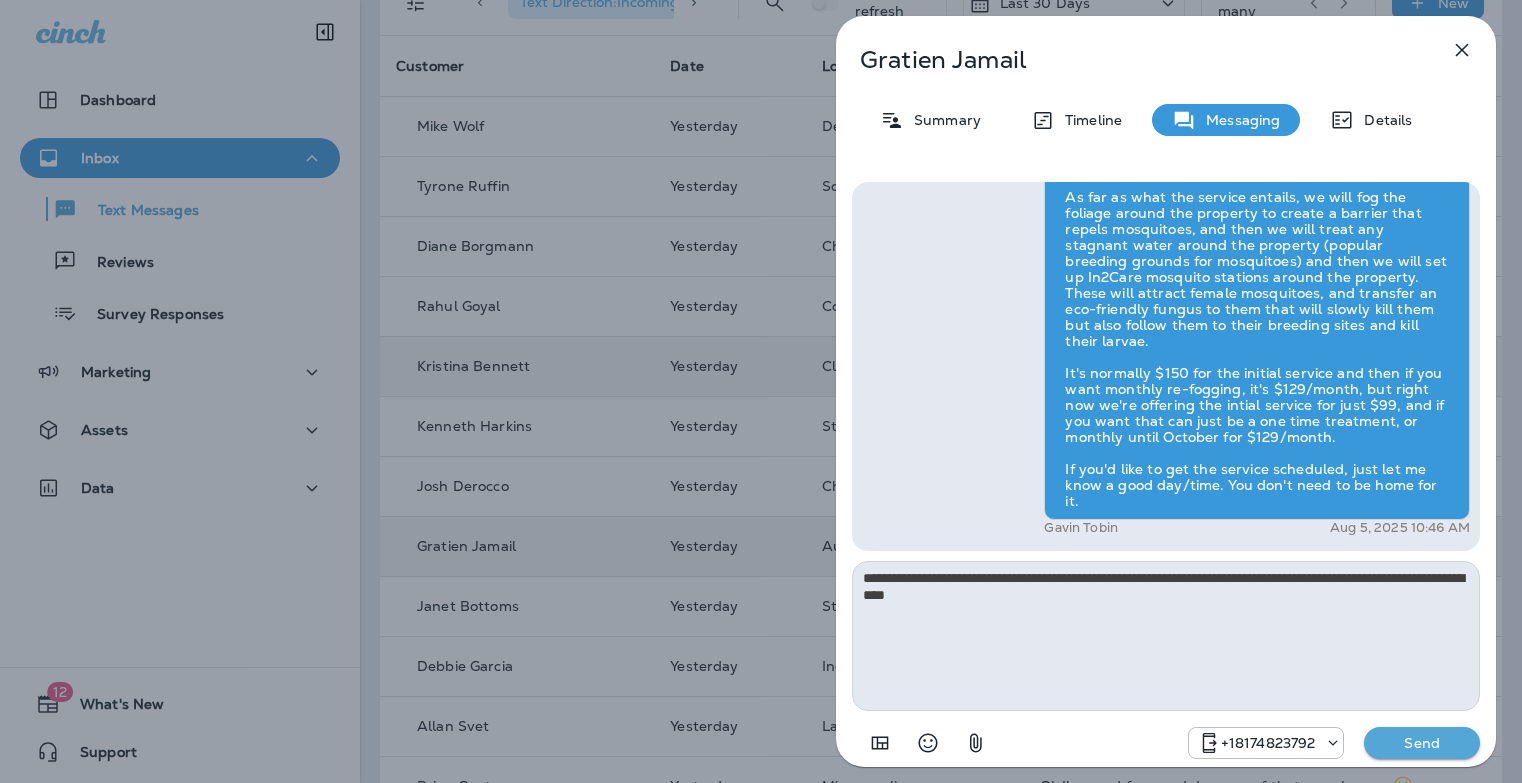 type 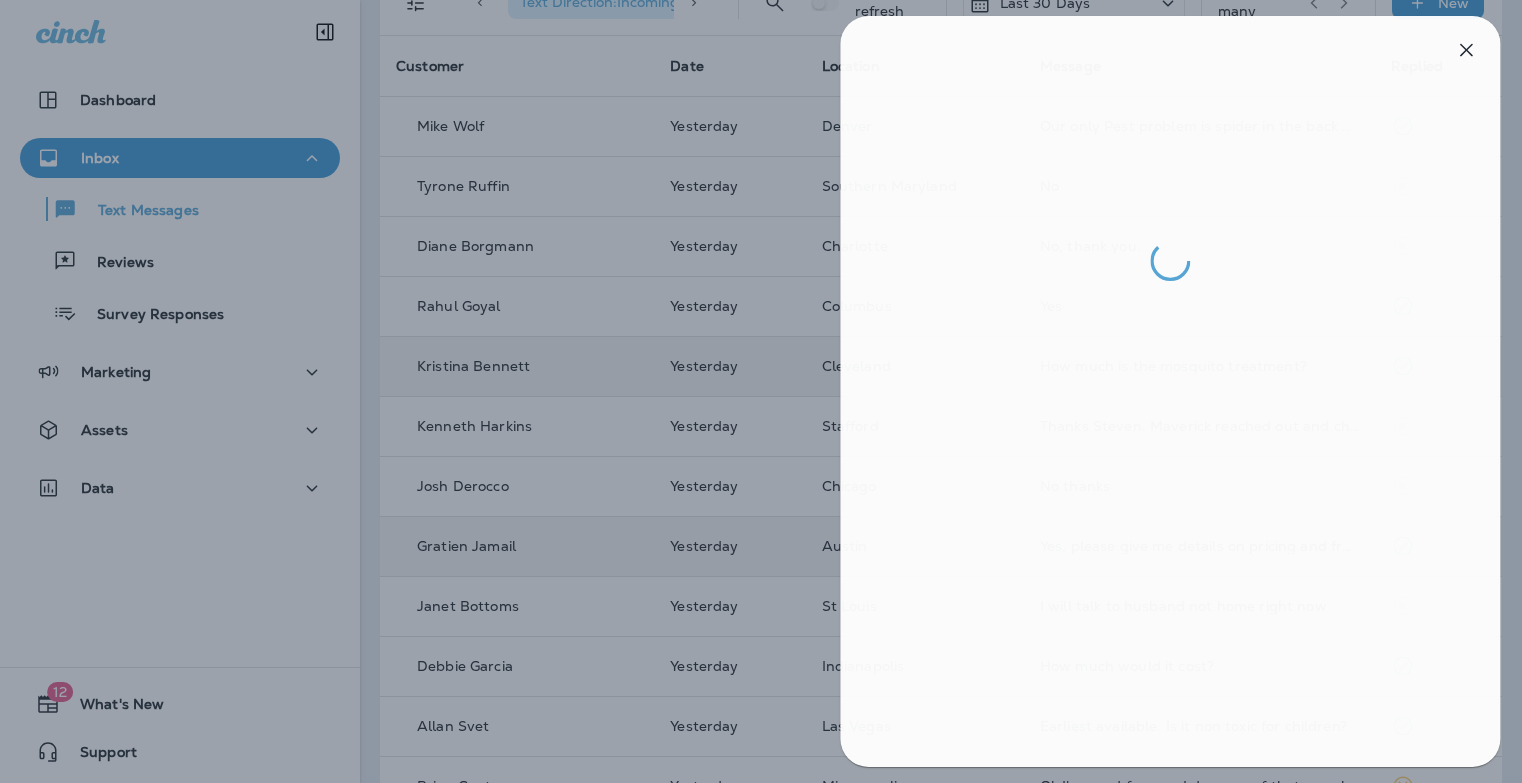 click at bounding box center (765, 391) 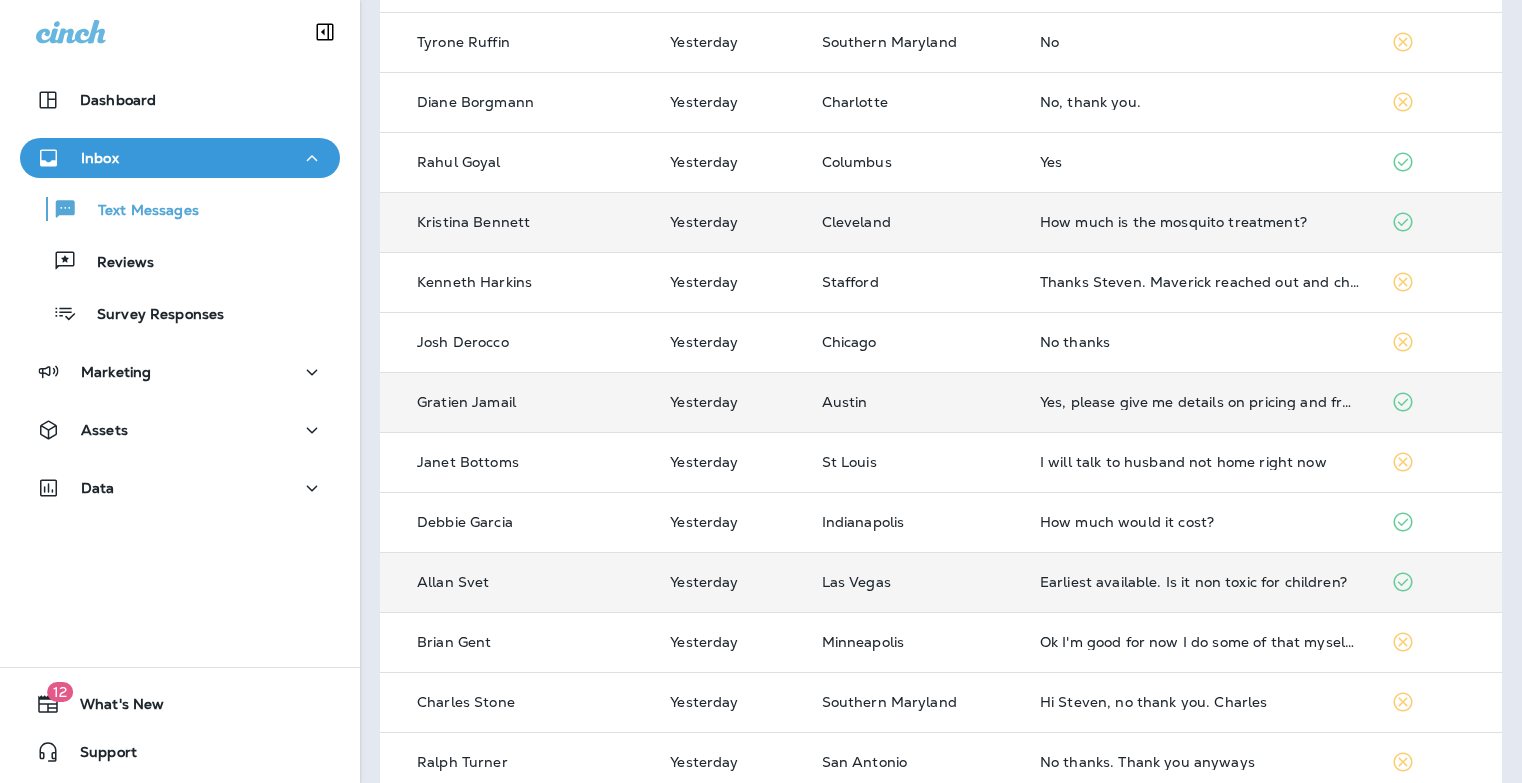 scroll, scrollTop: 258, scrollLeft: 0, axis: vertical 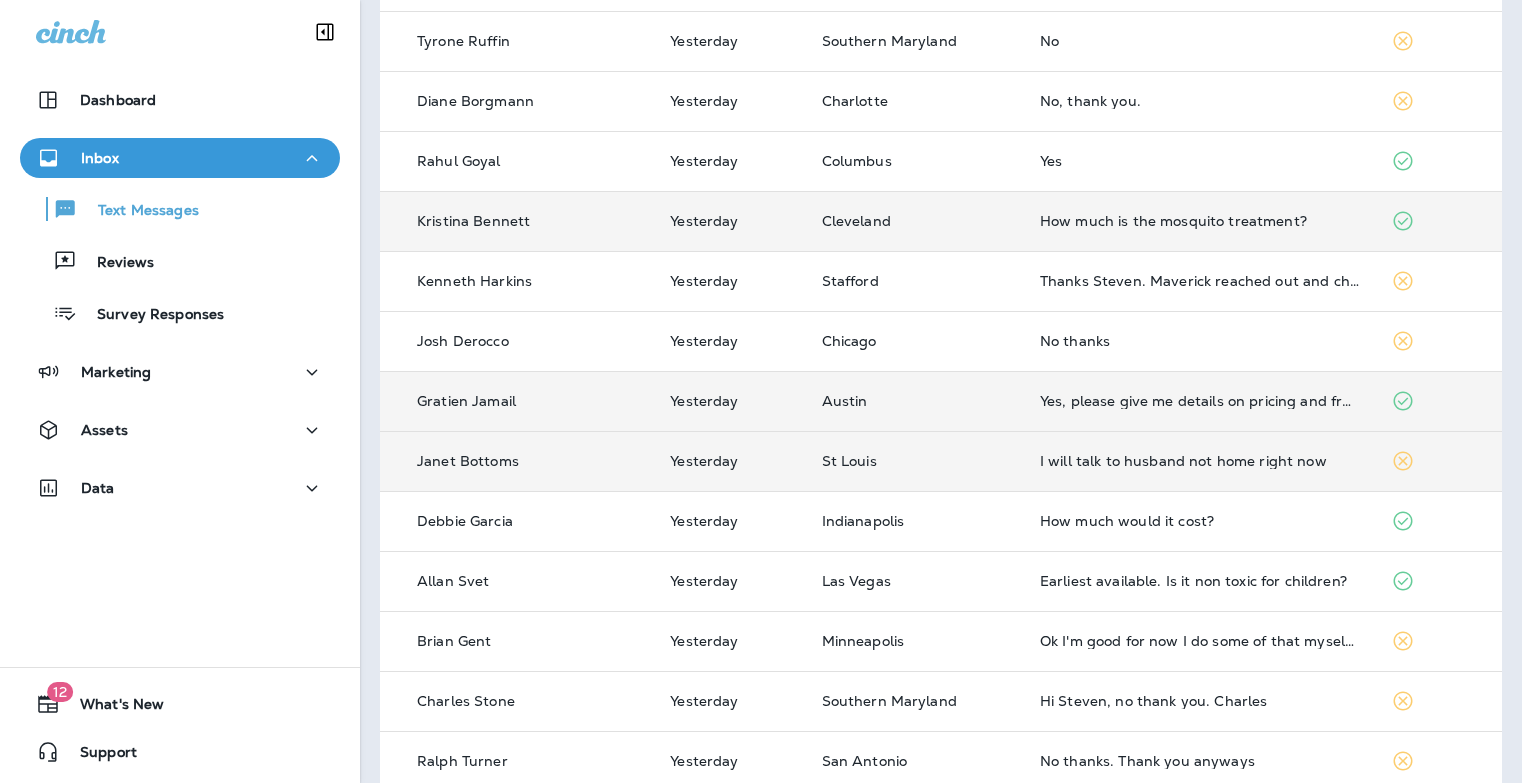 click on "I will talk to husband not home right now" at bounding box center [1199, 461] 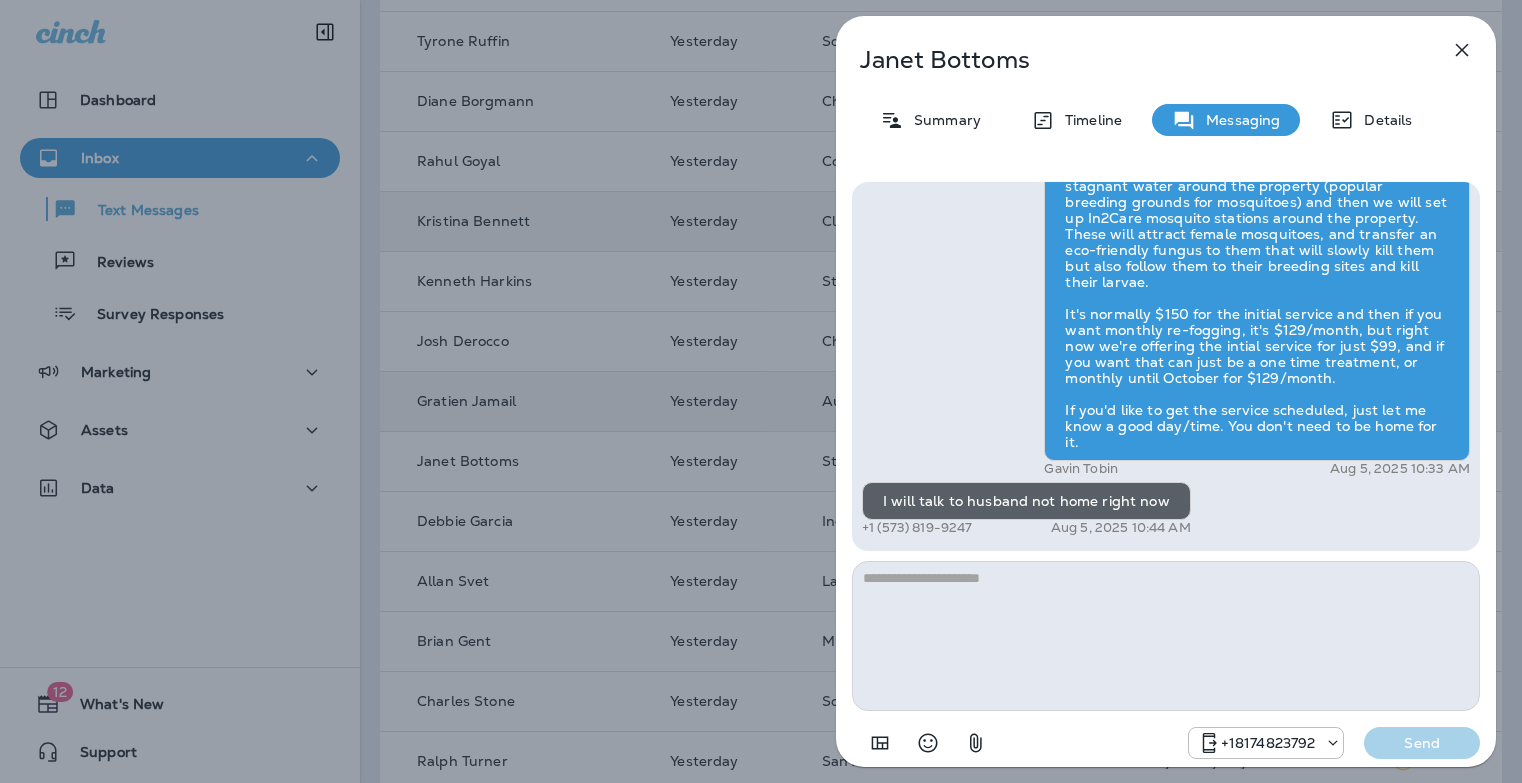 click at bounding box center [1166, 636] 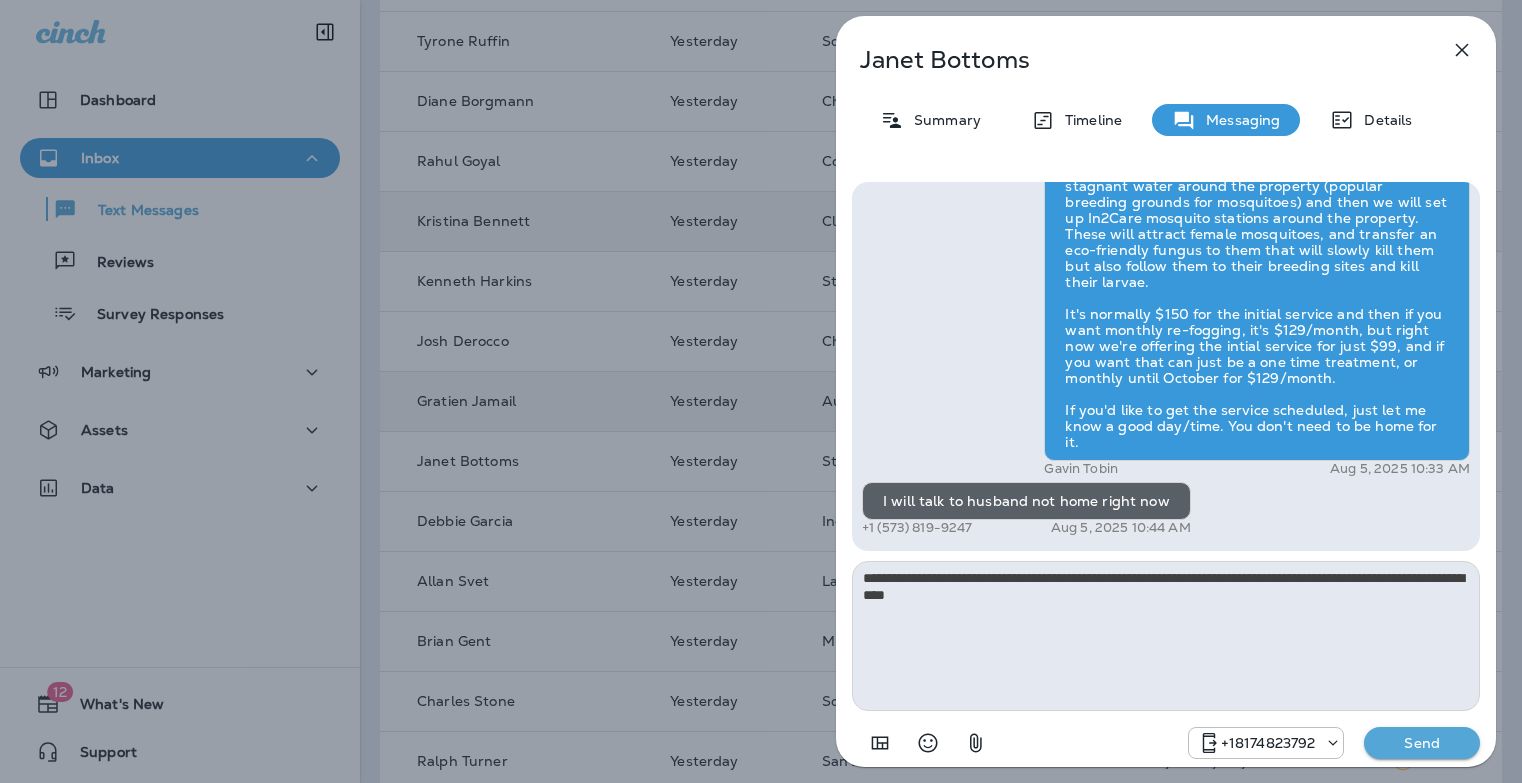 type on "**********" 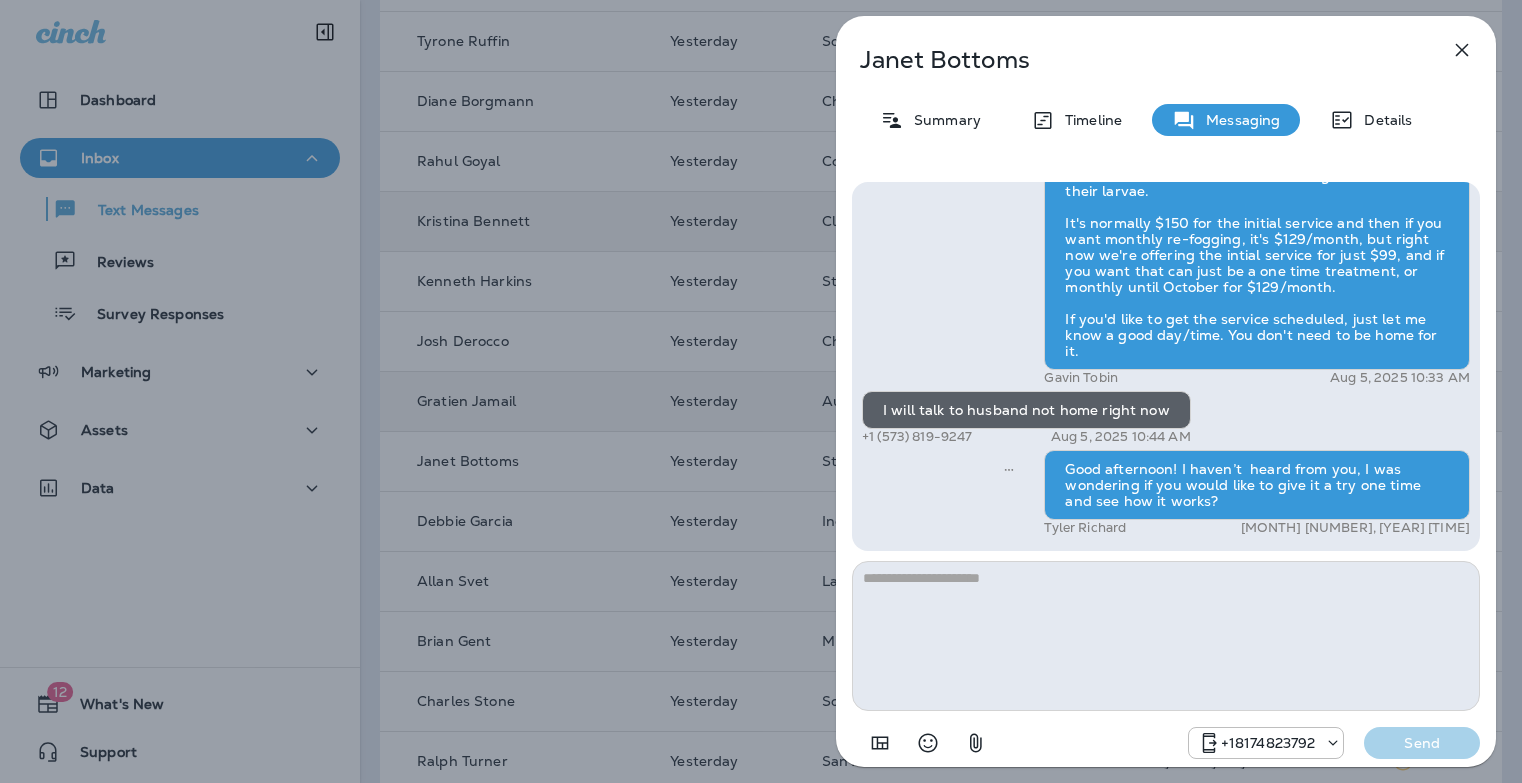 drag, startPoint x: 753, startPoint y: 533, endPoint x: 948, endPoint y: 527, distance: 195.09229 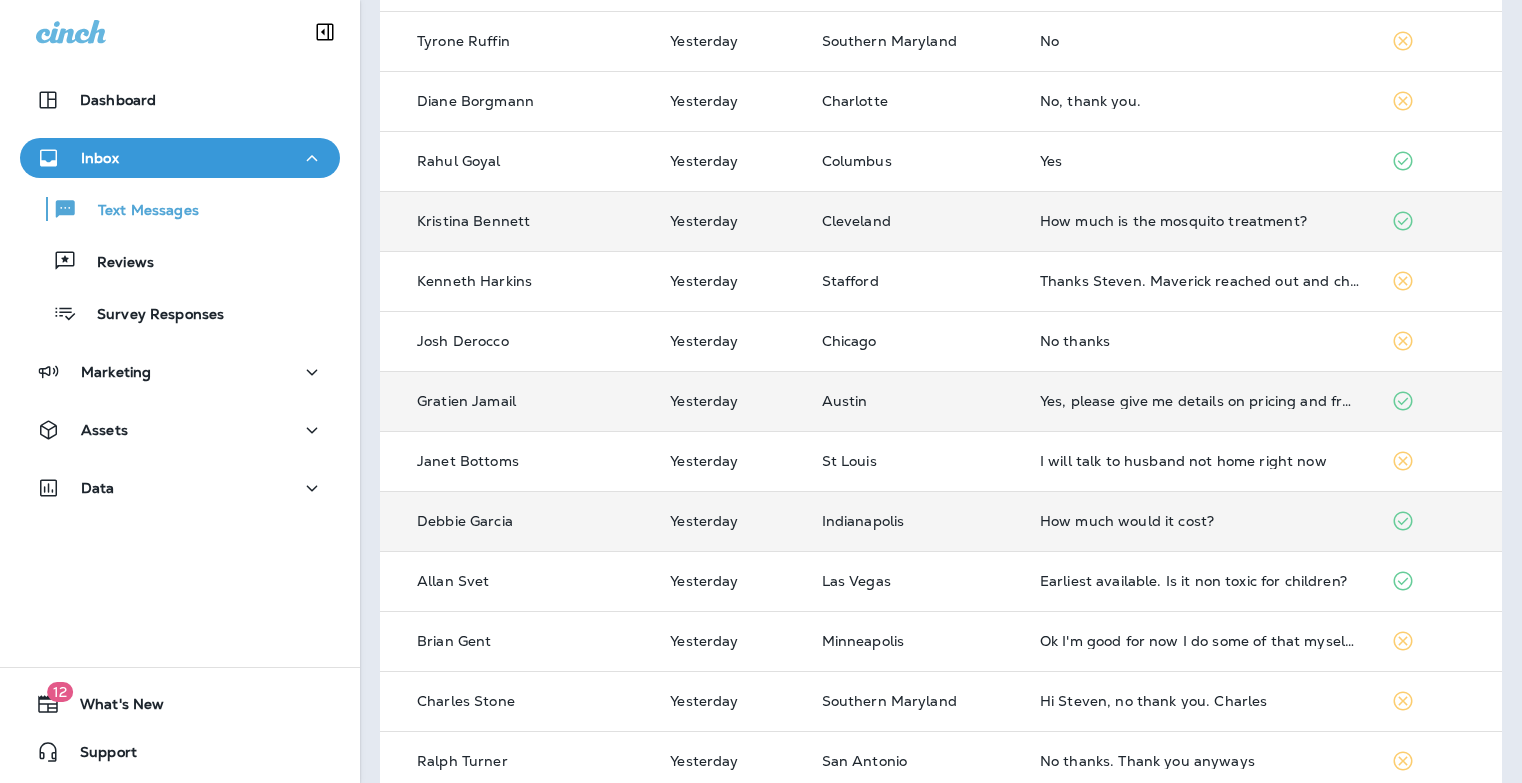 click on "How much would it cost?" at bounding box center [1199, 521] 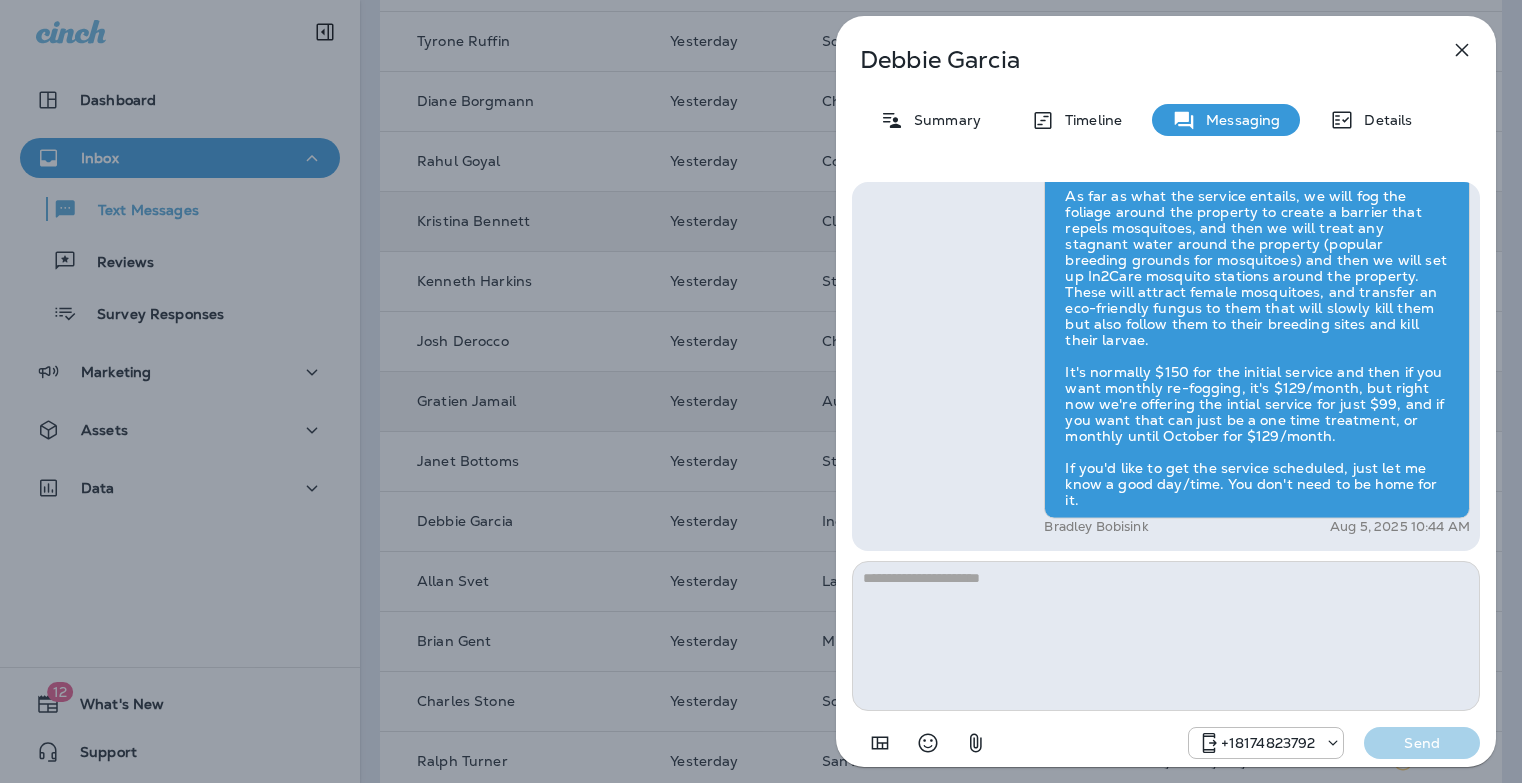 click at bounding box center (1166, 636) 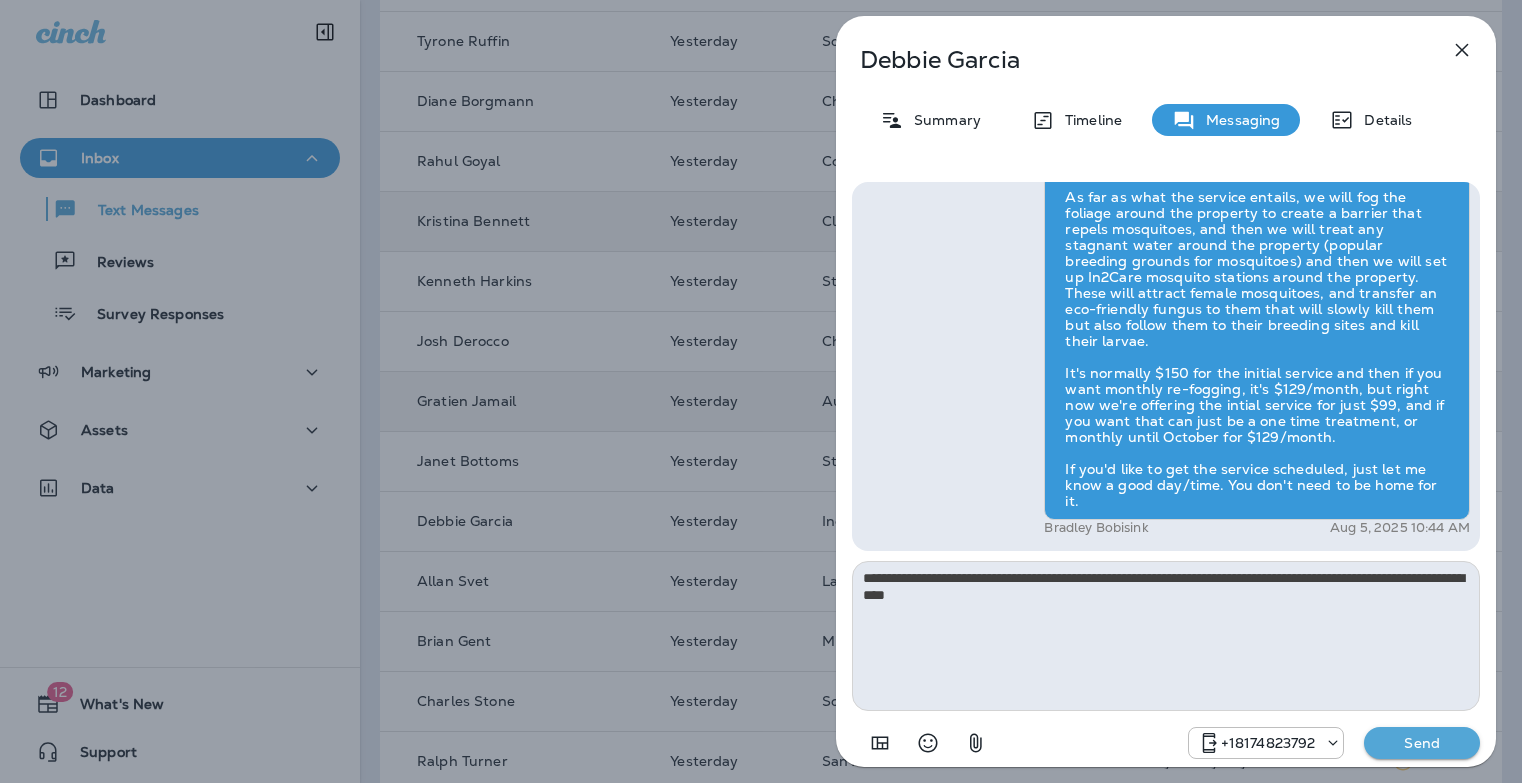 type on "**********" 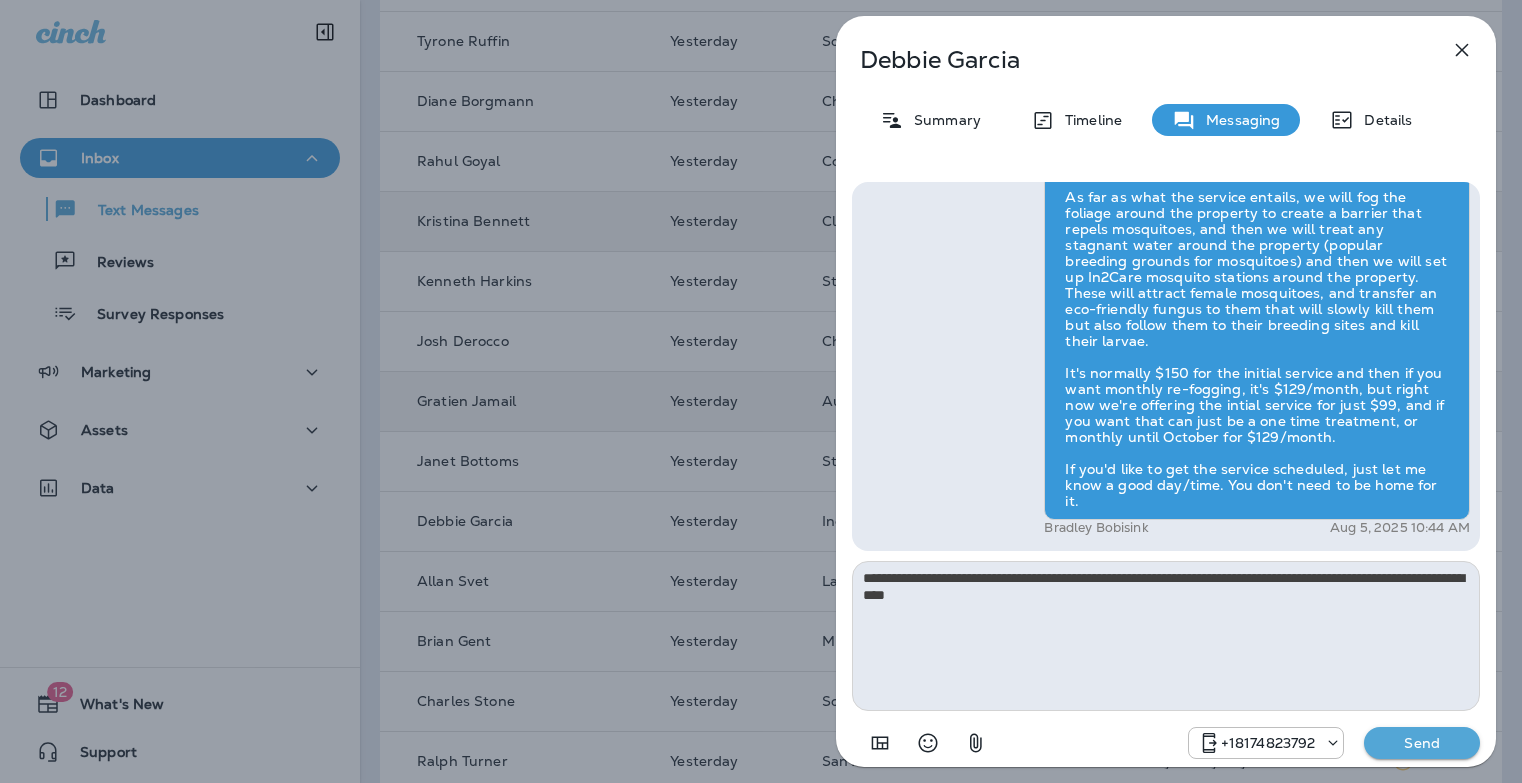 type 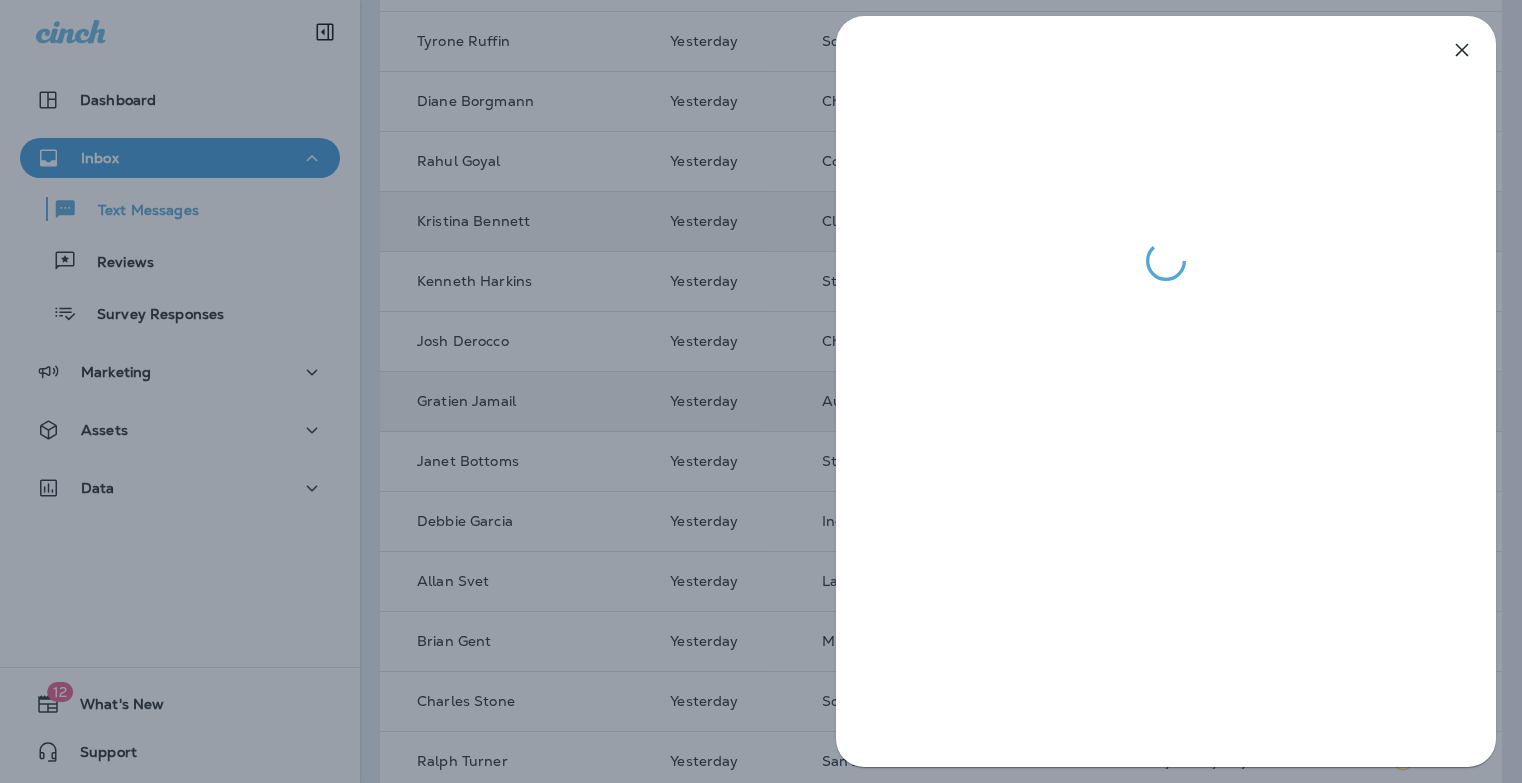 click at bounding box center (761, 391) 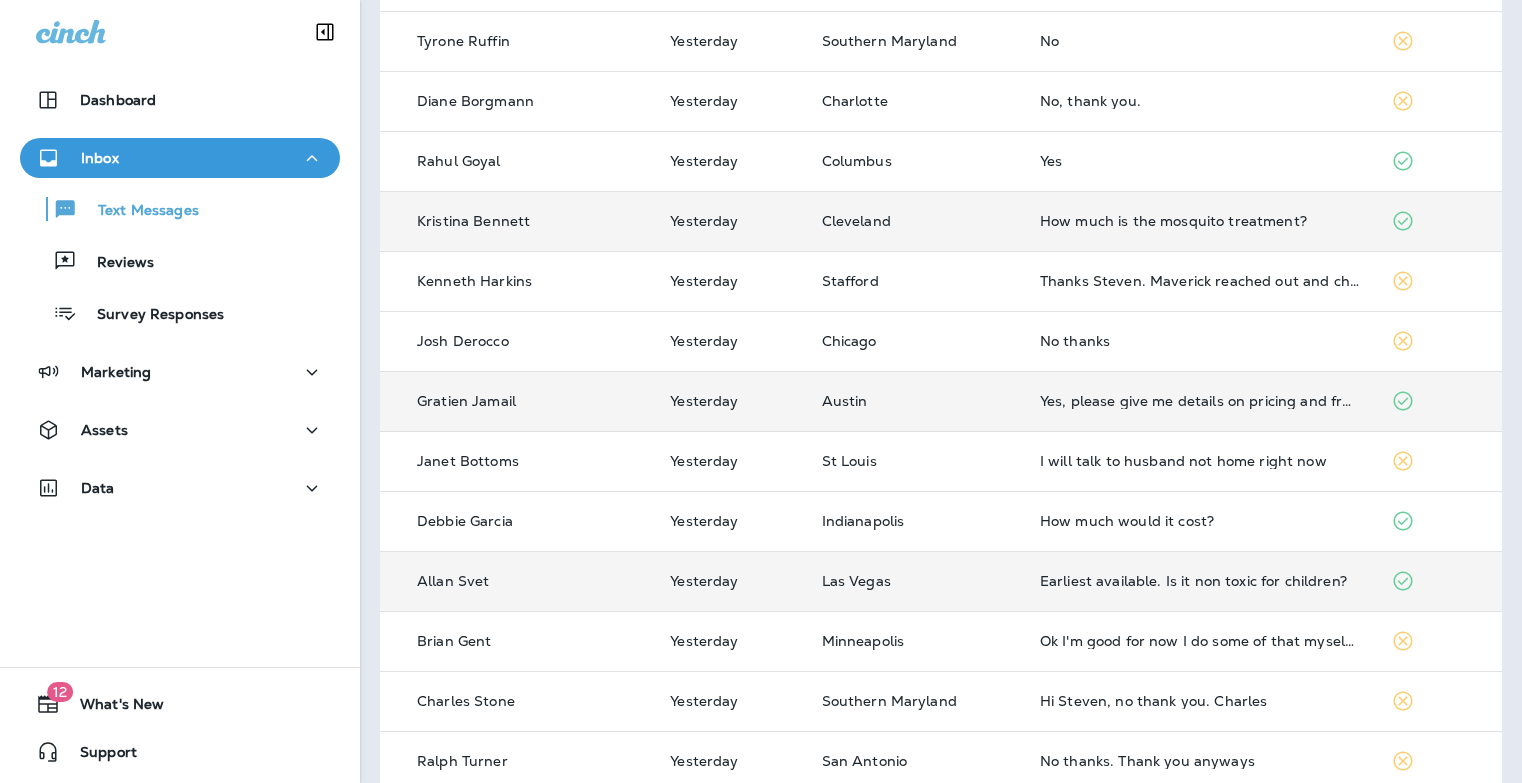 click on "Earliest available. Is it non toxic for children?" at bounding box center (1199, 581) 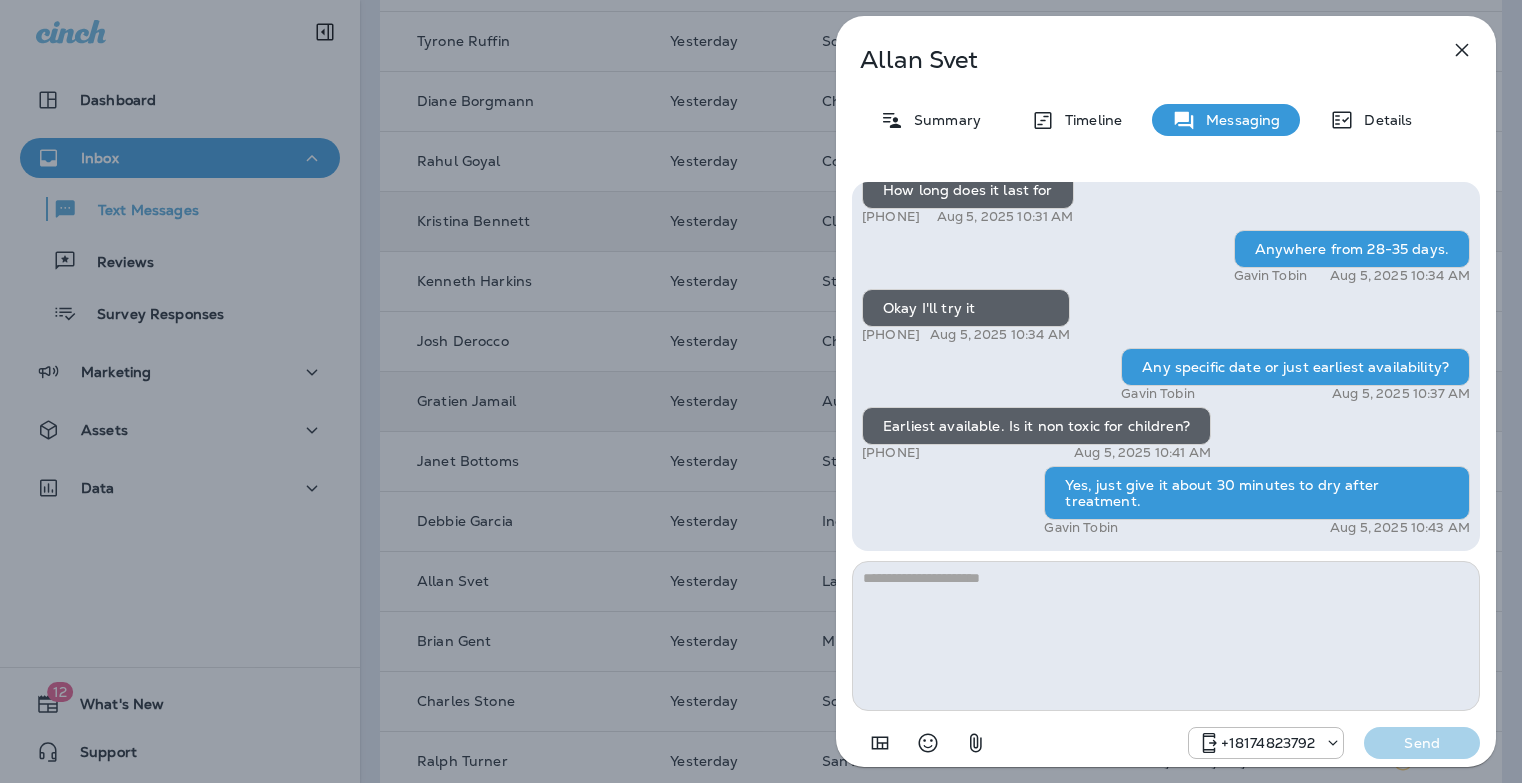 click on "[FIRST] [LAST] Summary Timeline Messaging Details Hi [FIRST] , this is Steven with Moxie Pest Control. We know Summer brings out the mosquitoes—and with the Summer season here, I’d love to get you on our schedule to come help take care of that. Just reply here if you're interested, and I'll let you know the details!
Reply STOP to optout [PHONE] [MONTH] [NUMBER], [YEAR] [TIME] Do I pay extra for that? I'm getting eaten alive by mosquitos in my garage [PHONE] [MONTH] [NUMBER], [YEAR] [TIME] [FIRST] [LAST] How long does it last for [PHONE] [MONTH] [NUMBER], [YEAR] [TIME] Anywhere from 28-35 days. [FIRST] [LAST] [MONTH] [NUMBER], [YEAR] [TIME] Okay I'll try it [PHONE] [MONTH] [NUMBER], [YEAR] [TIME] Any specific date or just earliest availability? [FIRST] [LAST] [MONTH] [NUMBER], [YEAR] [TIME] Earliest available. Is it non toxic for children? [PHONE] [MONTH] [NUMBER], [YEAR] [TIME] Yes, just give it about 30 minutes to dry after treatment. [FIRST] [LAST] [MONTH] [NUMBER], [YEAR] [TIME] [PHONE] Send" at bounding box center [761, 391] 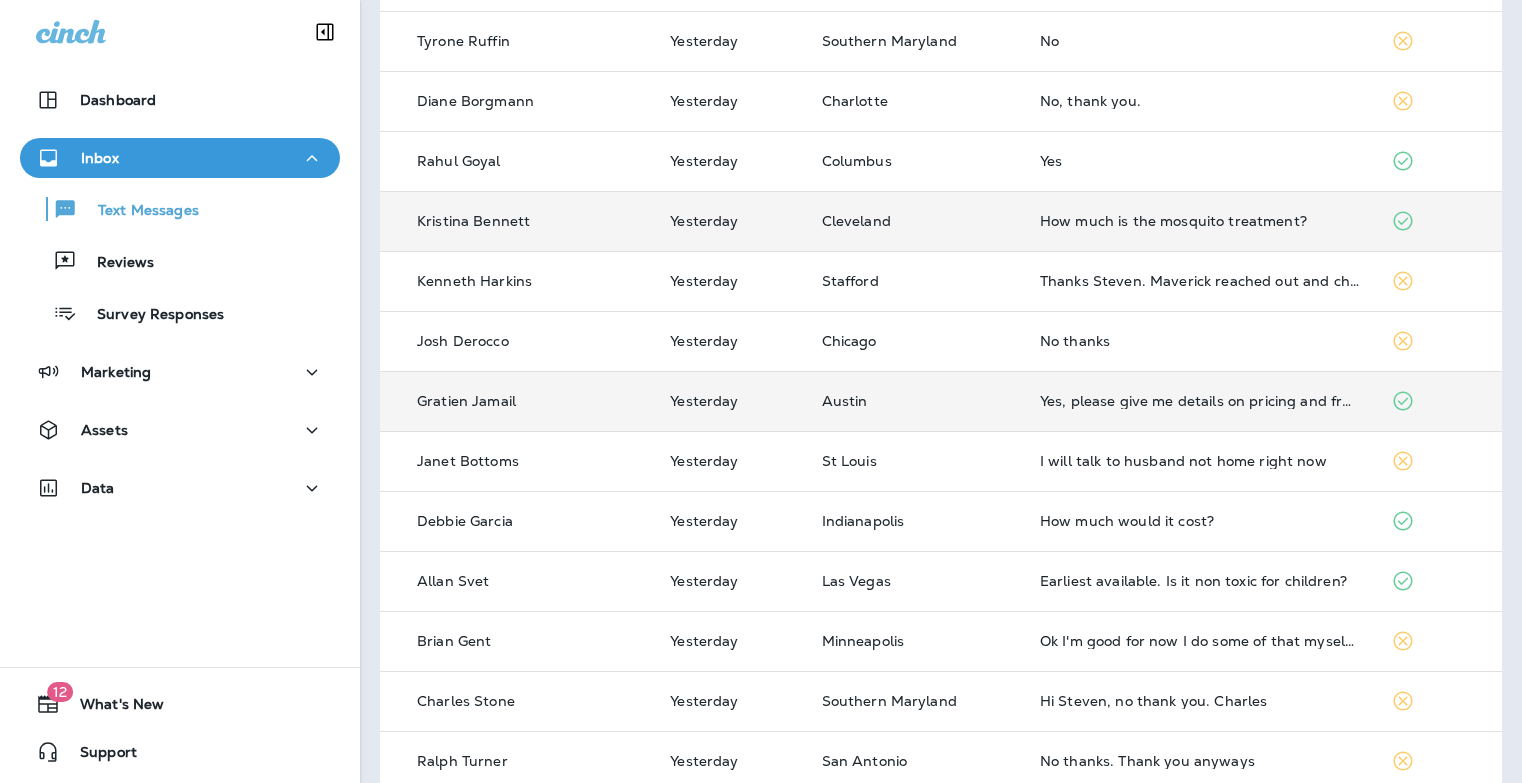 click at bounding box center (761, 391) 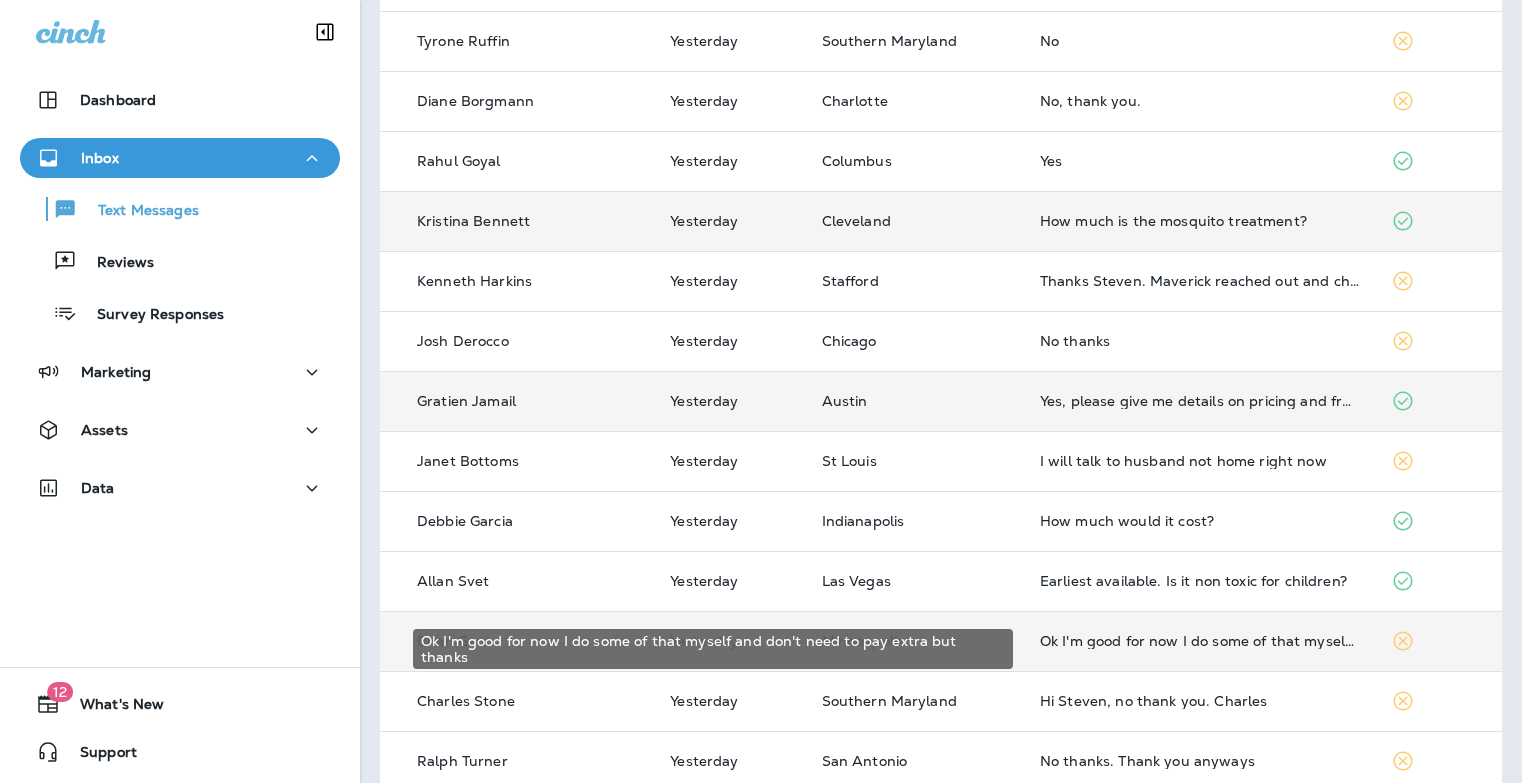 click on "Ok I'm good for now I do some of that myself and don't need to pay extra but thanks" at bounding box center (1199, 641) 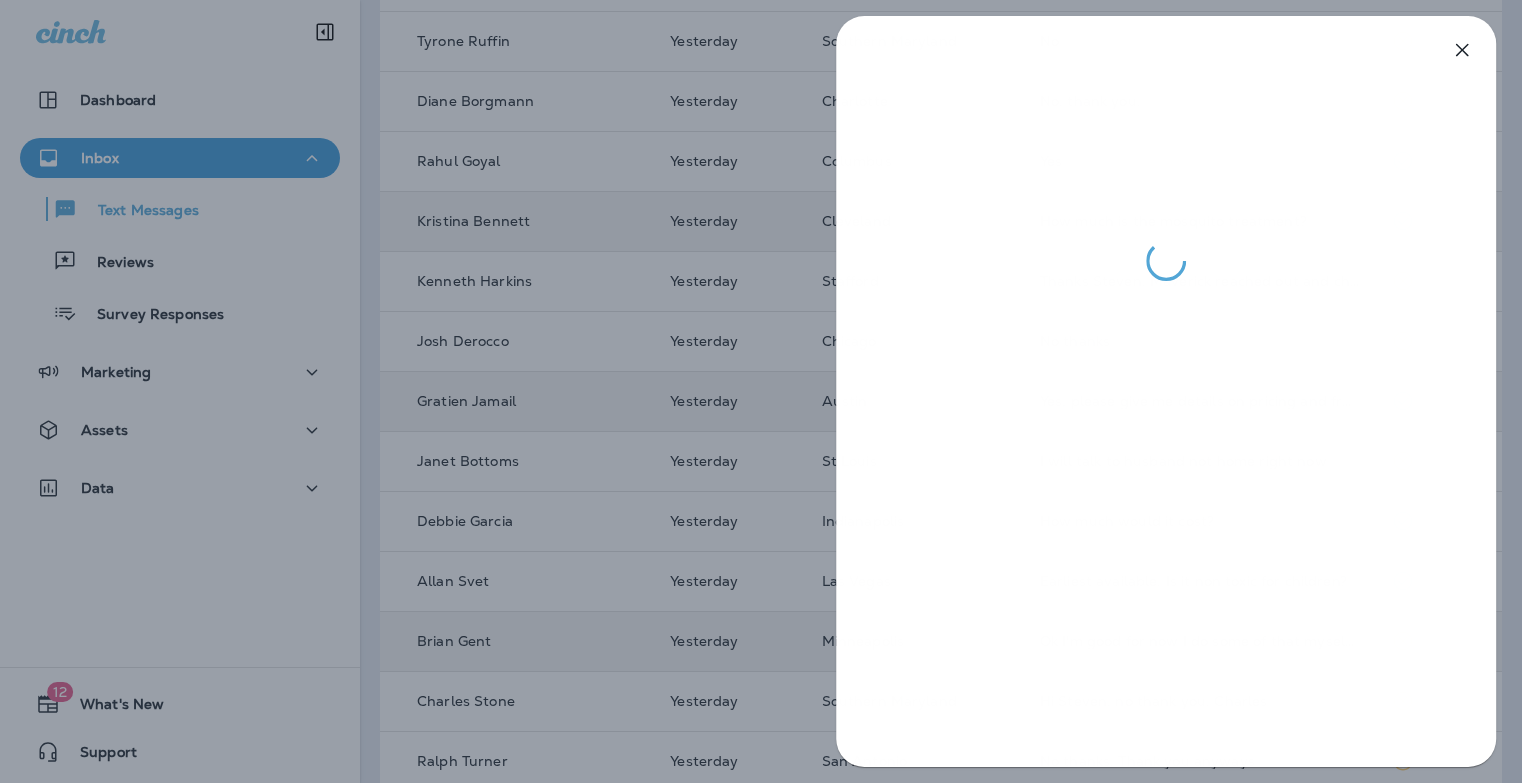 click at bounding box center [761, 391] 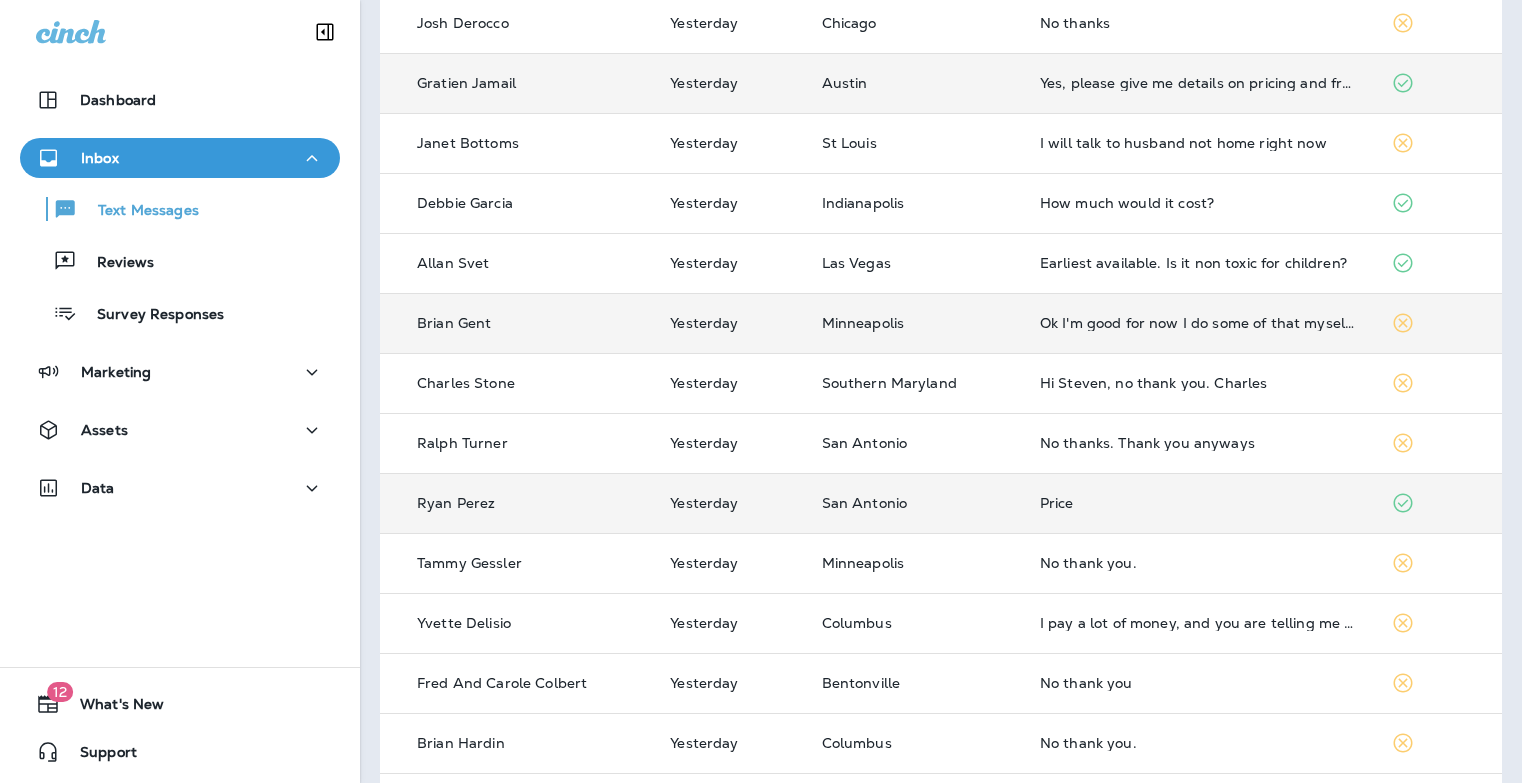 scroll, scrollTop: 588, scrollLeft: 0, axis: vertical 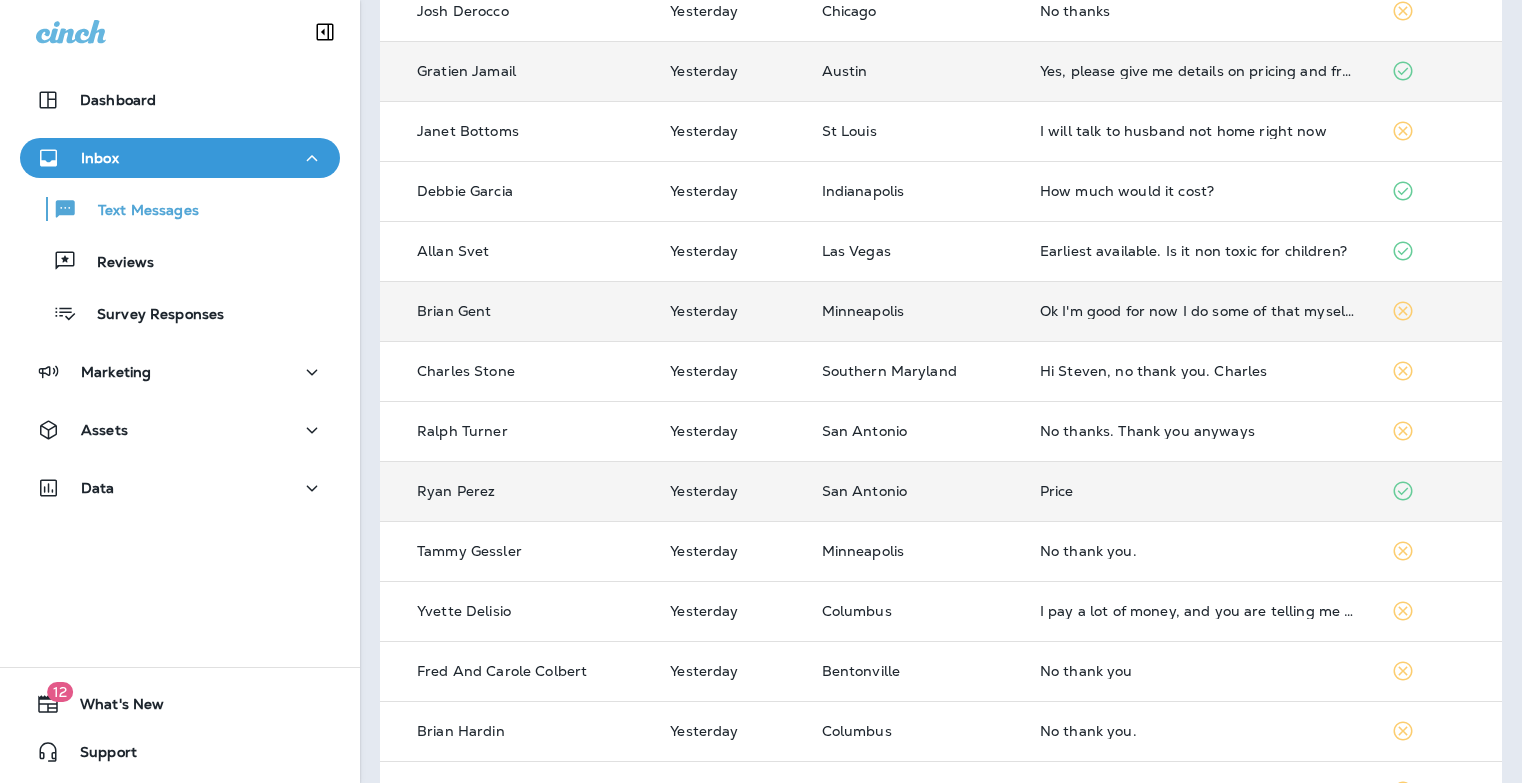 click on "Price" at bounding box center [1199, 491] 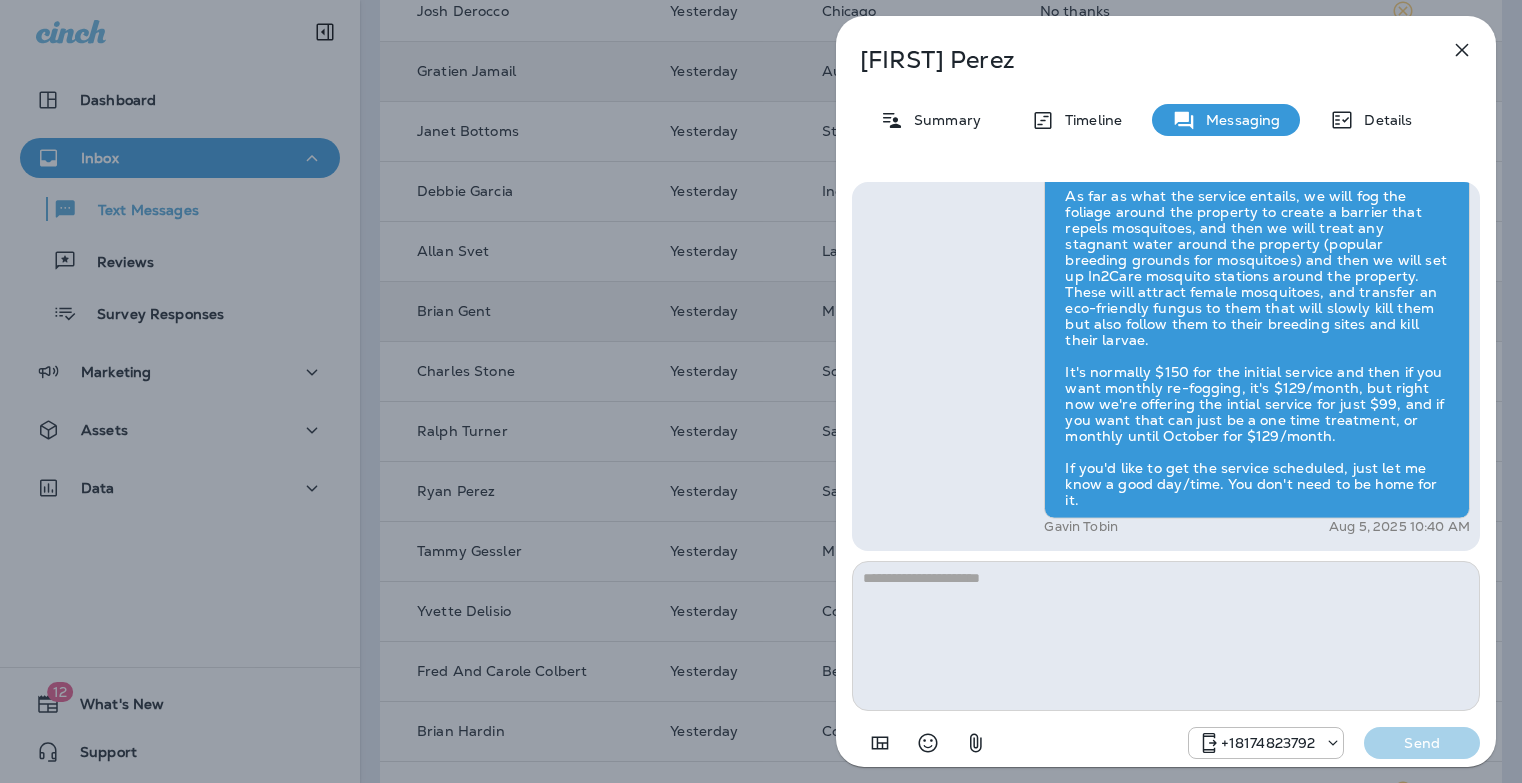 click at bounding box center (1166, 636) 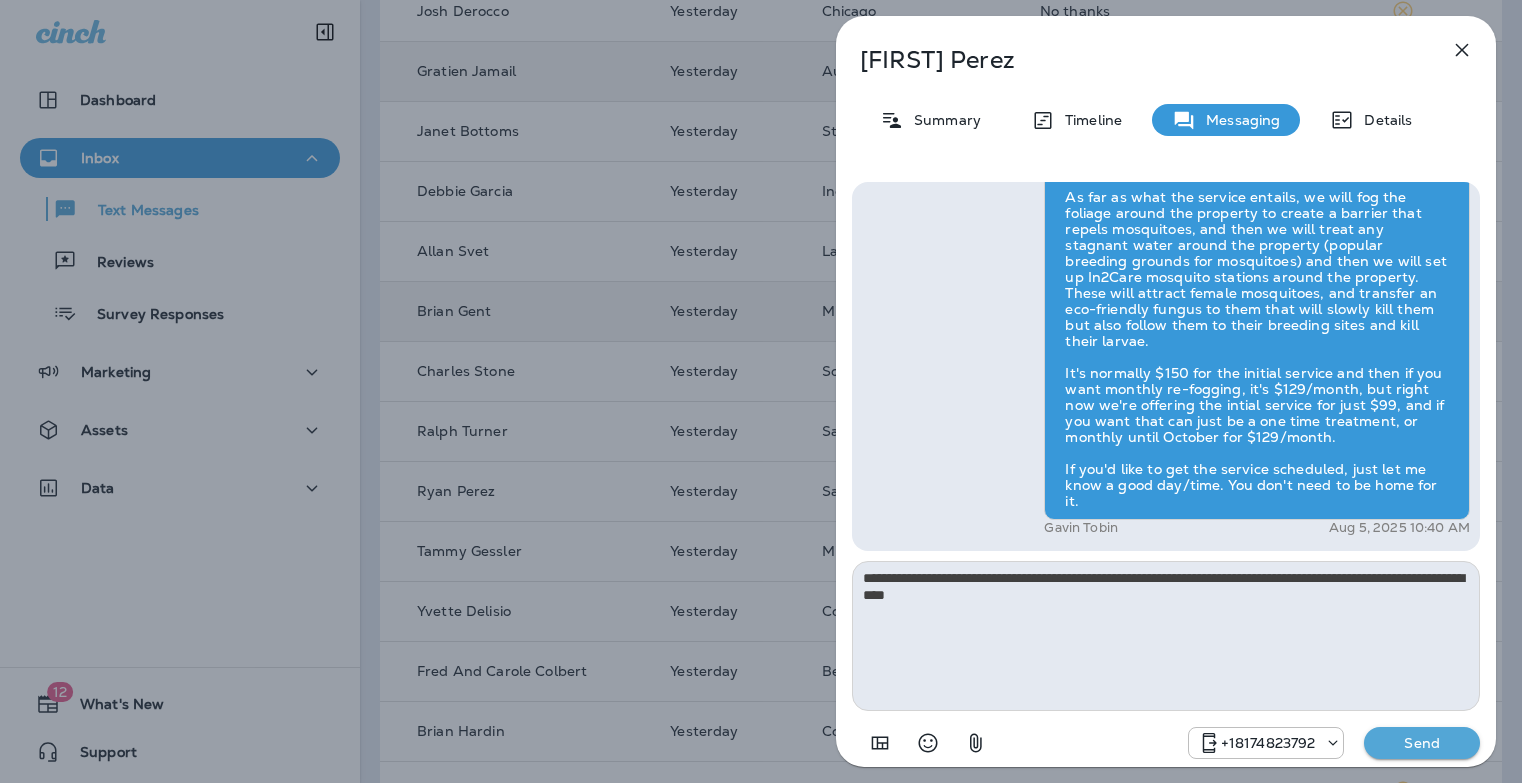 type on "**********" 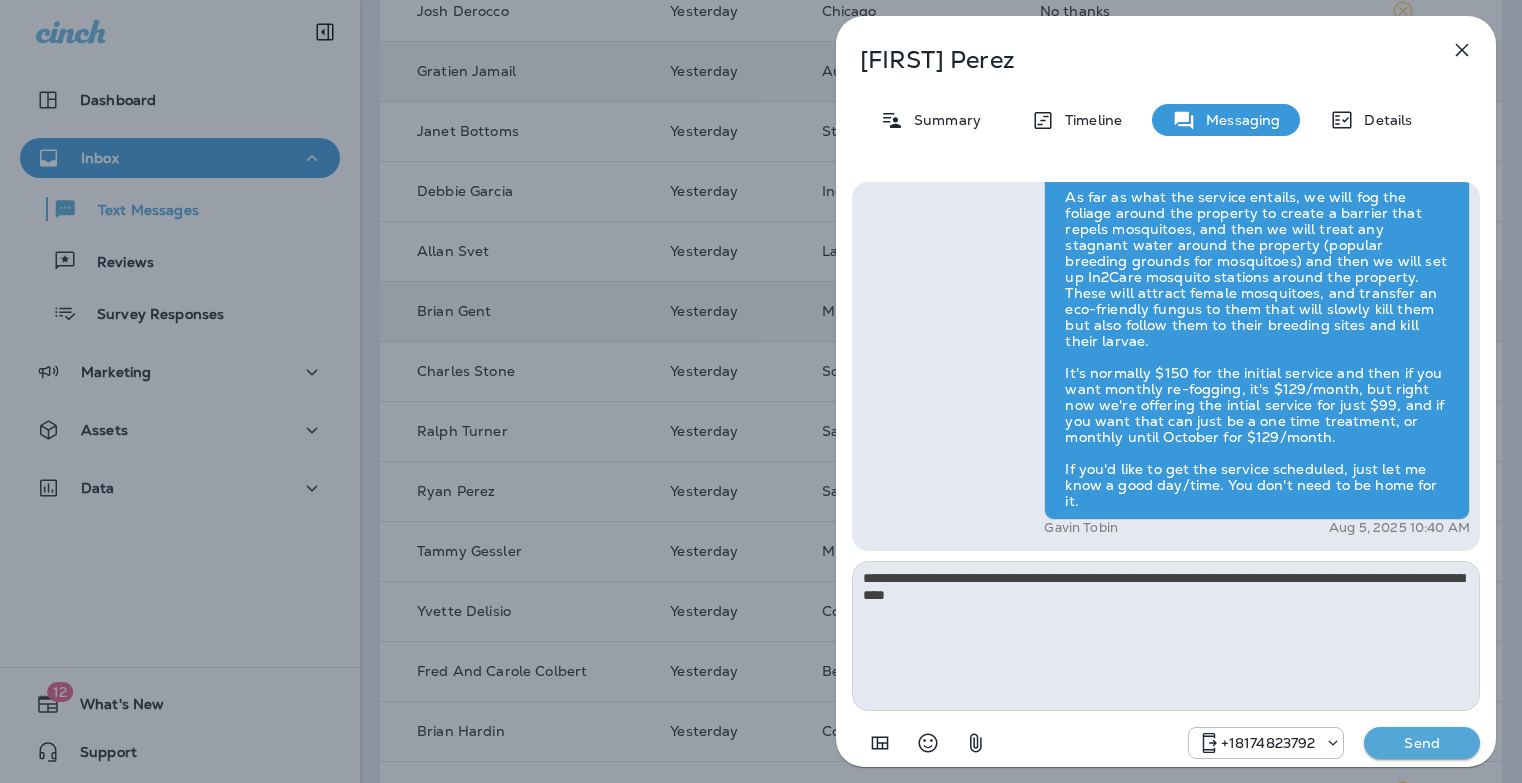 type 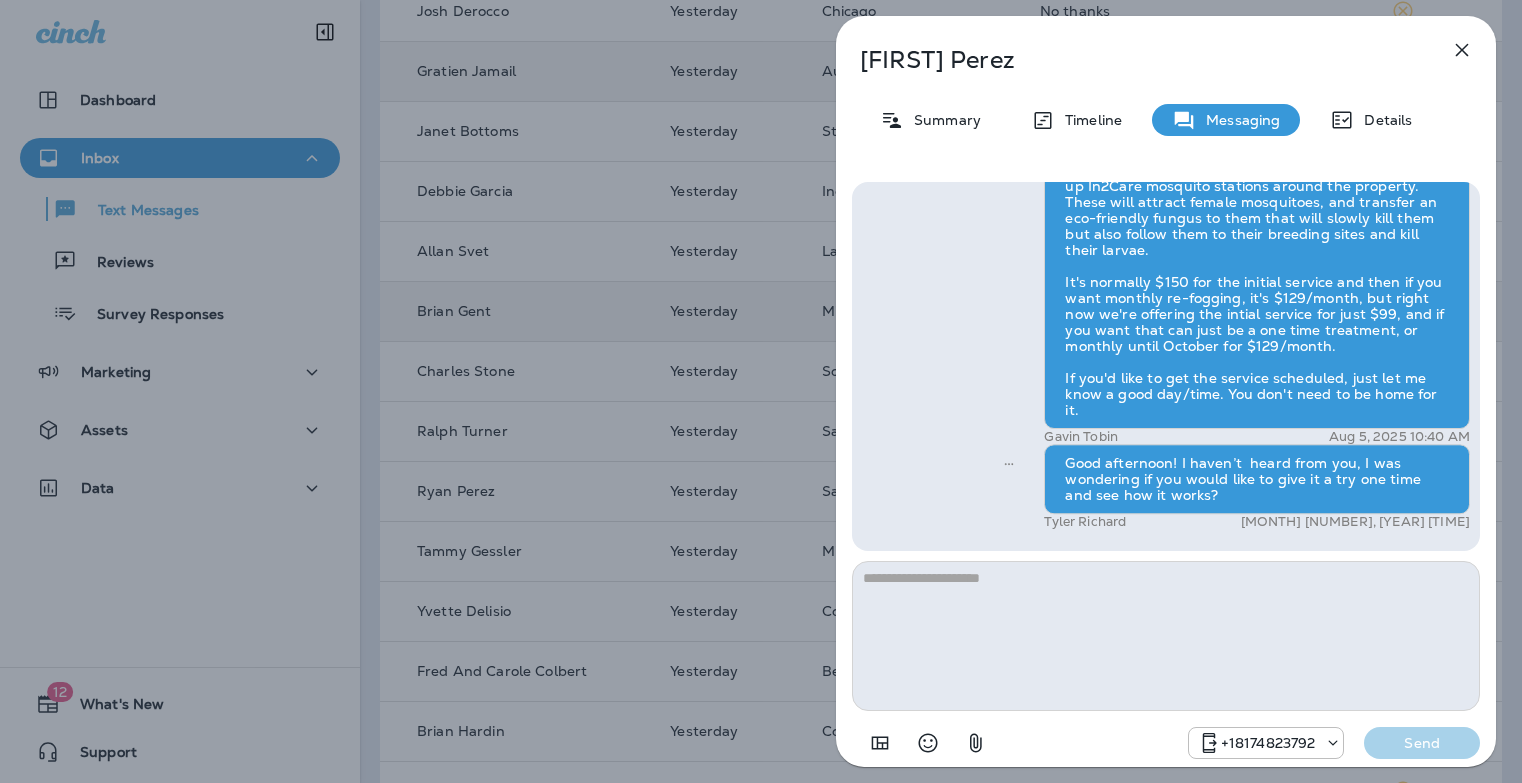 click on "[FIRST] [LAST] Summary Timeline Messaging Details Hi [FIRST] , this is Steven with Moxie Pest Control. We know Summer brings out the mosquitoes—and with the Summer season here, I’d love to get you on our schedule to come help take care of that. Just reply here if you're interested, and I'll let you know the details!
Reply STOP to optout [PHONE] [MONTH] [NUMBER], [YEAR] [TIME] Price [PHONE] [MONTH] [NUMBER], [YEAR] [TIME] [FIRST] [LAST] [MONTH] [NUMBER], [YEAR] [TIME] Good afternoon! I haven’t heard from you, I was wondering if you would like to give it a try one time and see how it works? [FIRST] [LAST] [MONTH] [NUMBER], [YEAR] [TIME] [PHONE] Send" at bounding box center (761, 391) 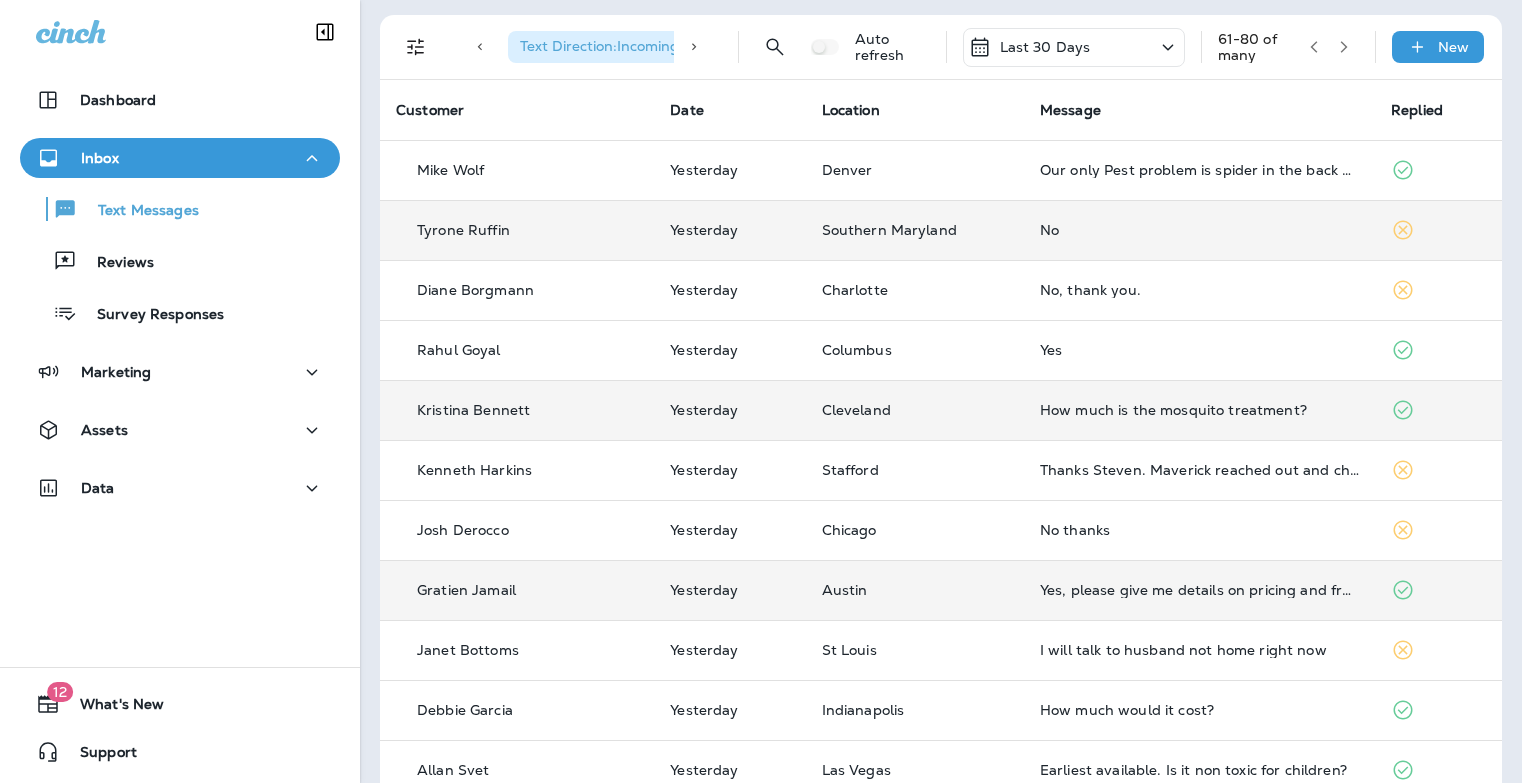 scroll, scrollTop: 0, scrollLeft: 0, axis: both 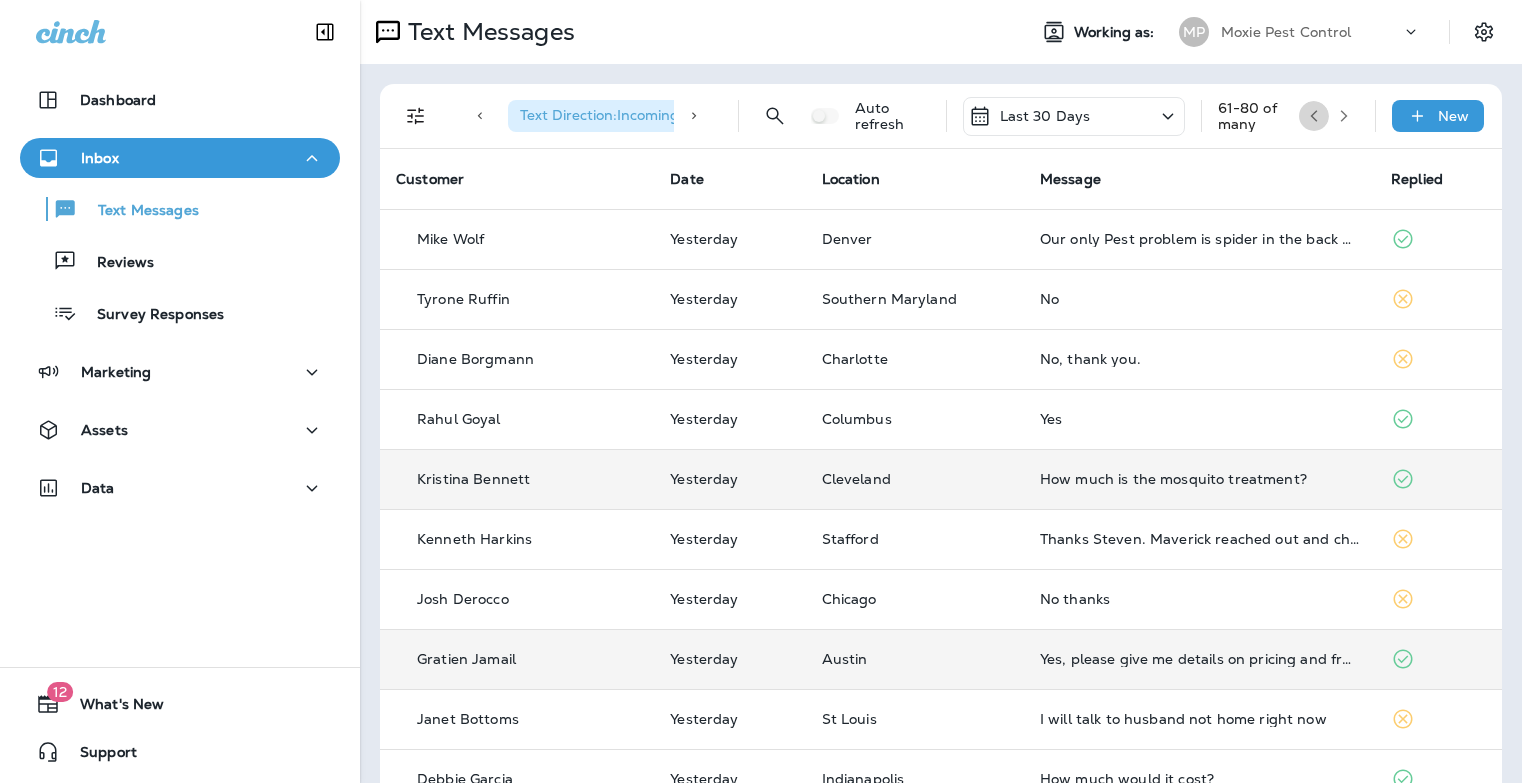 click at bounding box center (1314, 116) 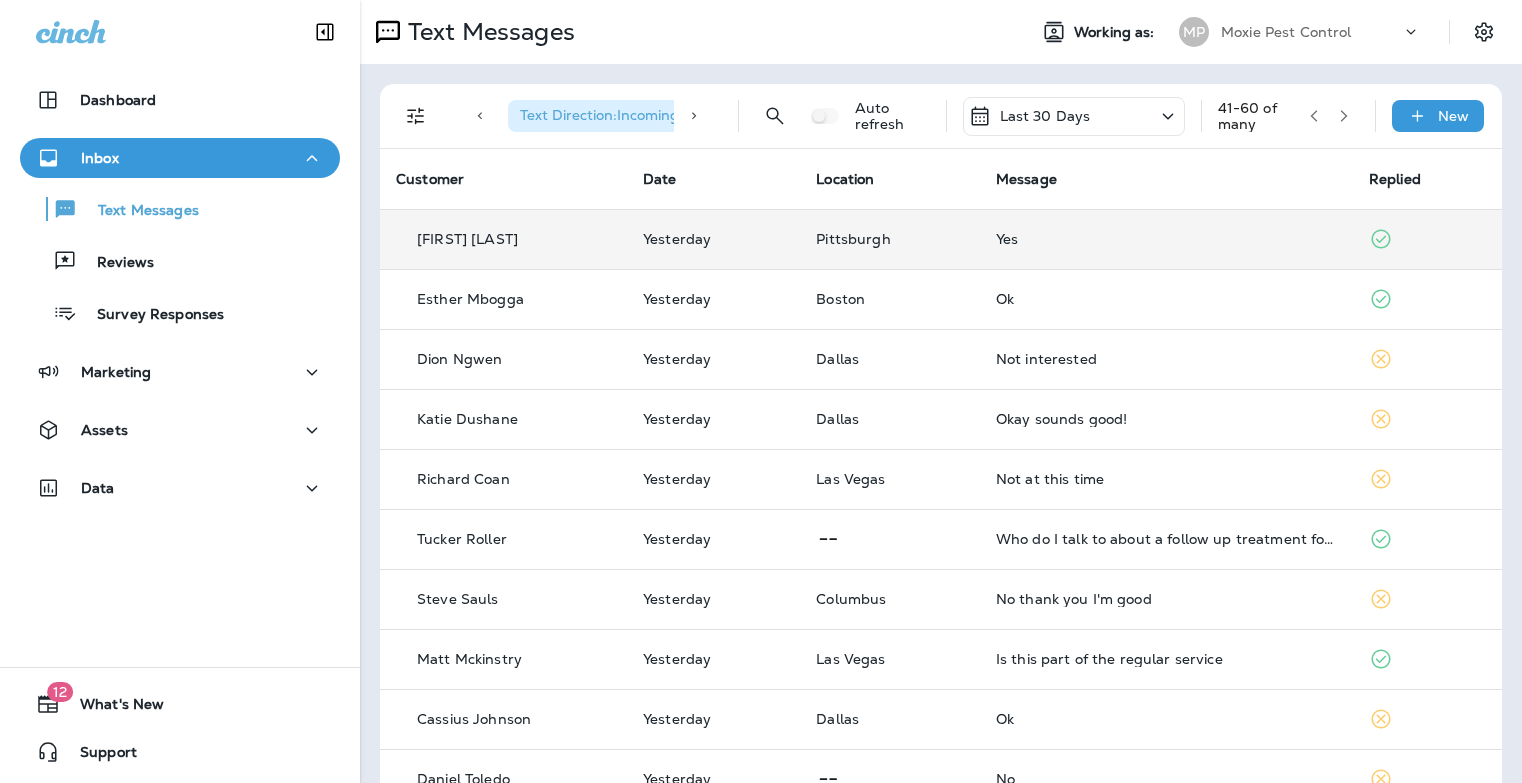 click on "Yes" at bounding box center [1166, 239] 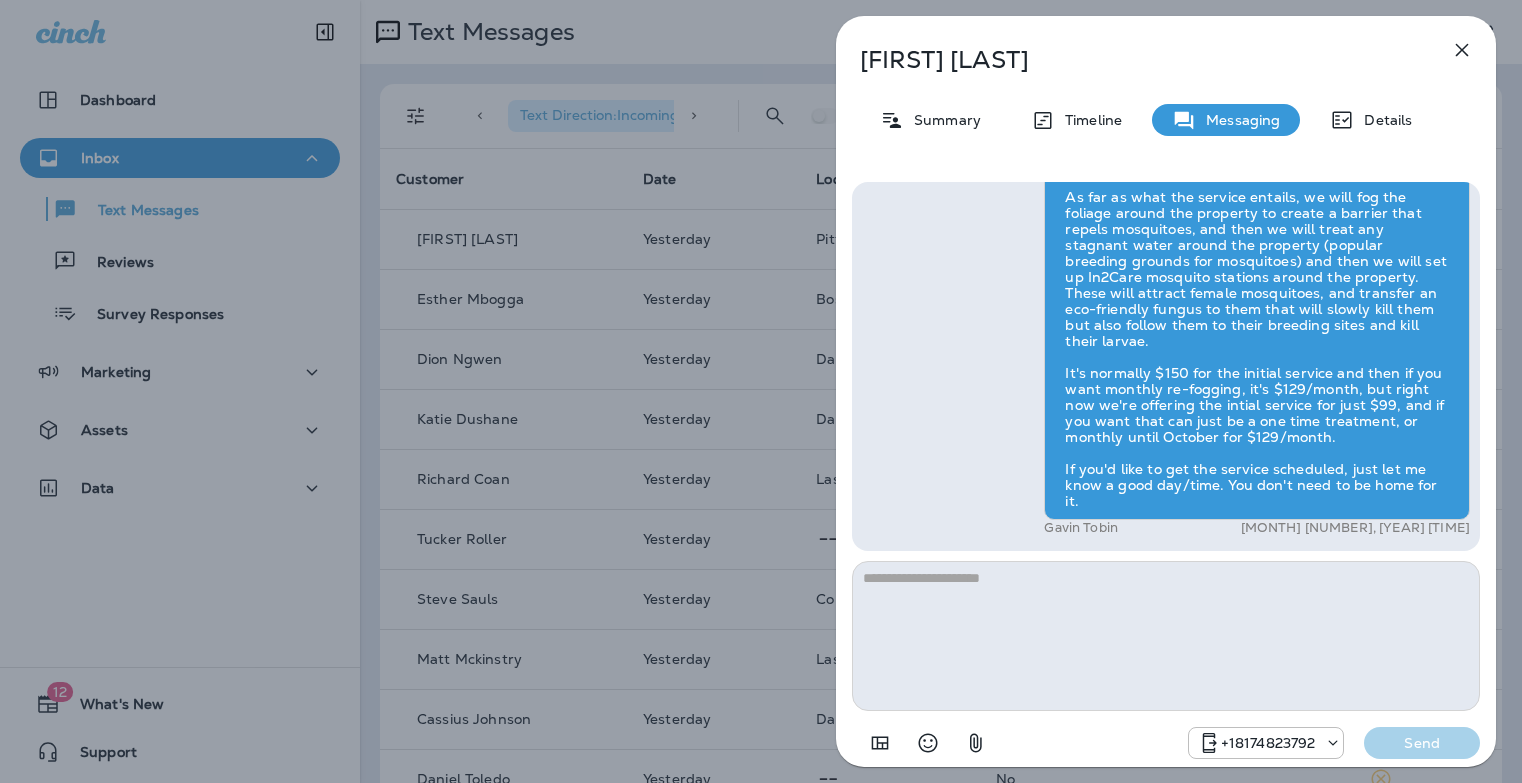 click at bounding box center [1166, 636] 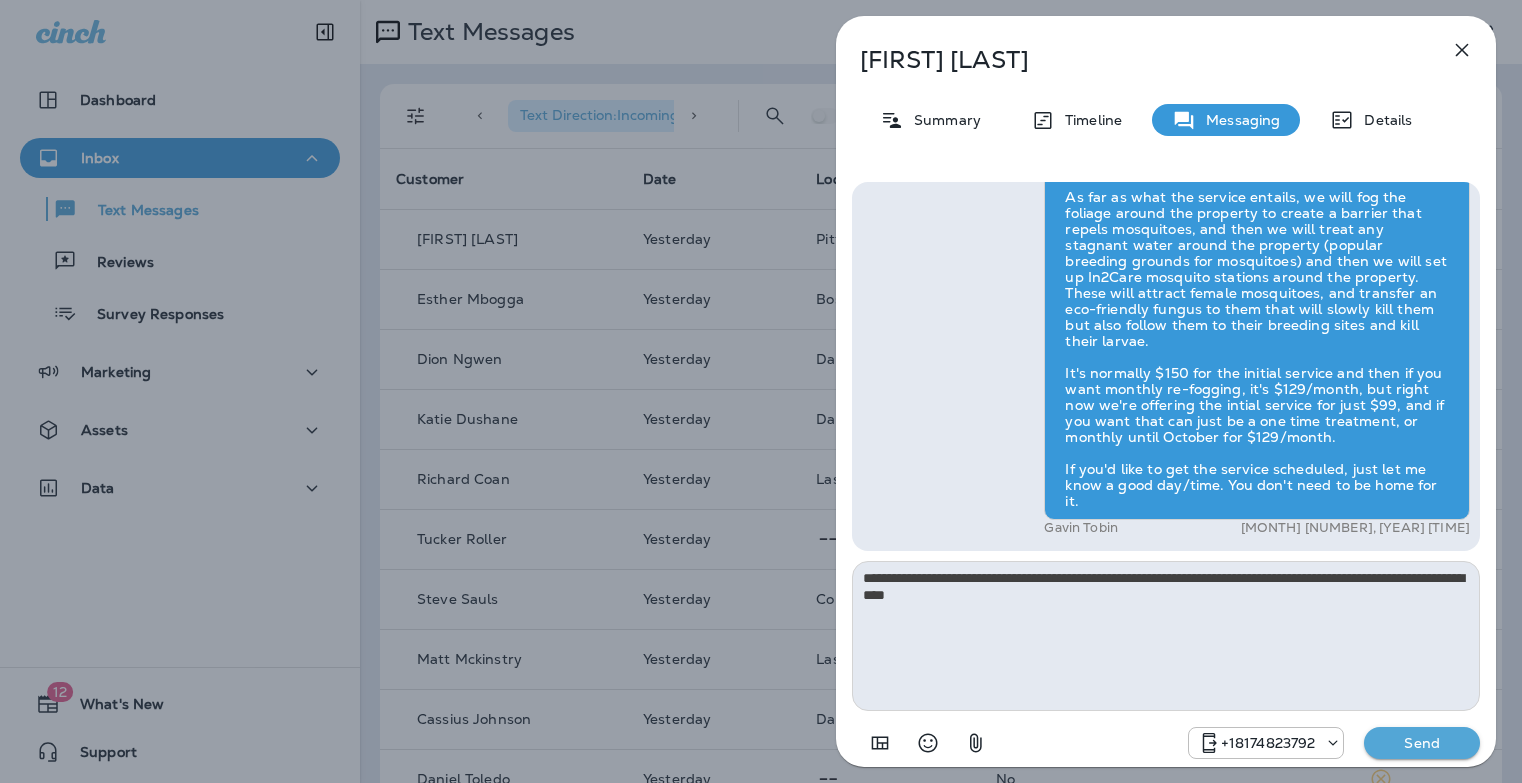 type on "**********" 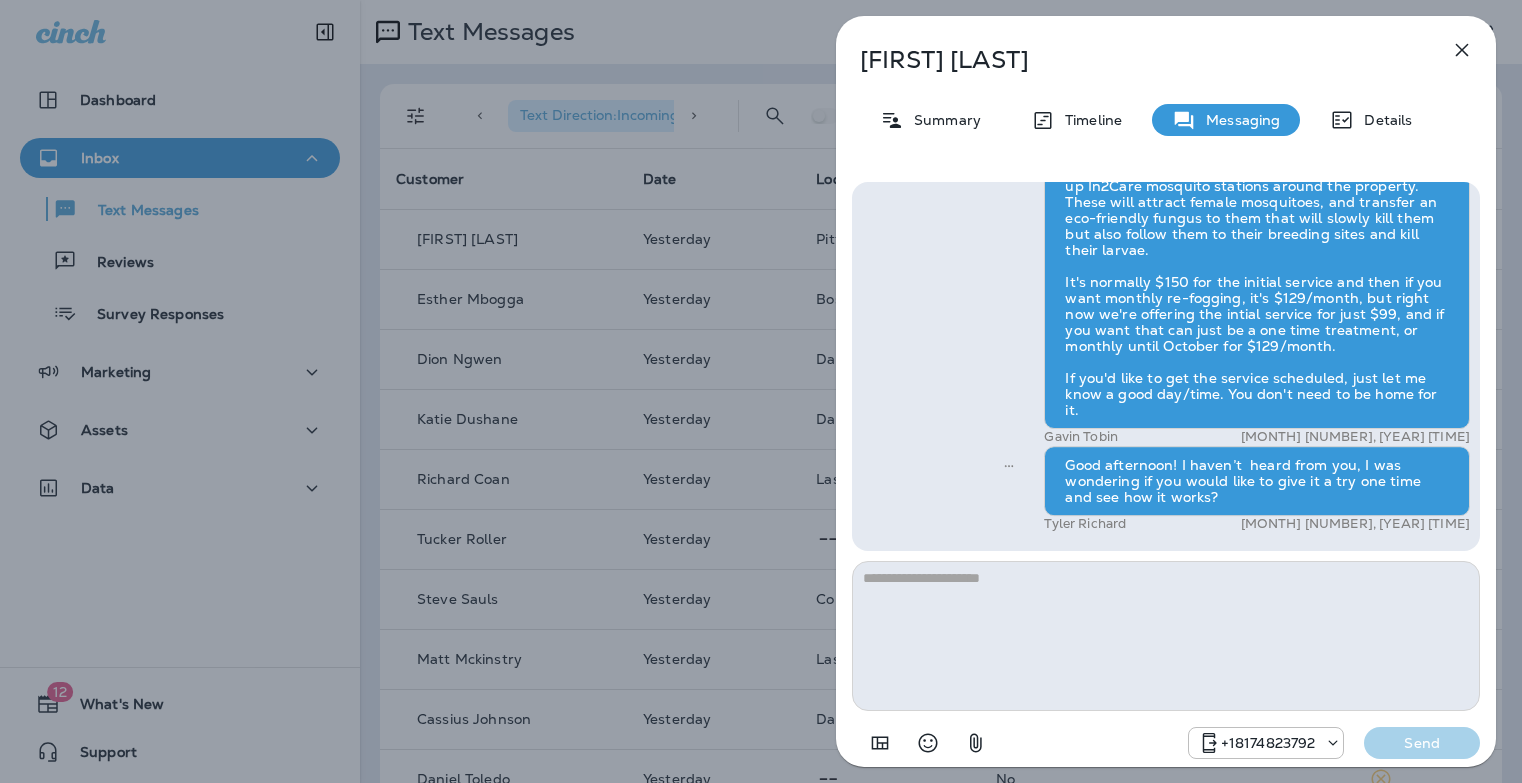 click on "[FIRST] [LAST] Summary Timeline Messaging Details Hi, [FIRST] , this is Cameron with Moxie Pest Control. We know Summer brings out the mosquitoes—and with the Summer season here, I’d love to get you on our schedule to come help take care of that. Just reply here if you're interested, and I'll let you know the details!
Reply STOP to optout [PHONE] [MONTH] [NUMBER], [YEAR] [TIME] Just checking in, [FIRST] . Our mosquito service is extremely effective, and it's totally pet and family friendly! We get awesome reviews on it. Want me to send you more details?
Reply STOP to optout [PHONE] [MONTH] [NUMBER], [TIME] Yes [PHONE] [MONTH] [NUMBER], [TIME] [FIRST] [LAST] [MONTH] [NUMBER], [TIME] Good afternoon! I haven’t heard from you, I was wondering if you would like to give it a try one time and see how it works? [FIRST] [LAST] [MONTH] [NUMBER], [YEAR] [TIME] [PHONE] Send" at bounding box center [761, 391] 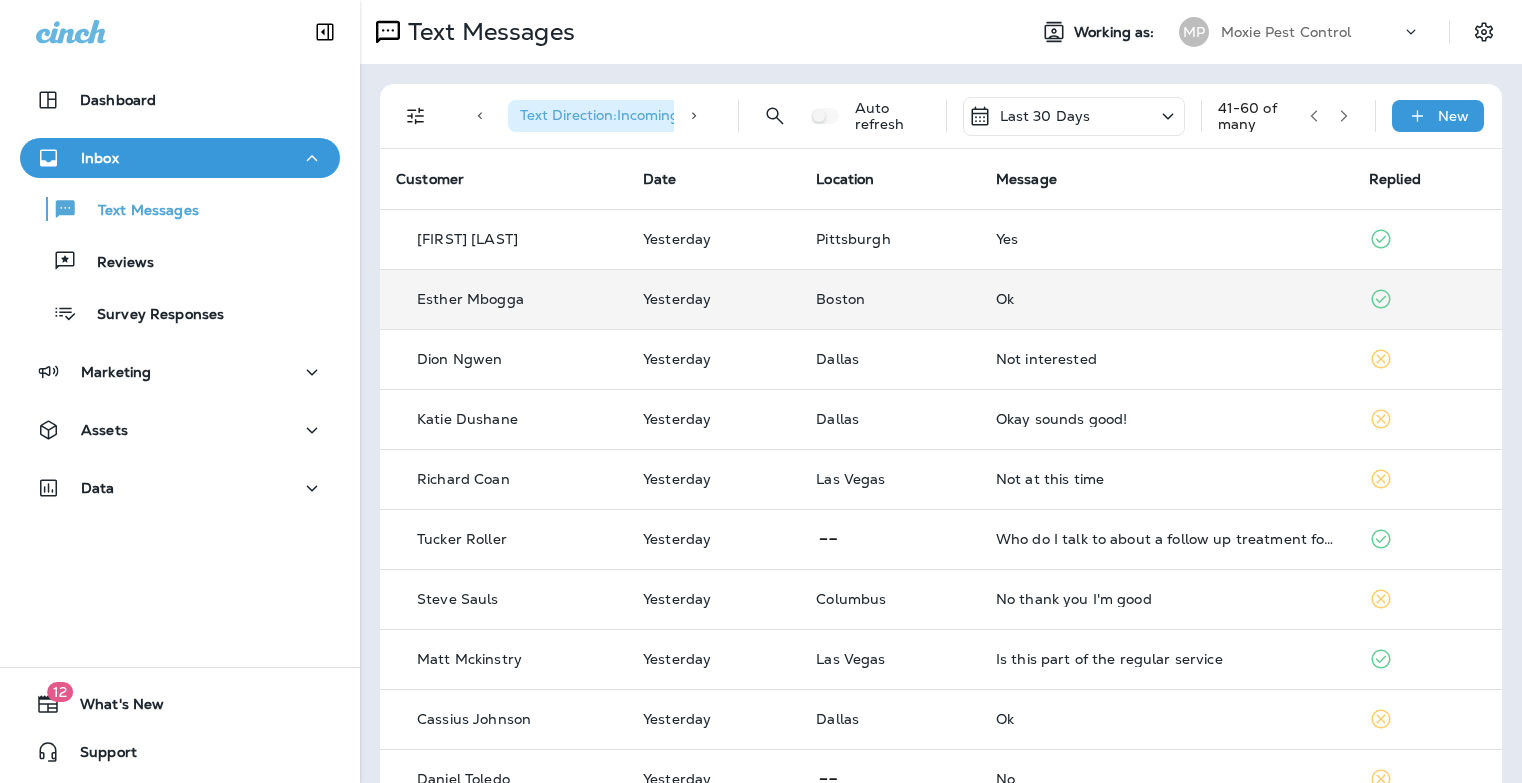 click on "Ok" at bounding box center (1166, 299) 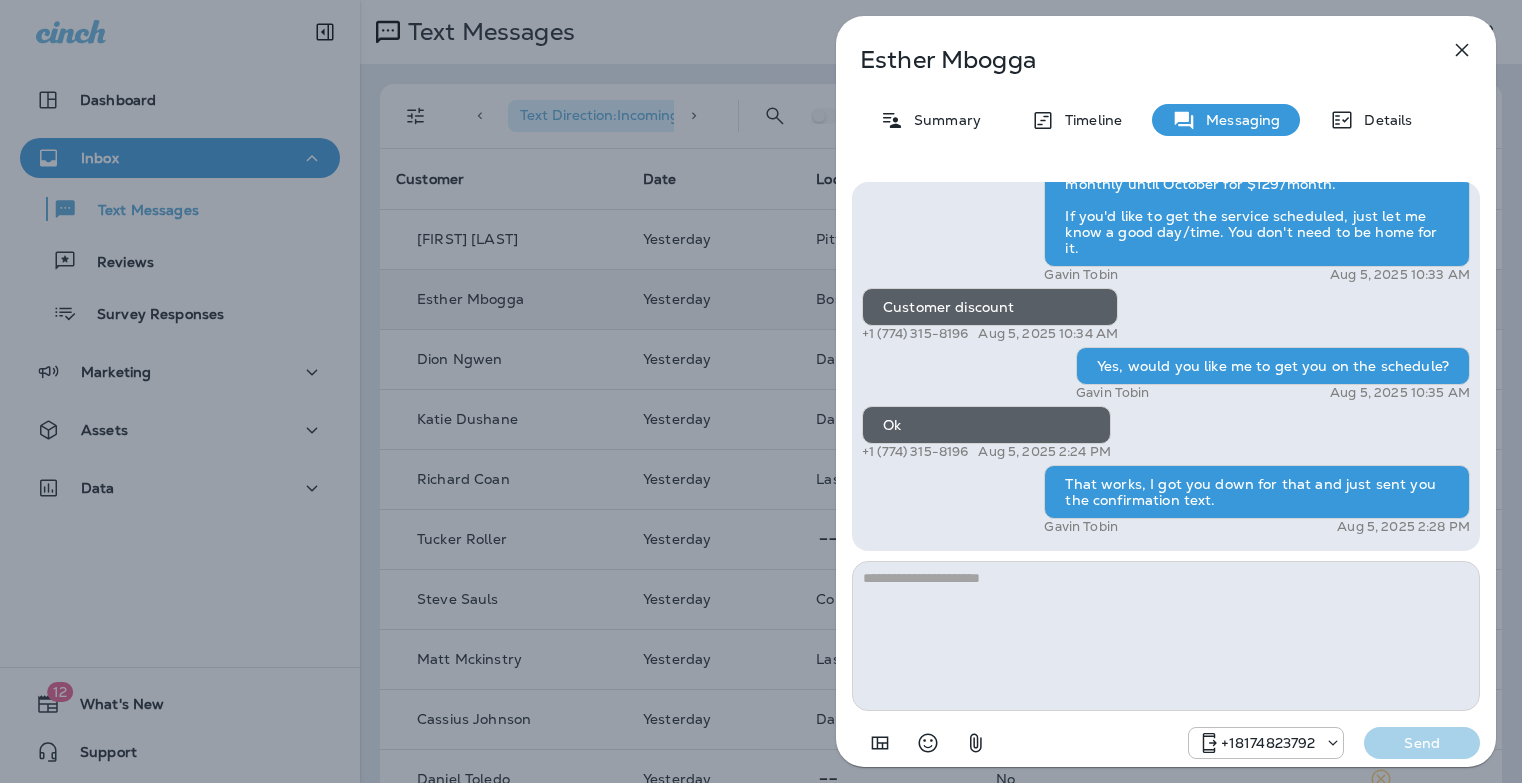 click at bounding box center (1166, 636) 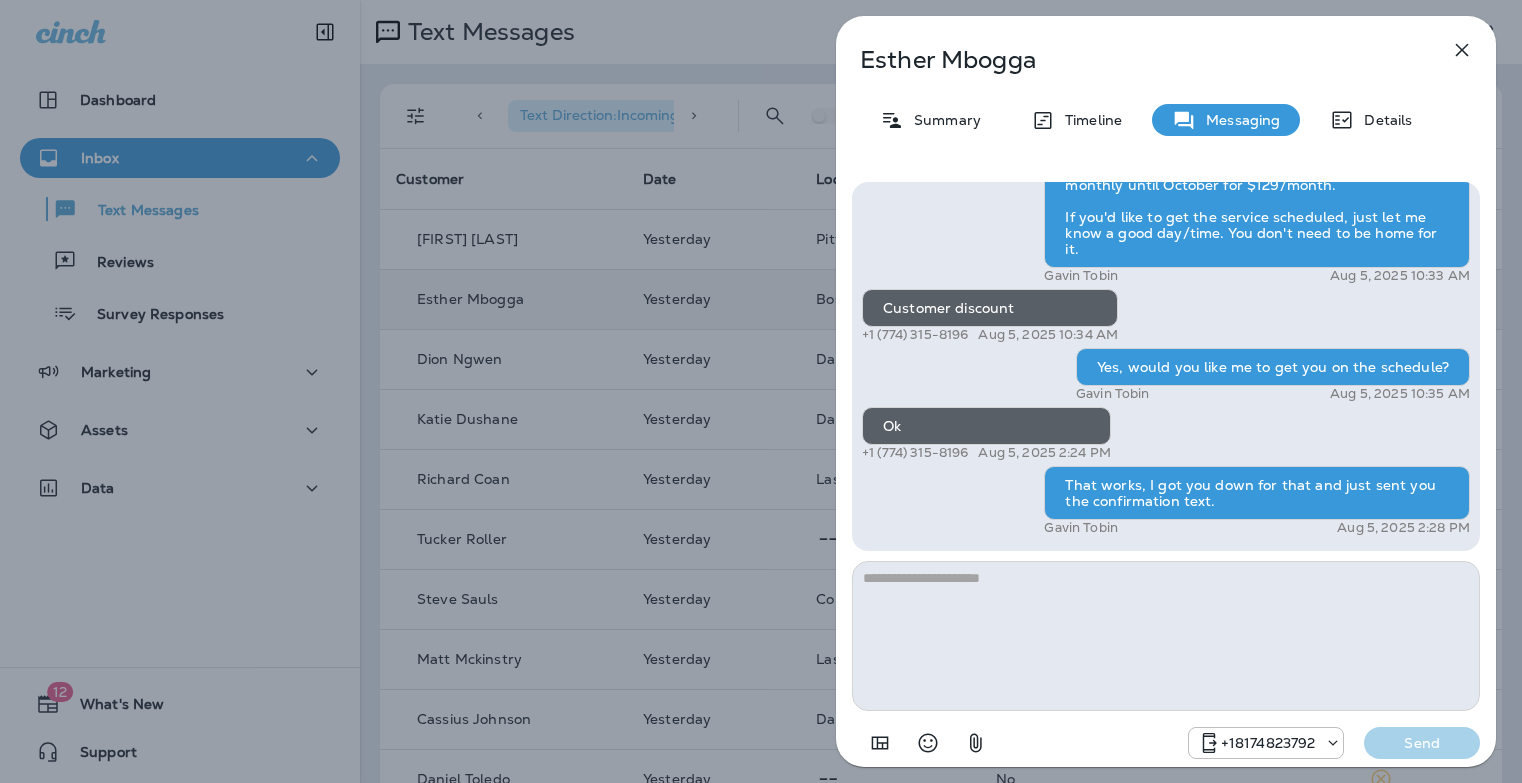 click on "[FIRST]   [LAST] Summary   Timeline   Messaging   Details   Hi [FIRST] , this is Steven with Moxie Pest Control. We know Summer brings out the mosquitoes—and with the Summer season here, I’d love to get you on our schedule to come help take care of that. Just reply here if you're interested, and I'll let you know the details!
Reply STOP to optout [PHONE] Aug 5, 2025 10:27 AM Ok [PHONE] Aug 5, 2025 10:31 AM [FIRST] [LAST] Aug 5, 2025 10:33 AM Customer discount [PHONE] Aug 5, 2025 10:34 AM Yes, would you like me to get you on the schedule? [FIRST] [LAST] Aug 5, 2025 10:35 AM Ok [PHONE] Aug 5, 2025 2:24 PM That works, I got you down for that and just sent you the confirmation text. [FIRST] [LAST] Aug 5, 2025 2:28 PM [PHONE] Send" at bounding box center [761, 391] 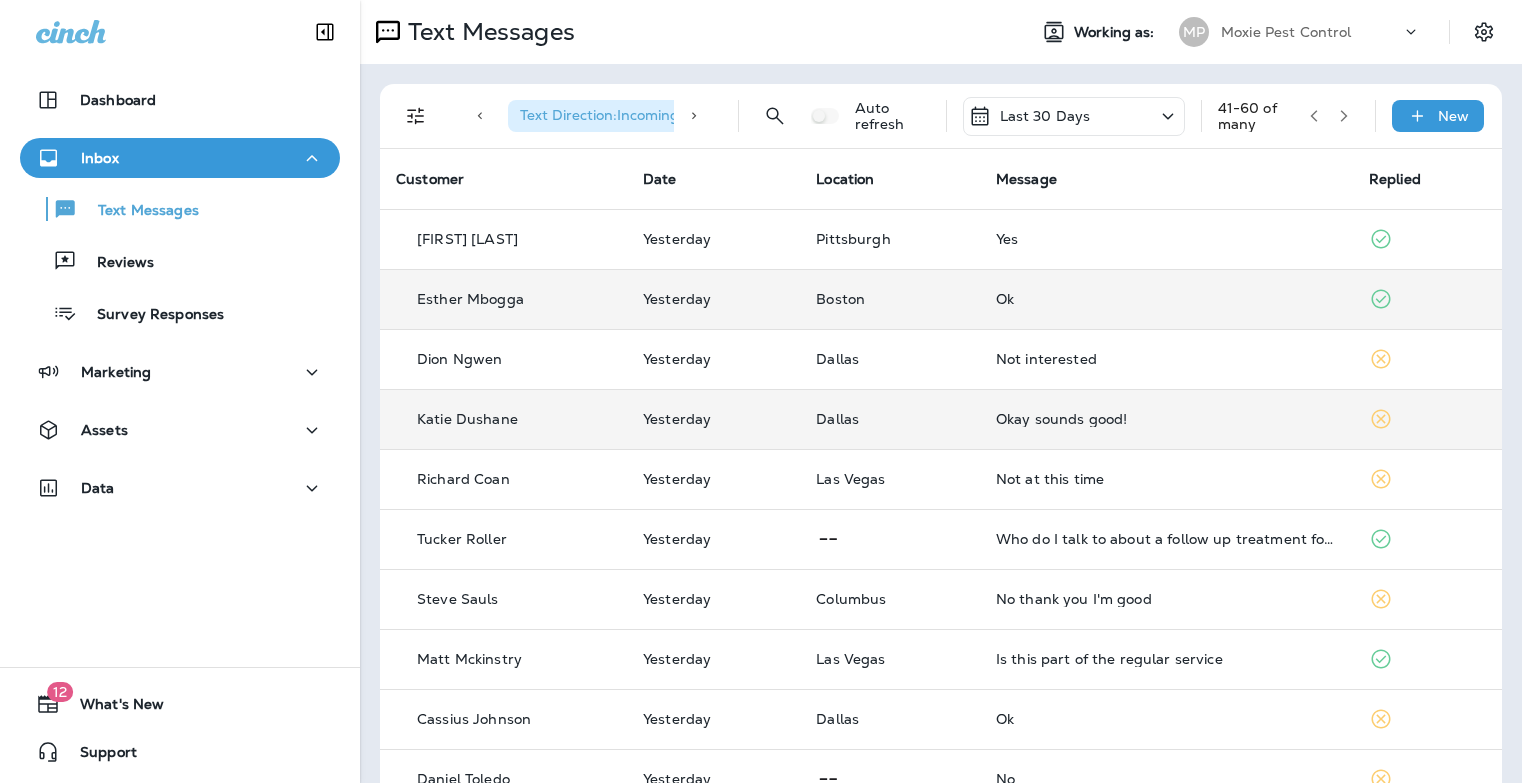 click on "Okay sounds good!" at bounding box center [1166, 419] 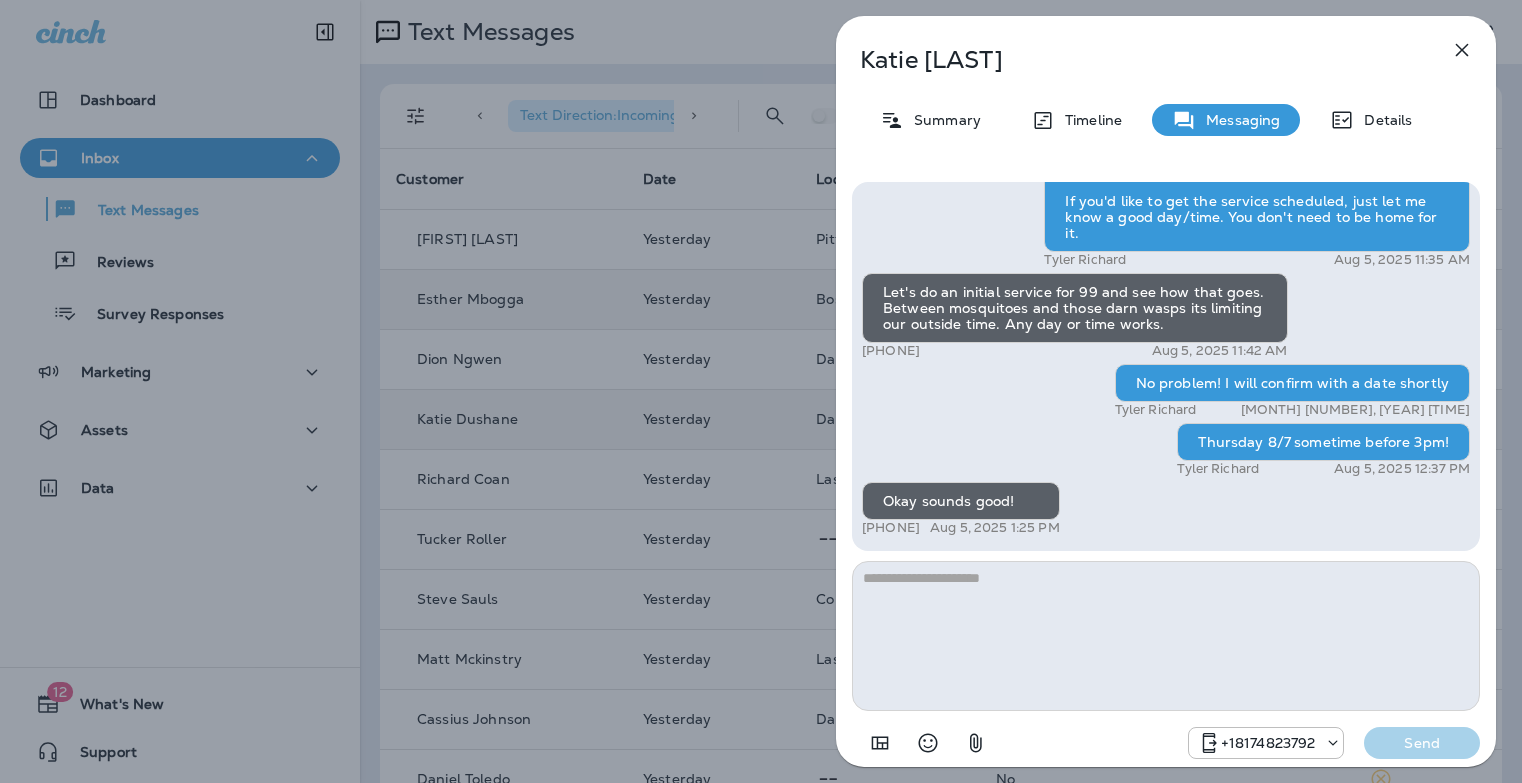click on "[FIRST]   [LAST] Summary   Timeline   Messaging   Details   Hello  [FIRST],
Noel from Moxie Pest Control here, we're giving away free armyworm treatments. Call me today at [PHONE] to claim your free treatment!
Reply STOP to optout [PHONE] Sep 5, 2024 12:16 PM Prepare for the unpredictable North Texas weather! Start your preparations today with Moxie Sprinkler Maintenance. Be one of the first 50 to schedule a sprinkler inspection and receive a FREE Winterization Service! Don’t wait—get your system ready!
Call [PHONE]
Reply STOP to optout [PHONE] Jan 15, 2025 1:22 PM We’re excited to offer the first 50 sign-ups their first service for only $19! Our experienced team is committed to helping you maintain a beautiful, weed-free lawn. We specialize in nourishing treatments that promote strong growth.
Contact us at today to claim your spot!
Reply STOP to optout [PHONE] Mar 5, 2025 8:20 AM [PHONE] Apr 24, 2025 11:44 AM [PHONE] Aug 5, 2025 10:28 AM +1 (906) [PHONE] [PHONE]" at bounding box center [761, 391] 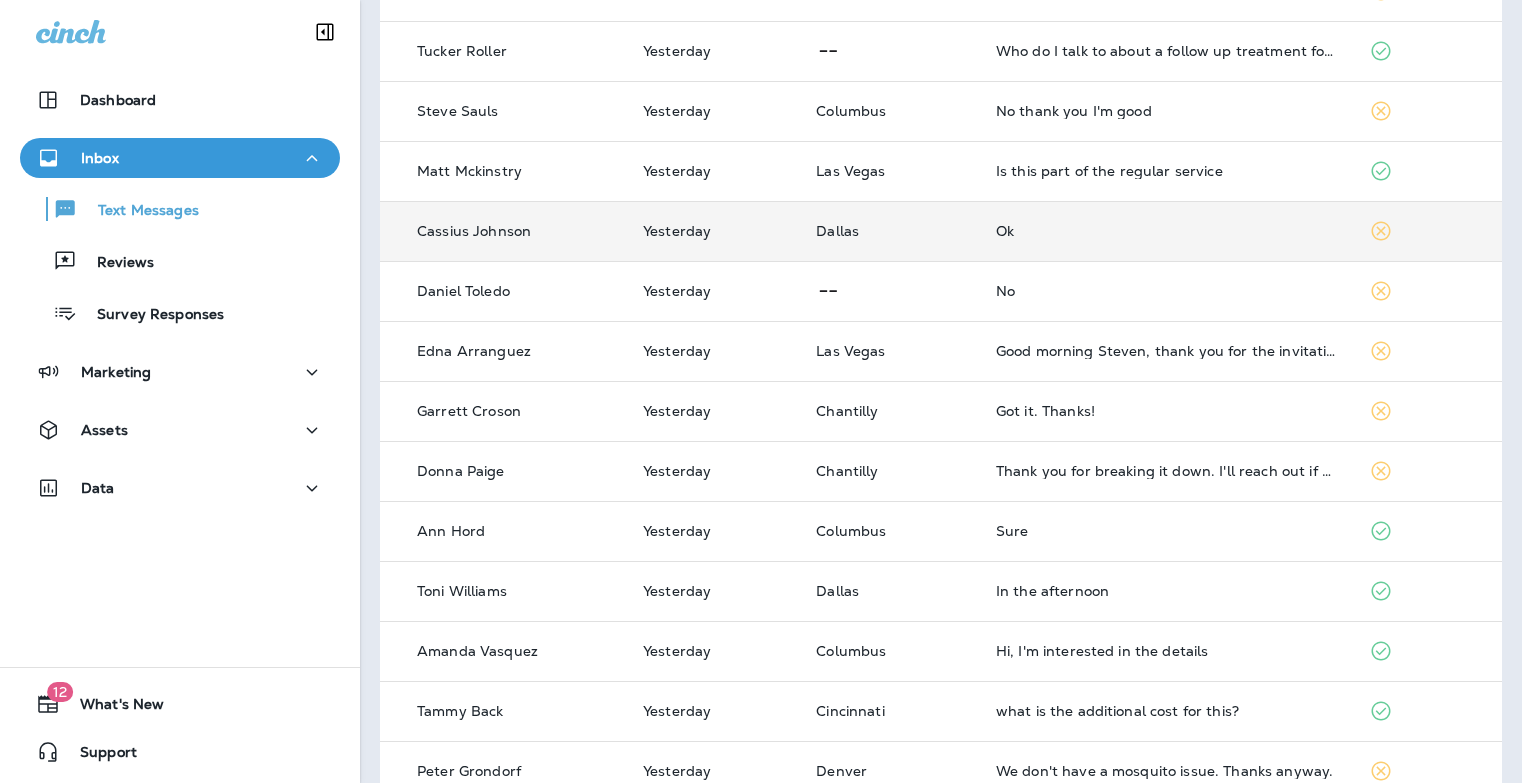 scroll, scrollTop: 490, scrollLeft: 0, axis: vertical 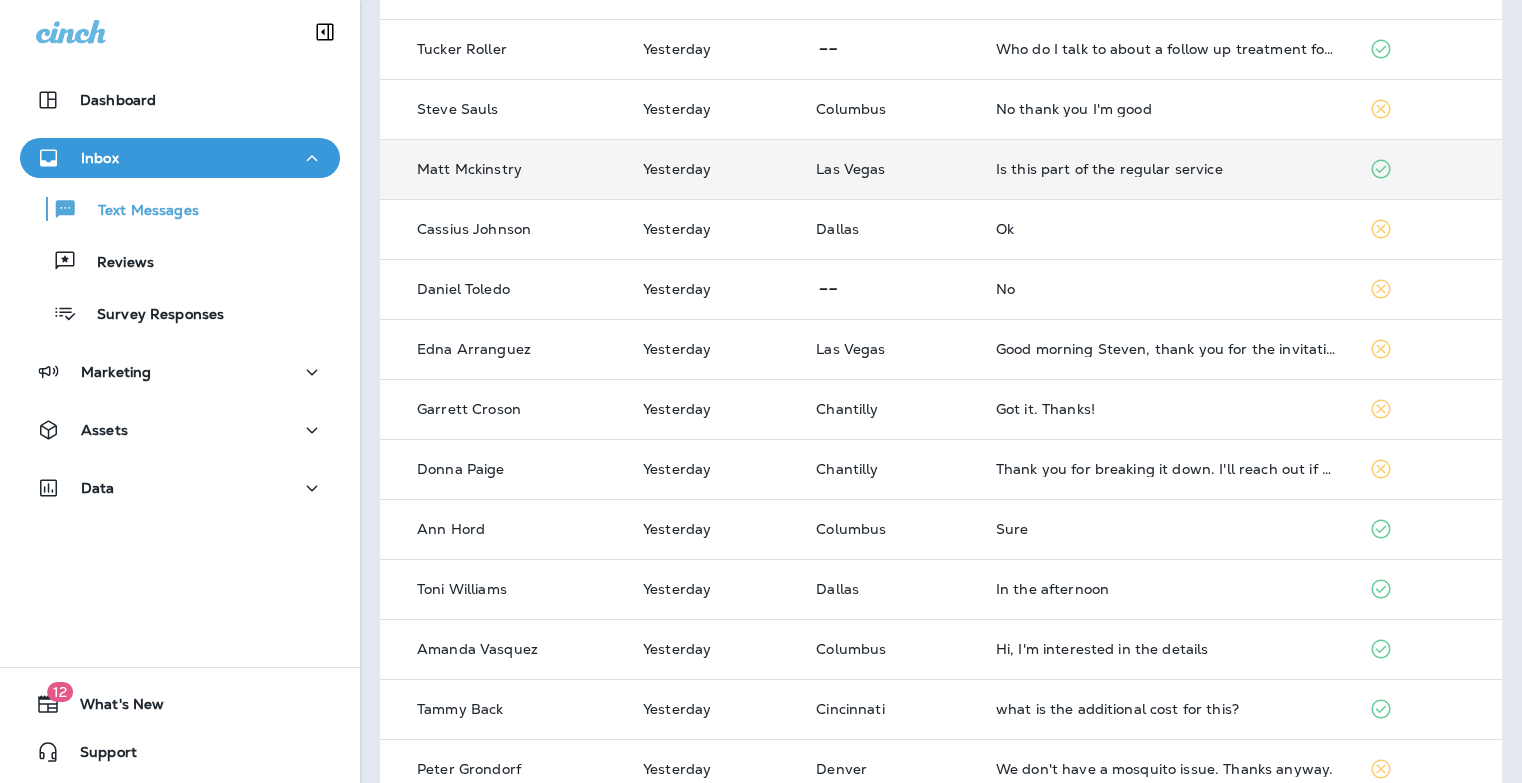 click on "Is this part of the regular service" at bounding box center [1166, 169] 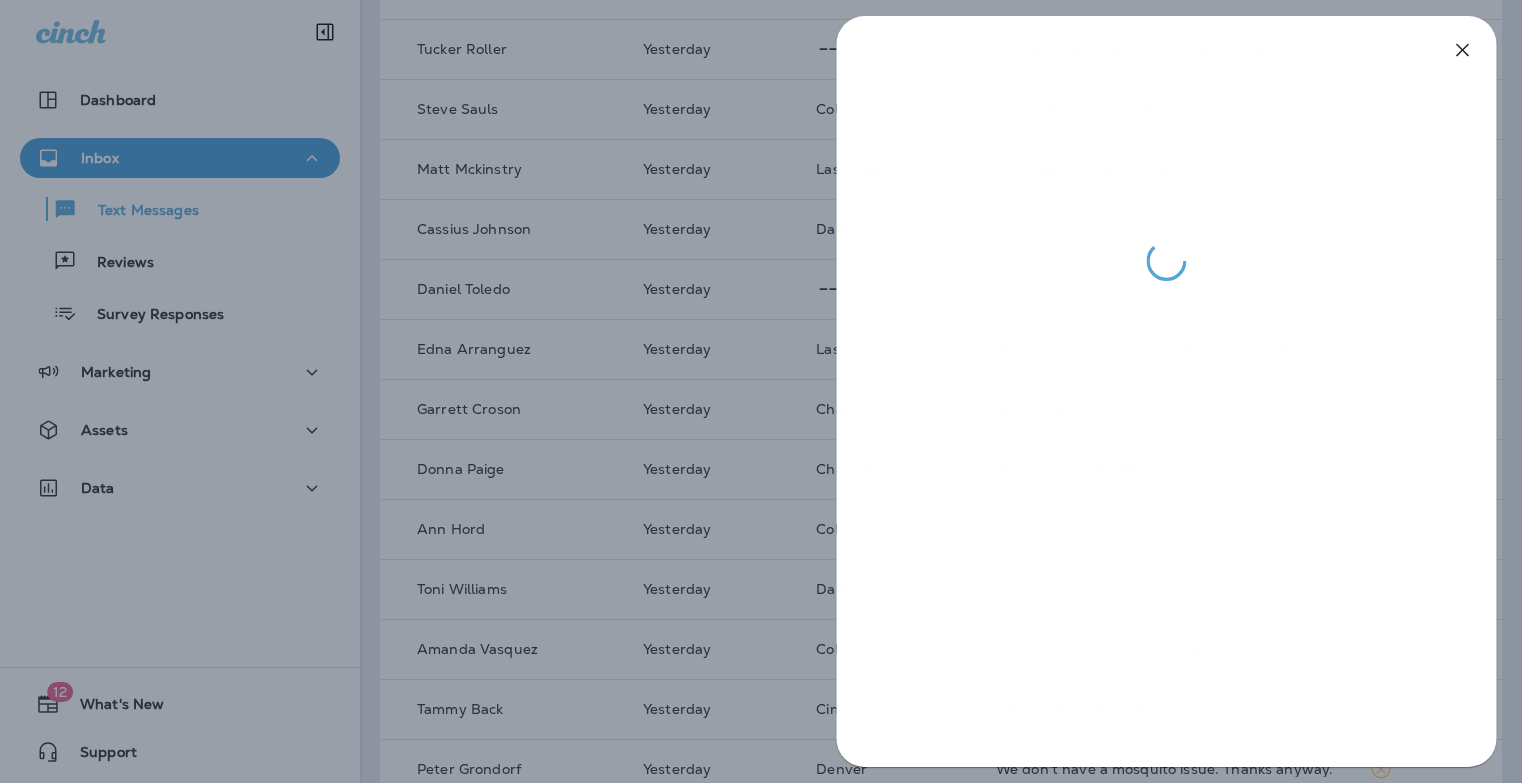 drag, startPoint x: 814, startPoint y: 473, endPoint x: 913, endPoint y: 444, distance: 103.16007 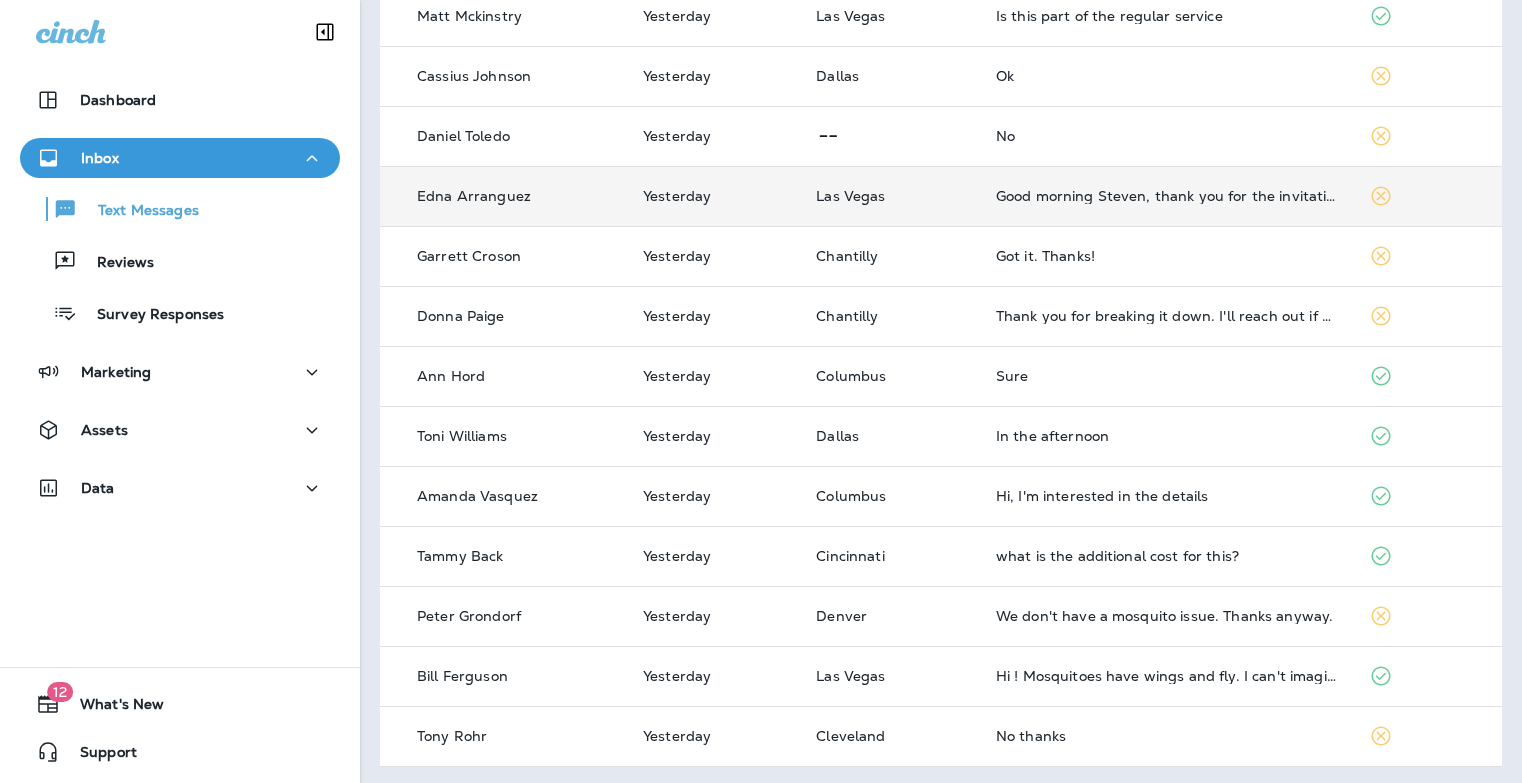 scroll, scrollTop: 647, scrollLeft: 0, axis: vertical 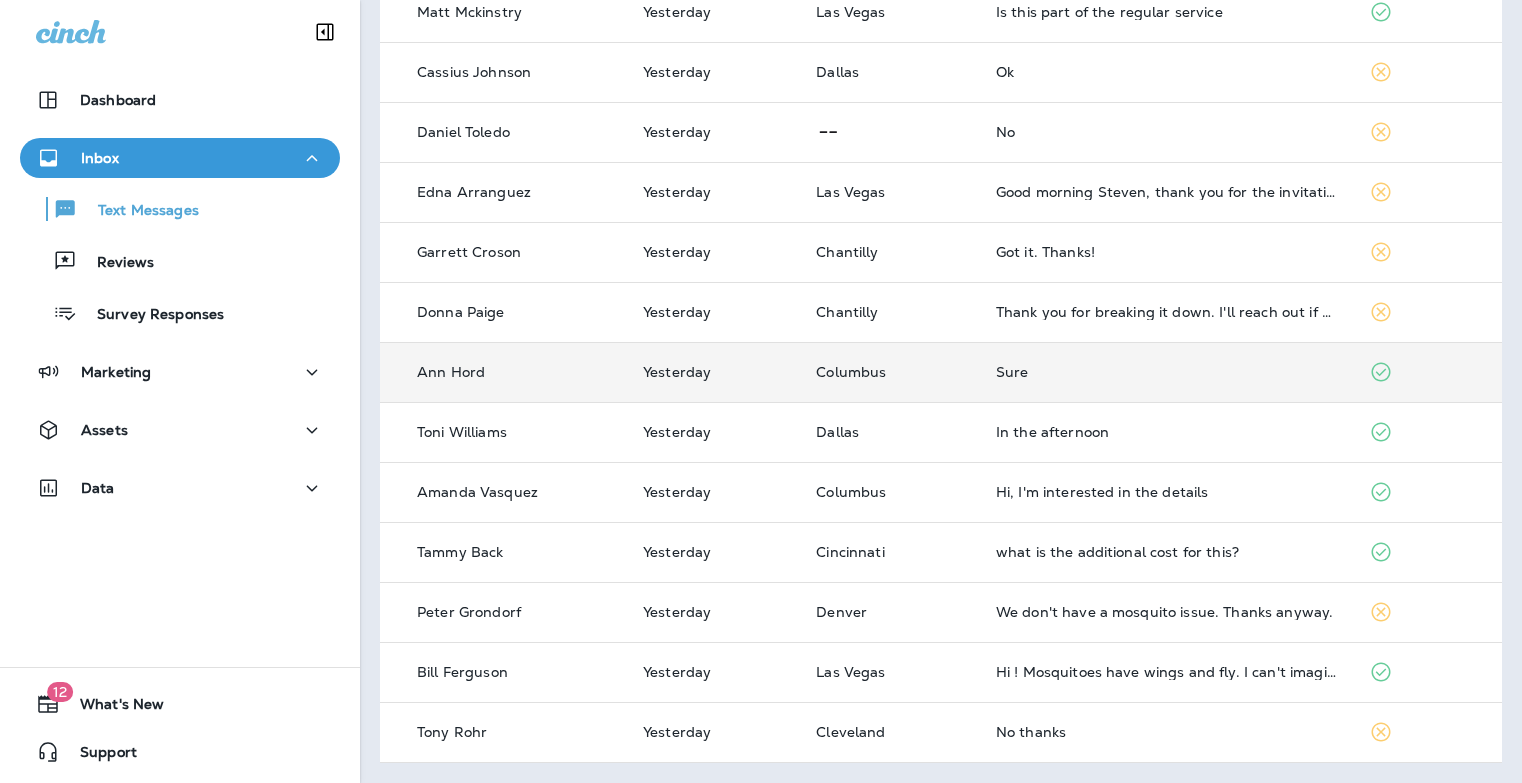 click on "Sure" at bounding box center [1166, 372] 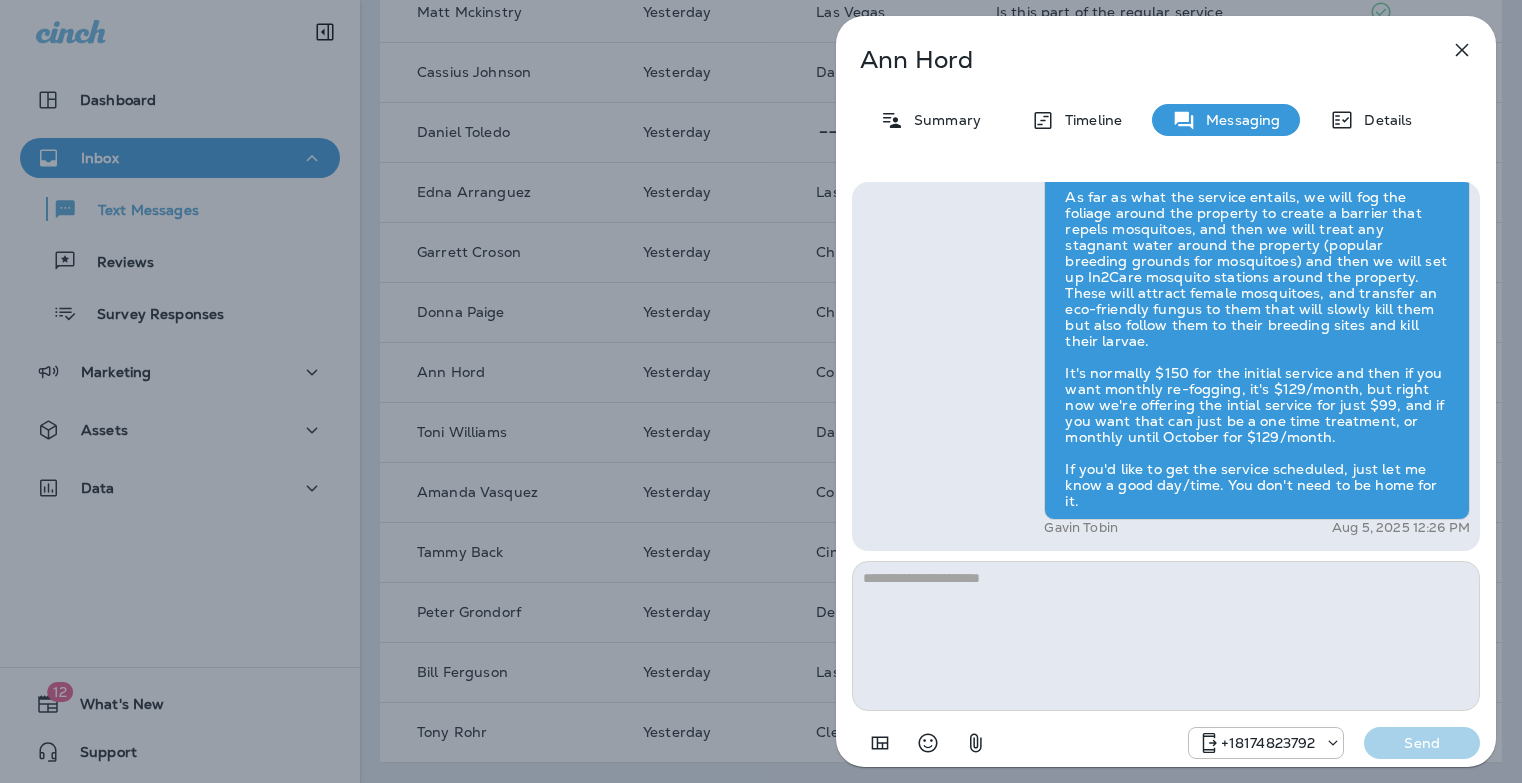 click at bounding box center (1166, 636) 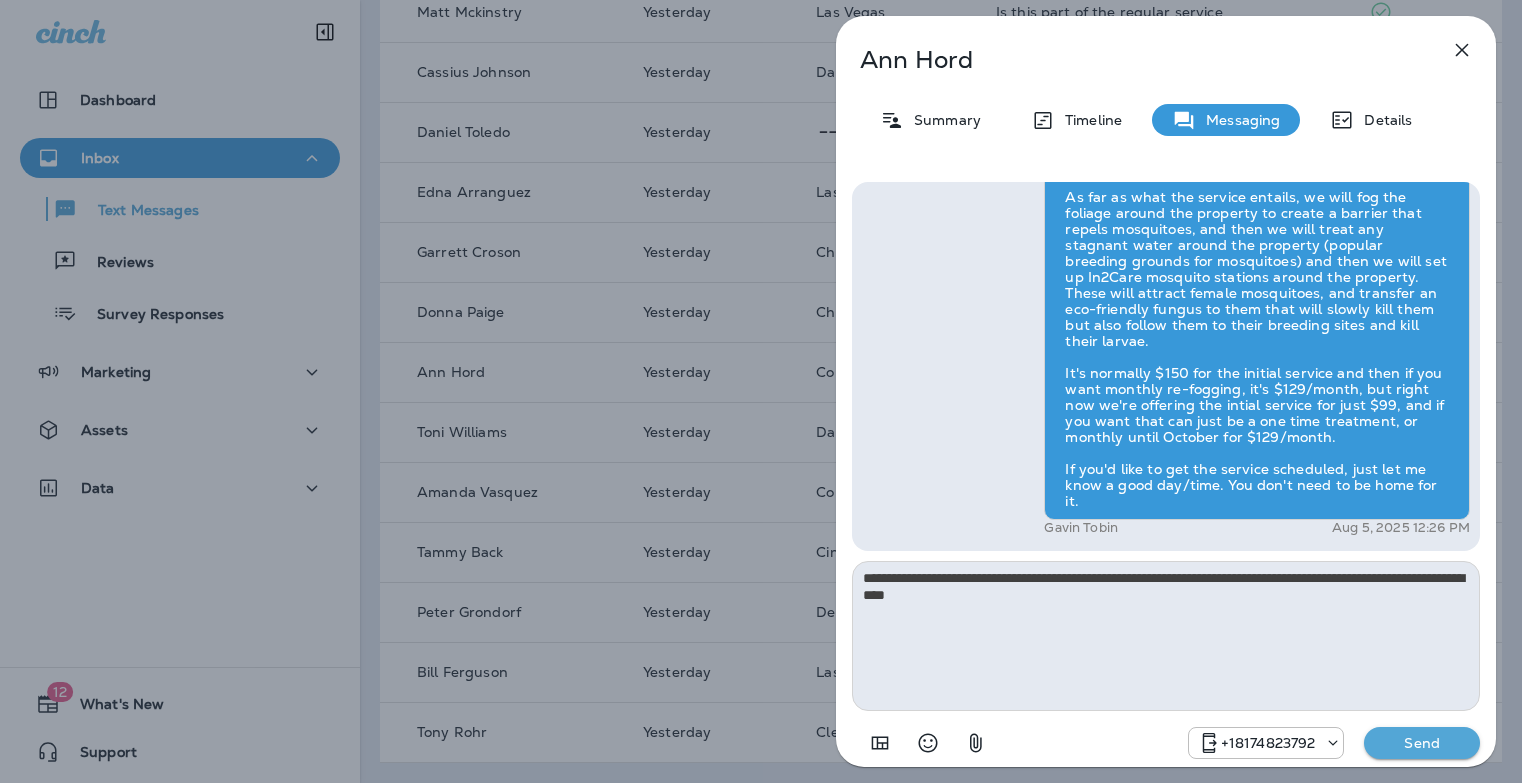 type on "**********" 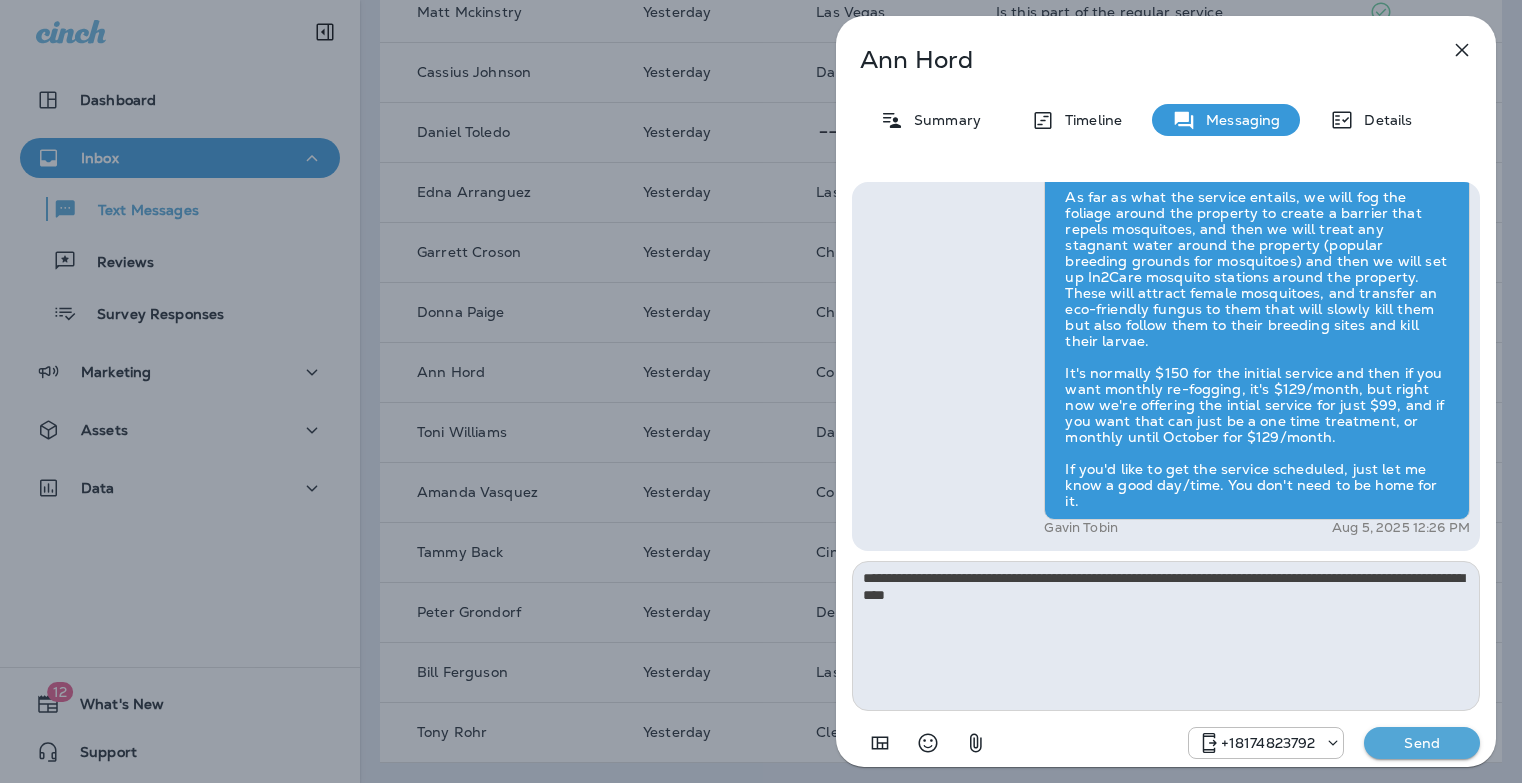 type 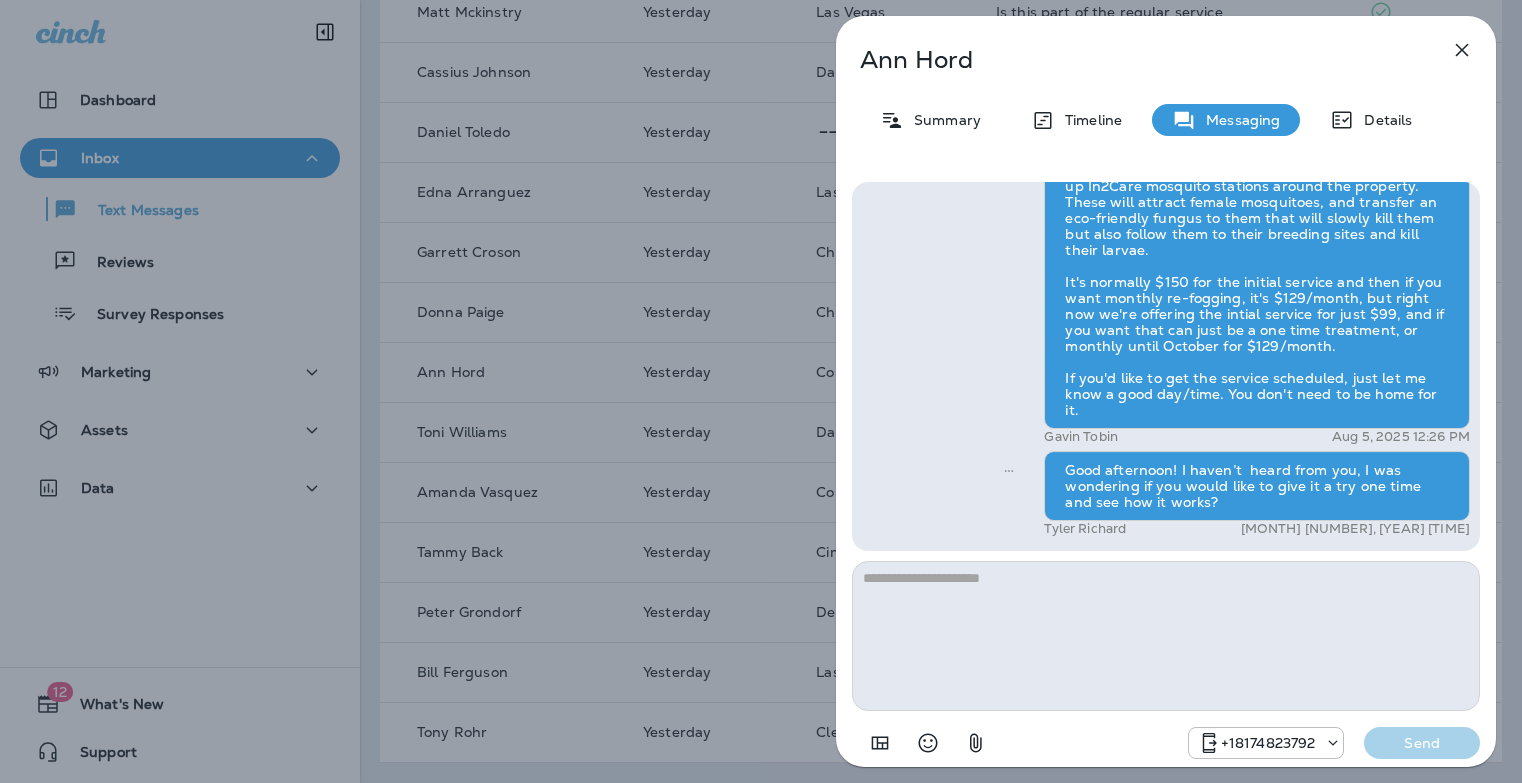click on "[FIRST] [LAST] Summary Timeline Messaging Details Hi [FIRST] , this is Steven with Moxie Pest Control. We know Summer brings out the mosquitoes—and with the Summer season here, I’d love to get you on our schedule to come help take care of that. Just reply here if you're interested, and I'll let you know the details!
Reply STOP to optout [PHONE] [MONTH] [NUMBER], [YEAR] [TIME] Sure [PHONE] [MONTH] [NUMBER], [YEAR] [TIME] [FIRST] [LAST] [MONTH] [NUMBER], [YEAR] [TIME] Good afternoon! I haven’t heard from you, I was wondering if you would like to give it a try one time and see how it works? [FIRST] [LAST] [MONTH] [NUMBER], [YEAR] [TIME] [PHONE] Send" at bounding box center [761, 391] 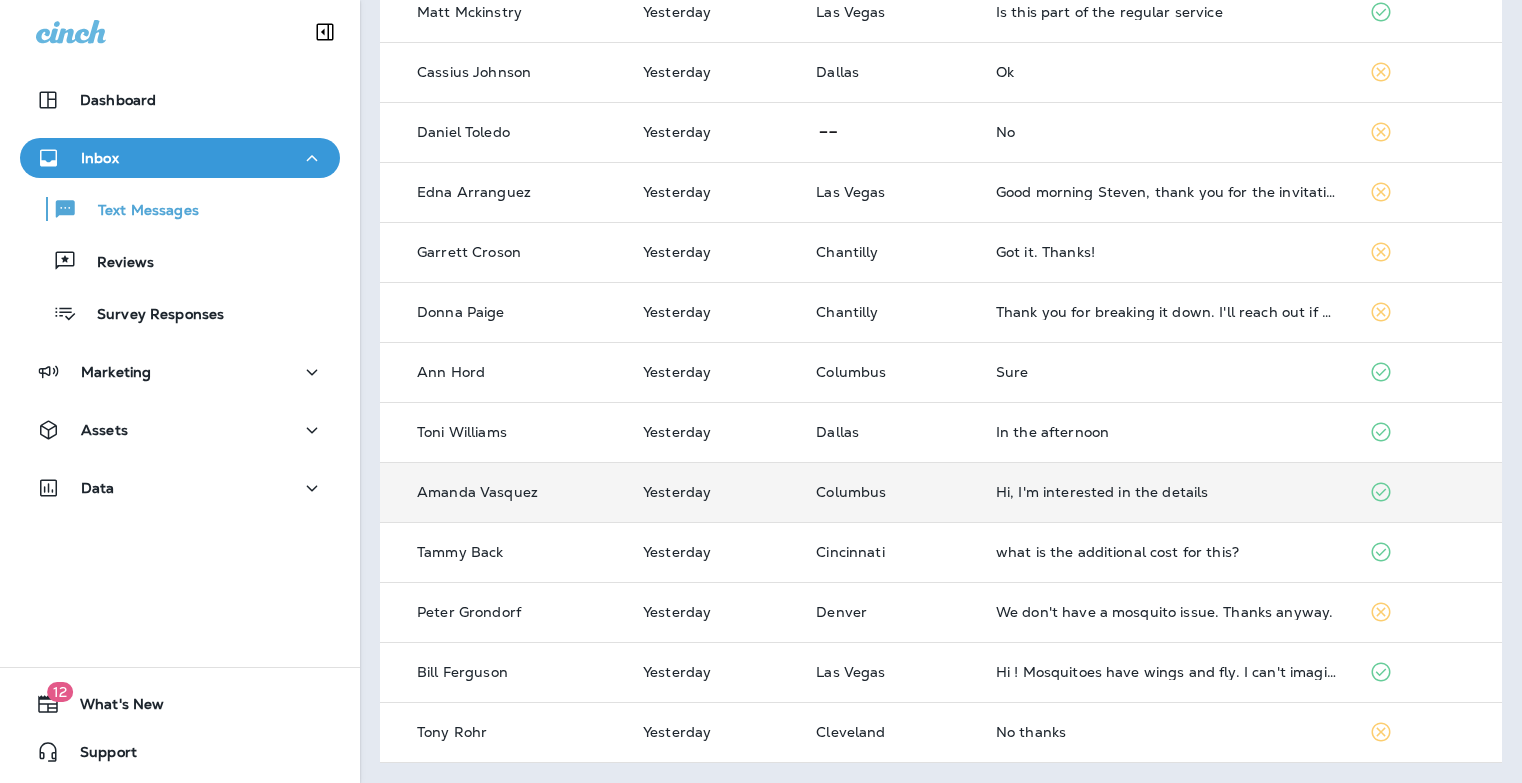 click on "Hi, I'm interested in the details" at bounding box center (1166, 492) 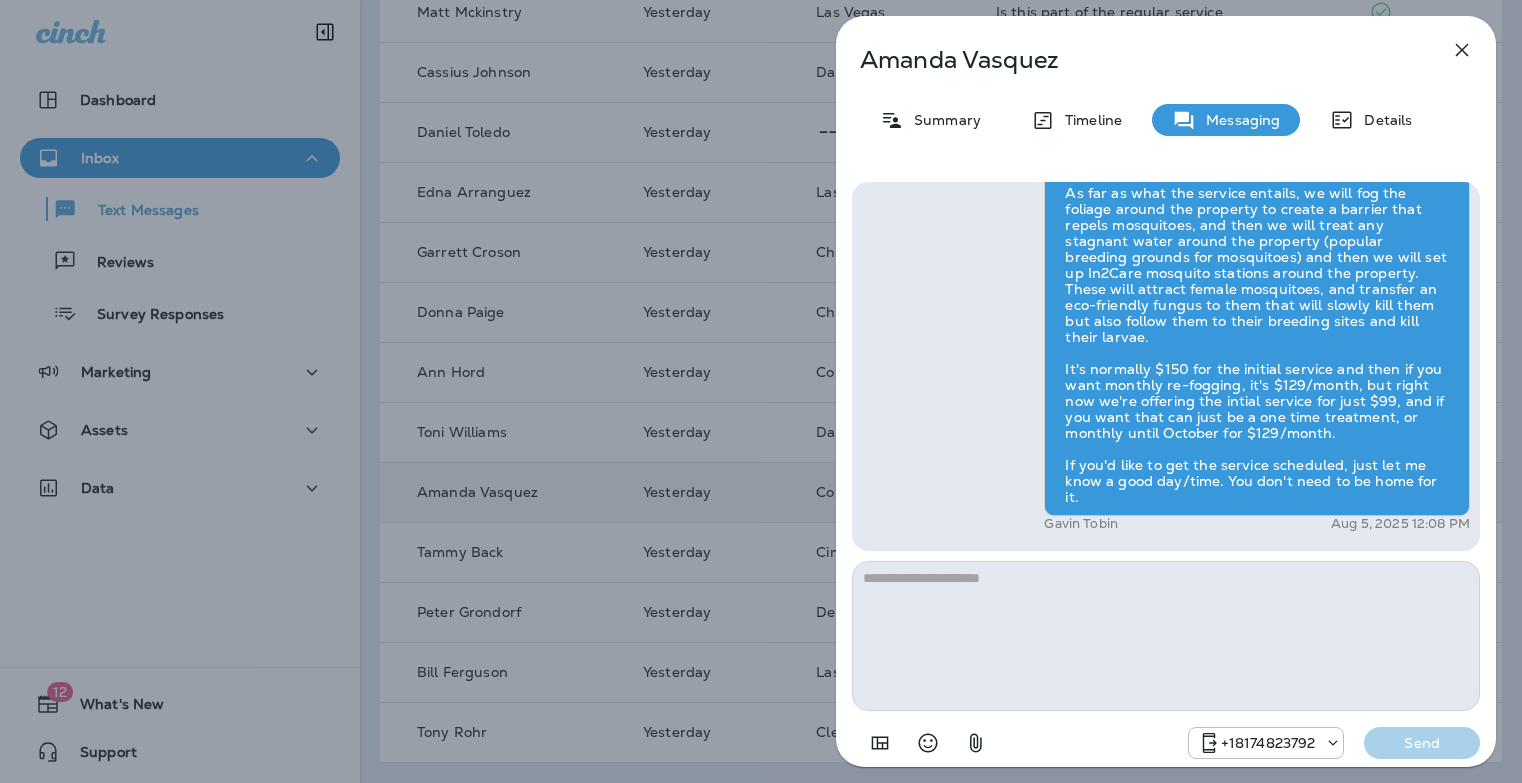 click at bounding box center [1166, 636] 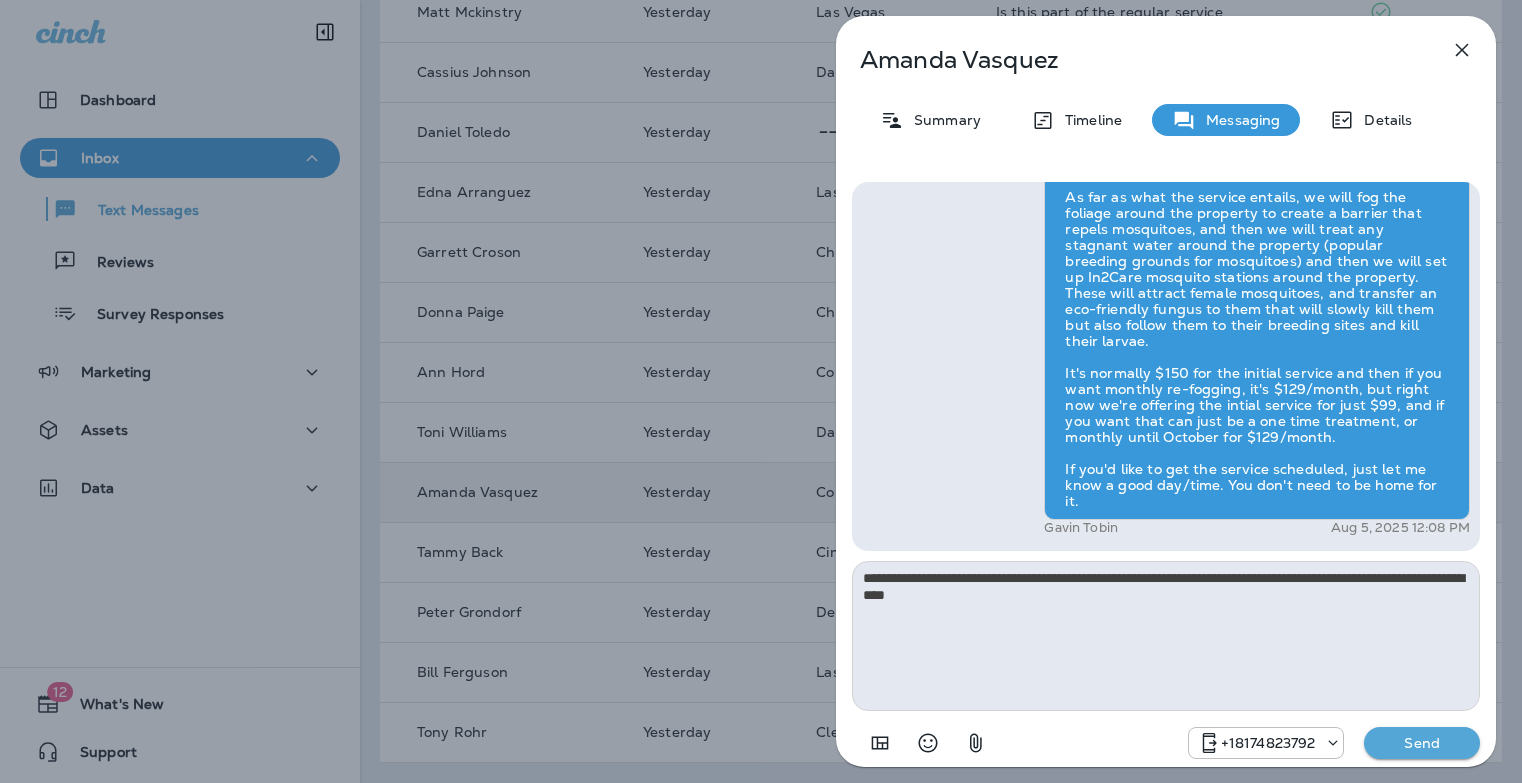 type on "**********" 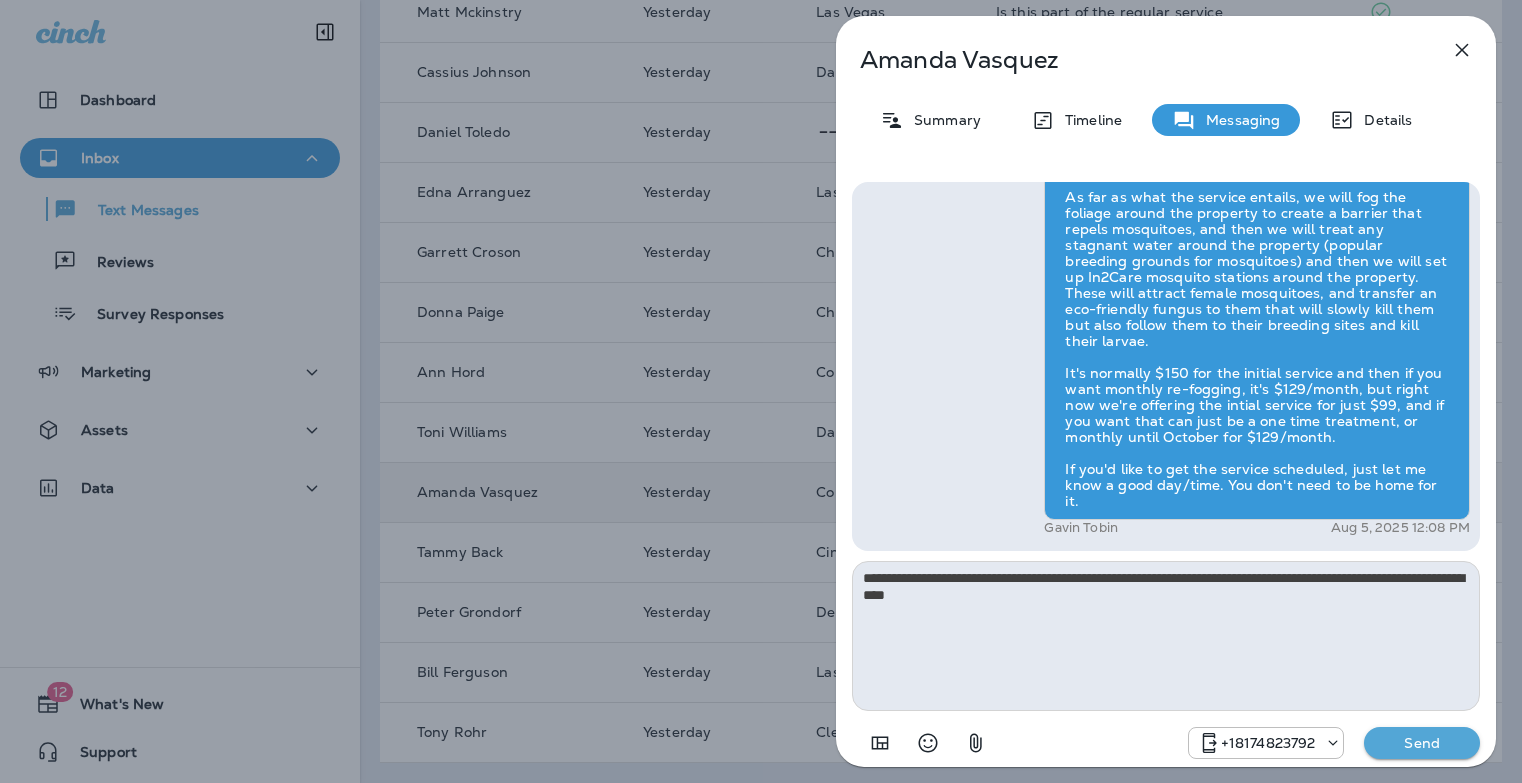 type 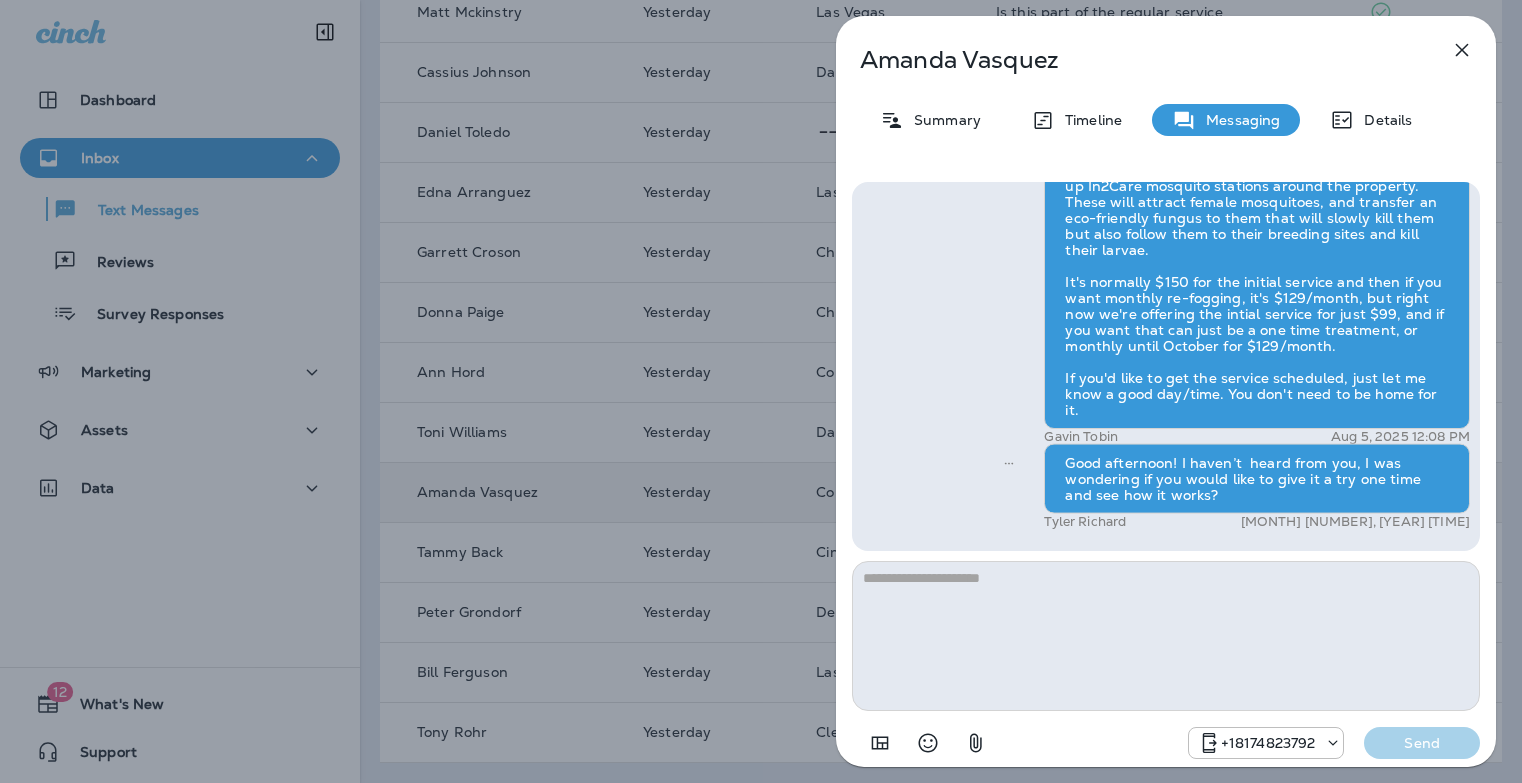 click on "[FIRST] [LAST] Summary Timeline Messaging Details Hi [FIRST] , this is Steven with Moxie Pest Control. We know Summer brings out the mosquitoes—and with the Summer season here, I’d love to get you on our schedule to come help take care of that. Just reply here if you're interested, and I'll let you know the details!
Reply STOP to optout [PHONE] [MONTH] [NUMBER], [YEAR] [TIME] Hi, I'm interested in the details [PHONE] [MONTH] [NUMBER], [YEAR] [TIME] [FIRST] [LAST] [MONTH] [NUMBER], [YEAR] [TIME] Good afternoon! I haven’t heard from you, I was wondering if you would like to give it a try one time and see how it works? [FIRST] [LAST] [MONTH] [NUMBER], [YEAR] [TIME] [PHONE] Send" at bounding box center (761, 391) 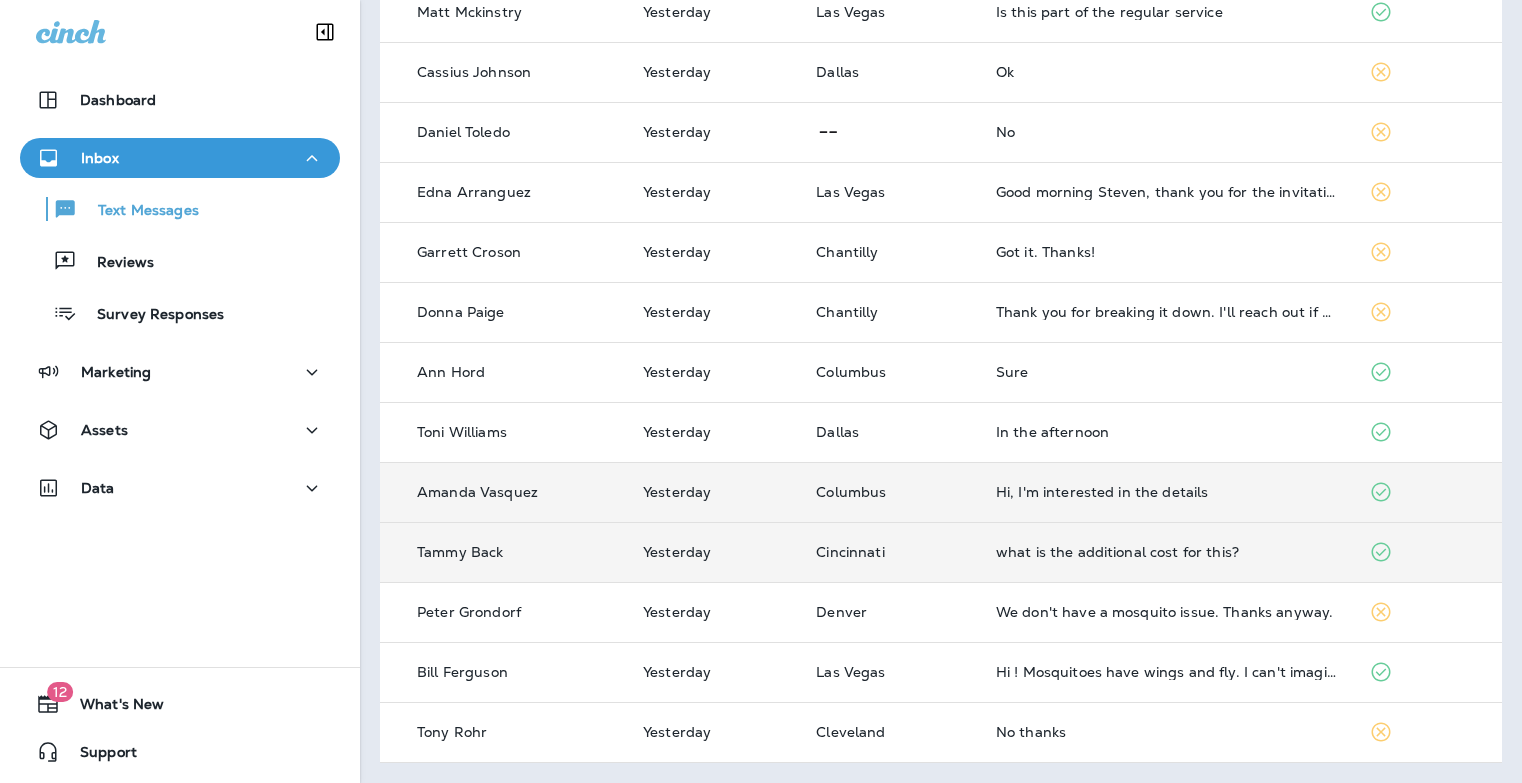 click on "what is the additional cost for this?" at bounding box center [1166, 552] 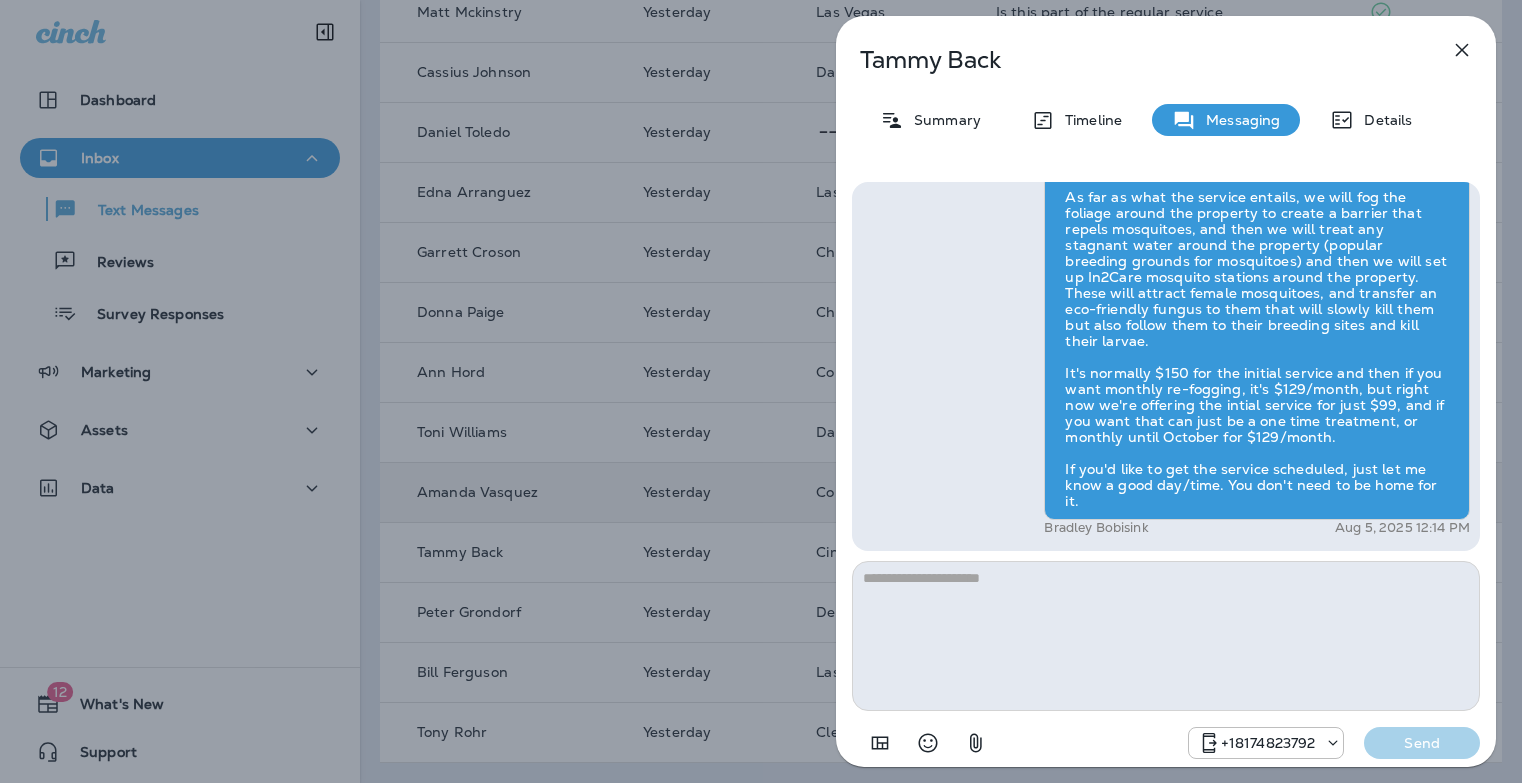 click at bounding box center (1166, 636) 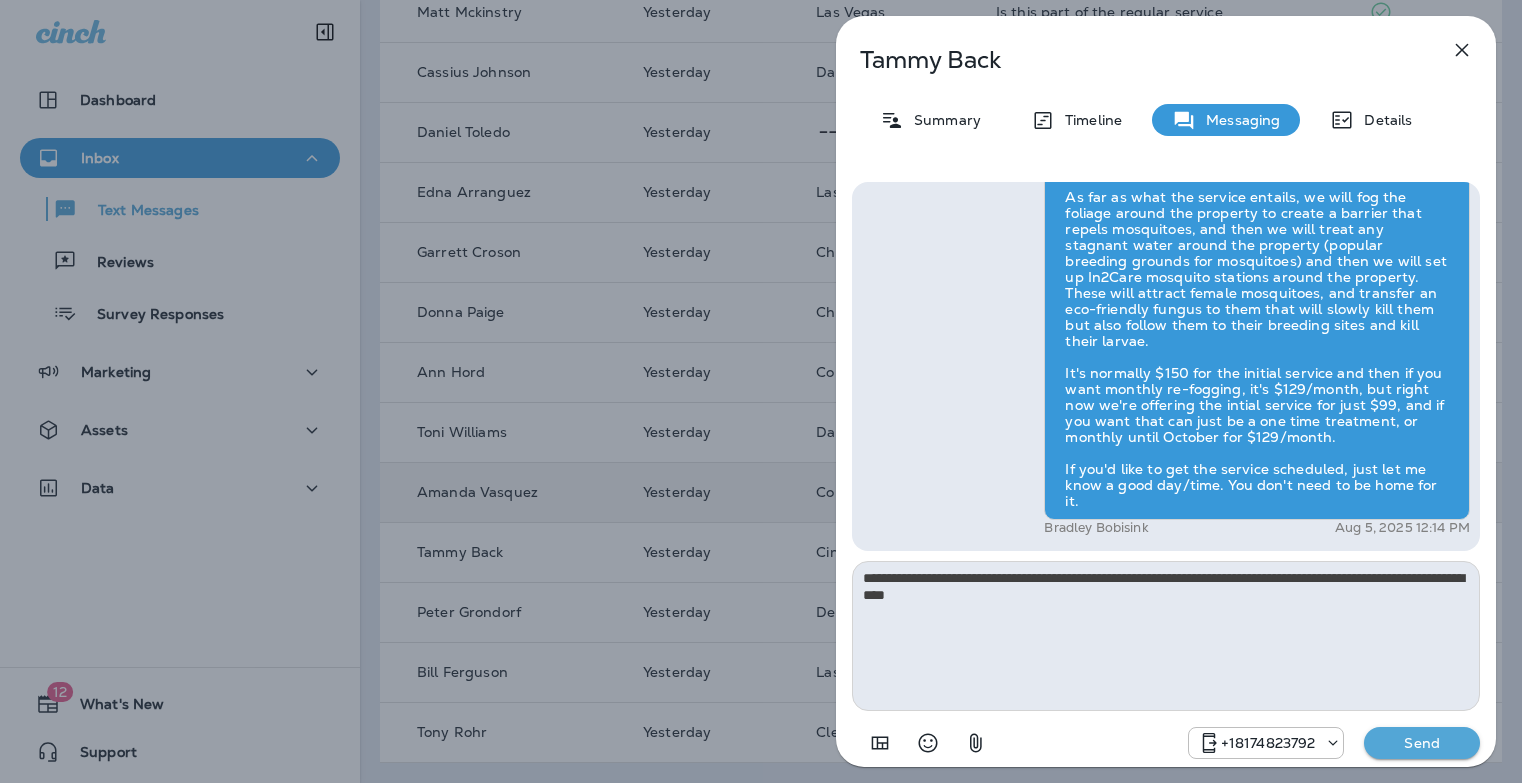 type on "**********" 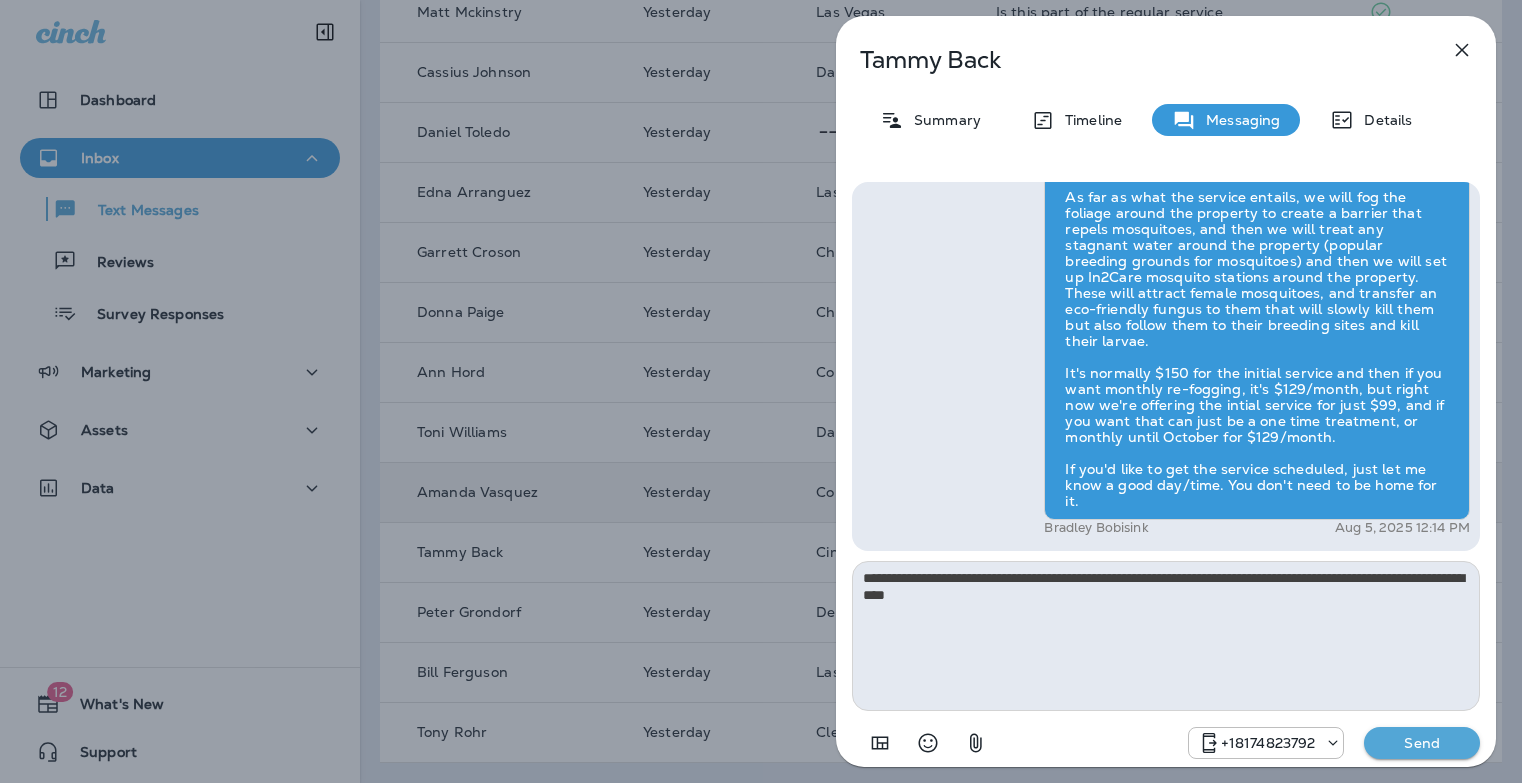 type 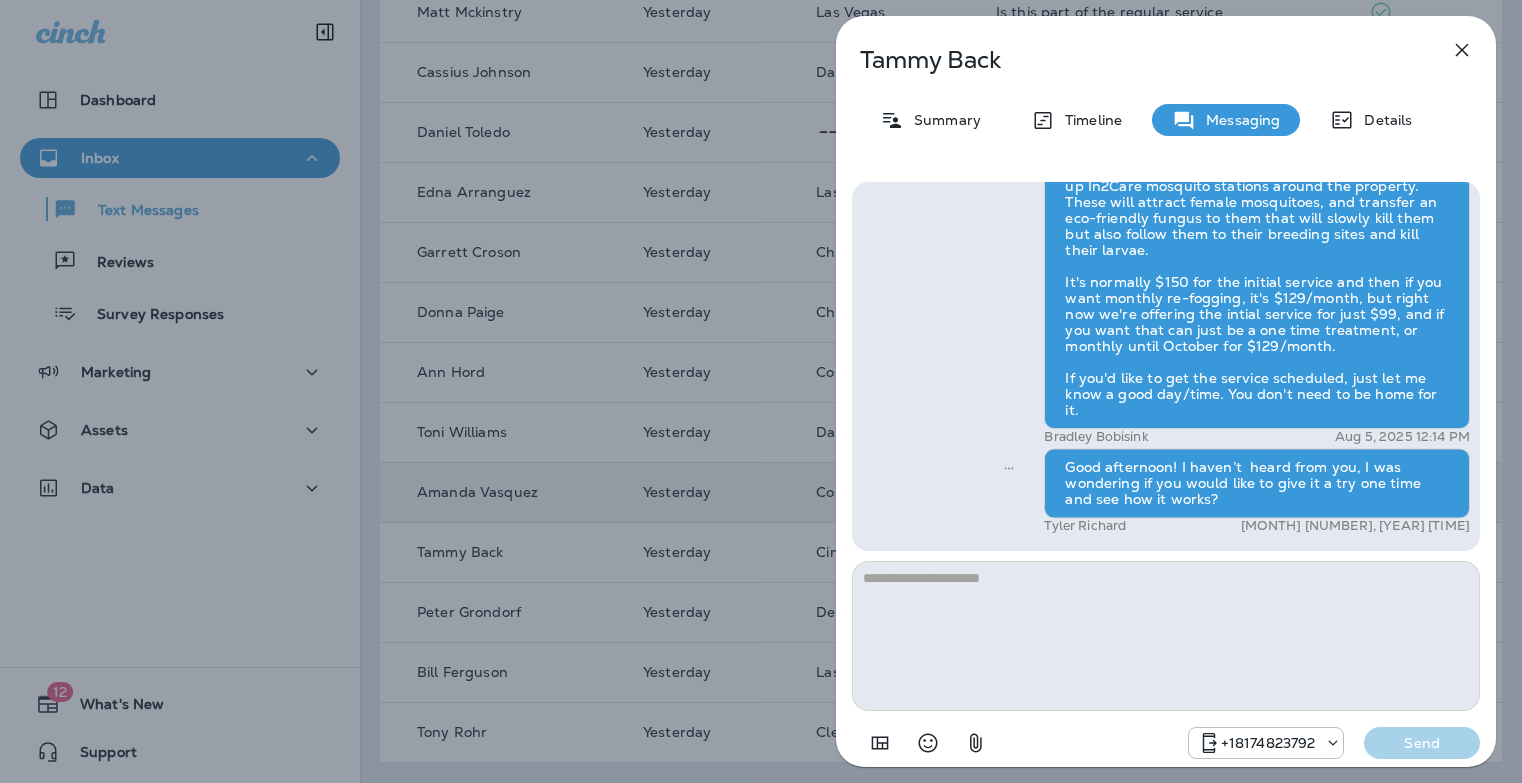 click on "[FIRST] [LAST] Summary Timeline Messaging Details Hi [FIRST] , this is Steven with Moxie Pest Control. We know Summer brings out the mosquitoes—and with the Summer season here, I’d love to get you on our schedule to come help take care of that. Just reply here if you're interested, and I'll let you know the details!
Reply STOP to optout [PHONE] [MONTH] [NUMBER], [YEAR] [TIME] what is the additional cost for this? [PHONE] [MONTH] [NUMBER], [YEAR] [TIME] [FIRST] [LAST] [MONTH] [NUMBER], [YEAR] [TIME] Good afternoon! I haven’t heard from you, I was wondering if you would like to give it a try one time and see how it works? [FIRST] [LAST] [MONTH] [NUMBER], [YEAR] [TIME] [PHONE] Send" at bounding box center [761, 391] 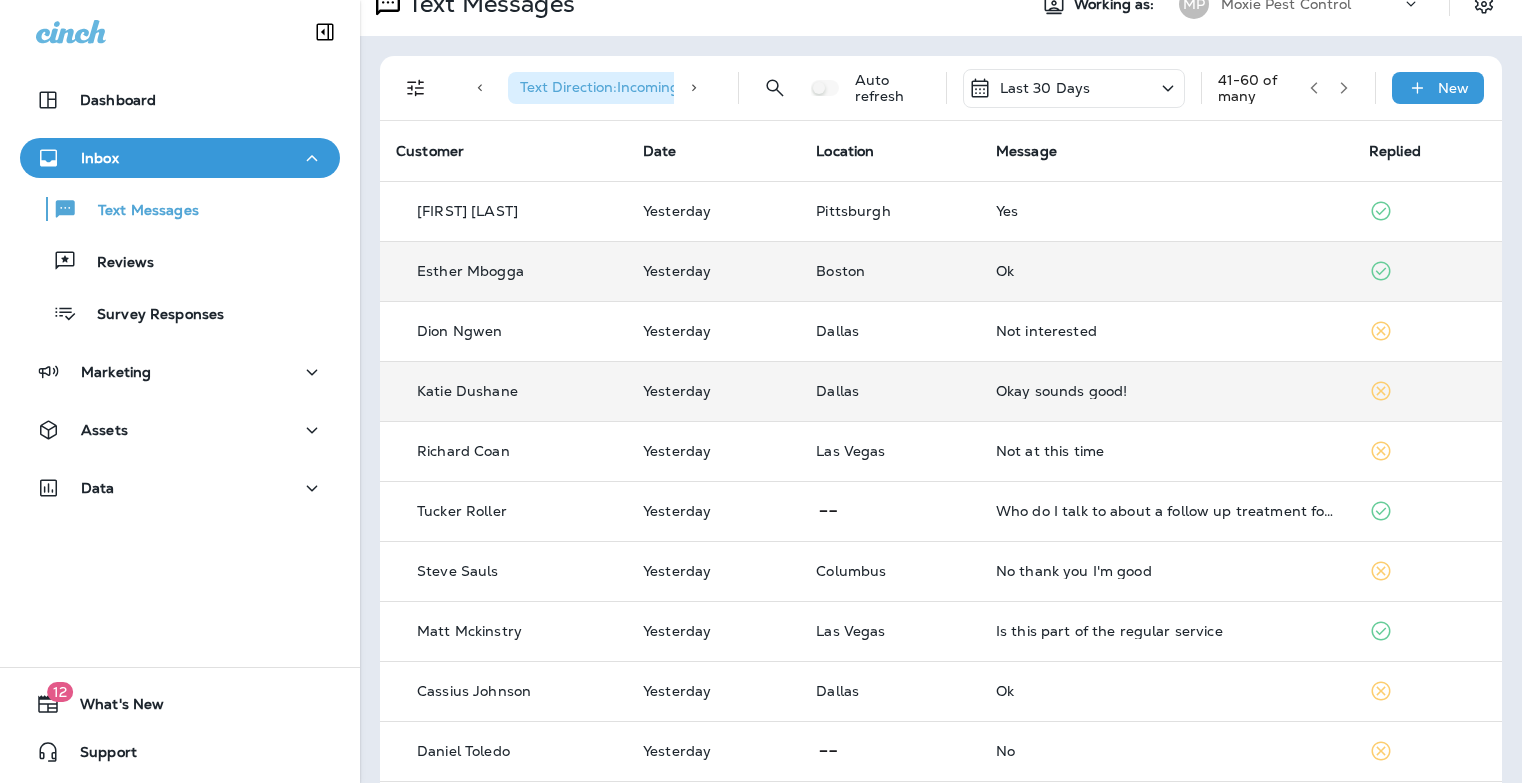 scroll, scrollTop: 0, scrollLeft: 0, axis: both 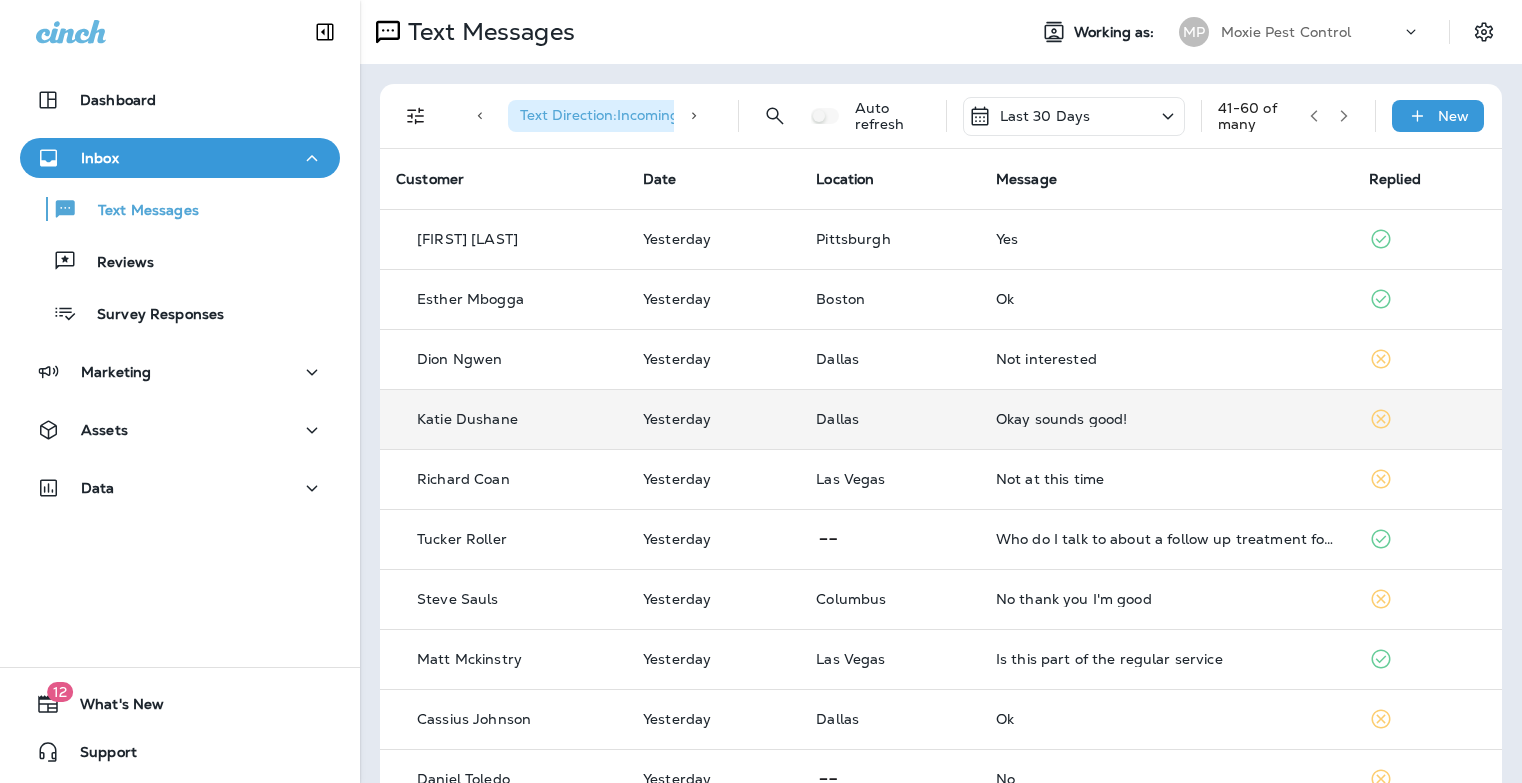 click at bounding box center [1314, 116] 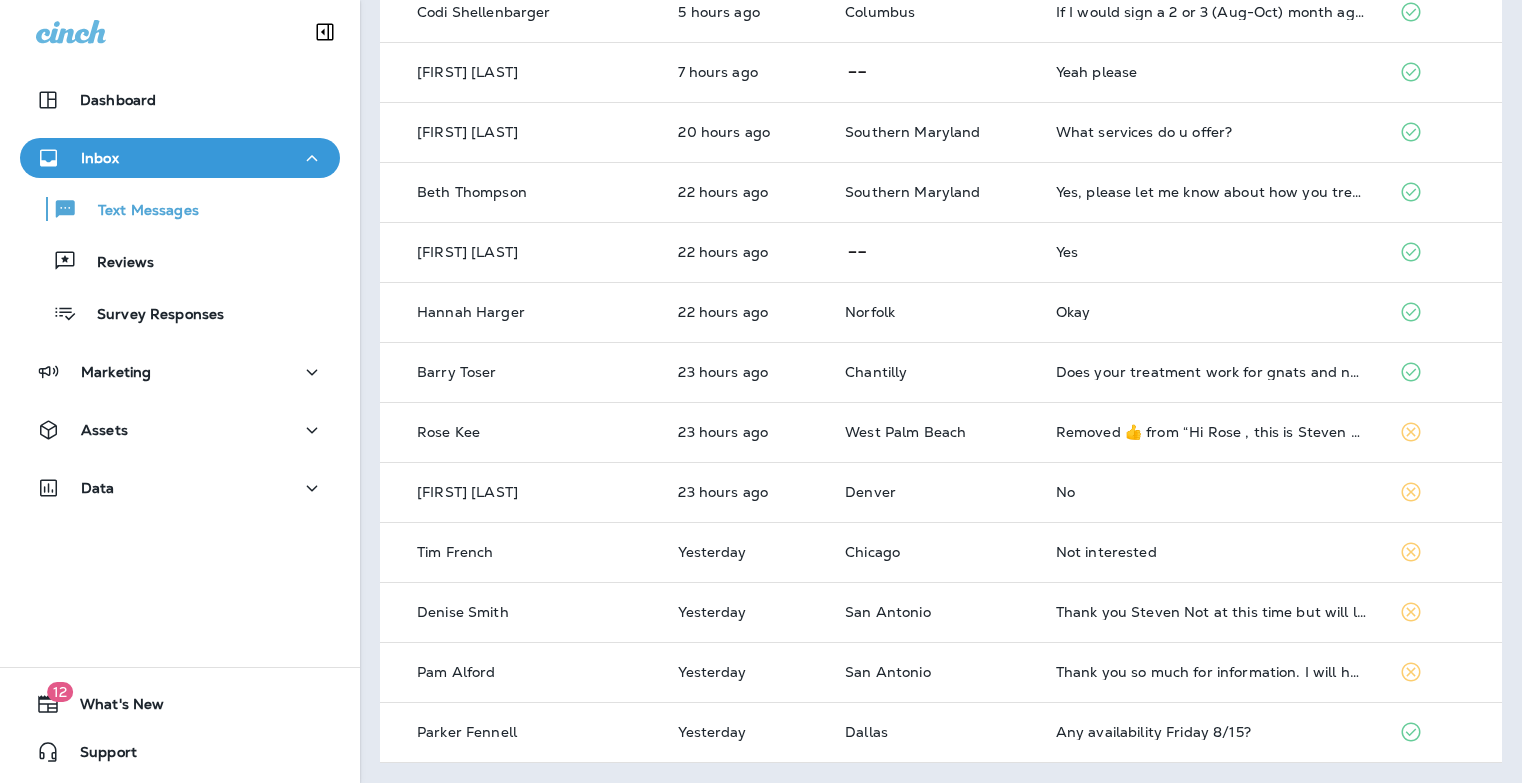 scroll, scrollTop: 0, scrollLeft: 0, axis: both 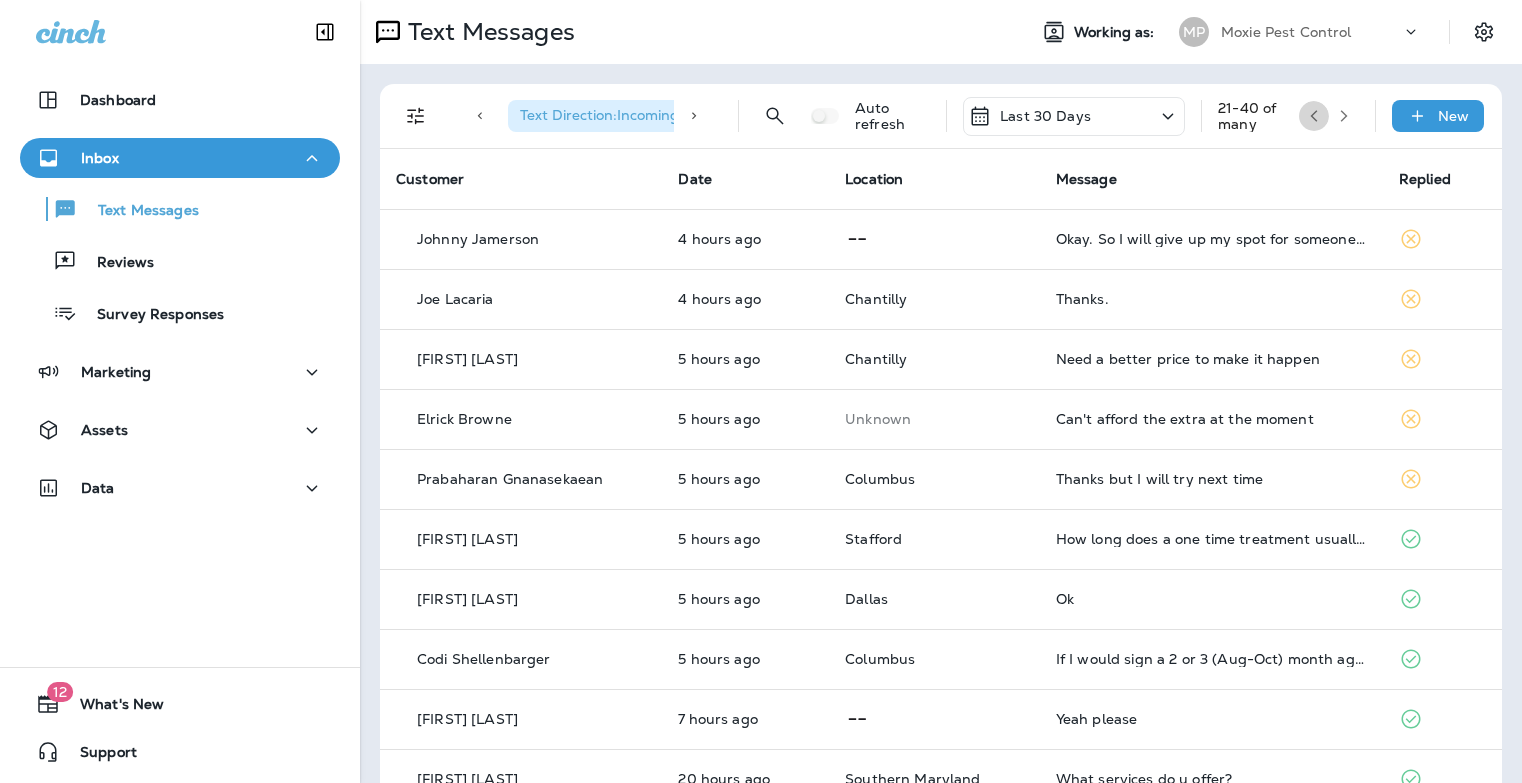 click 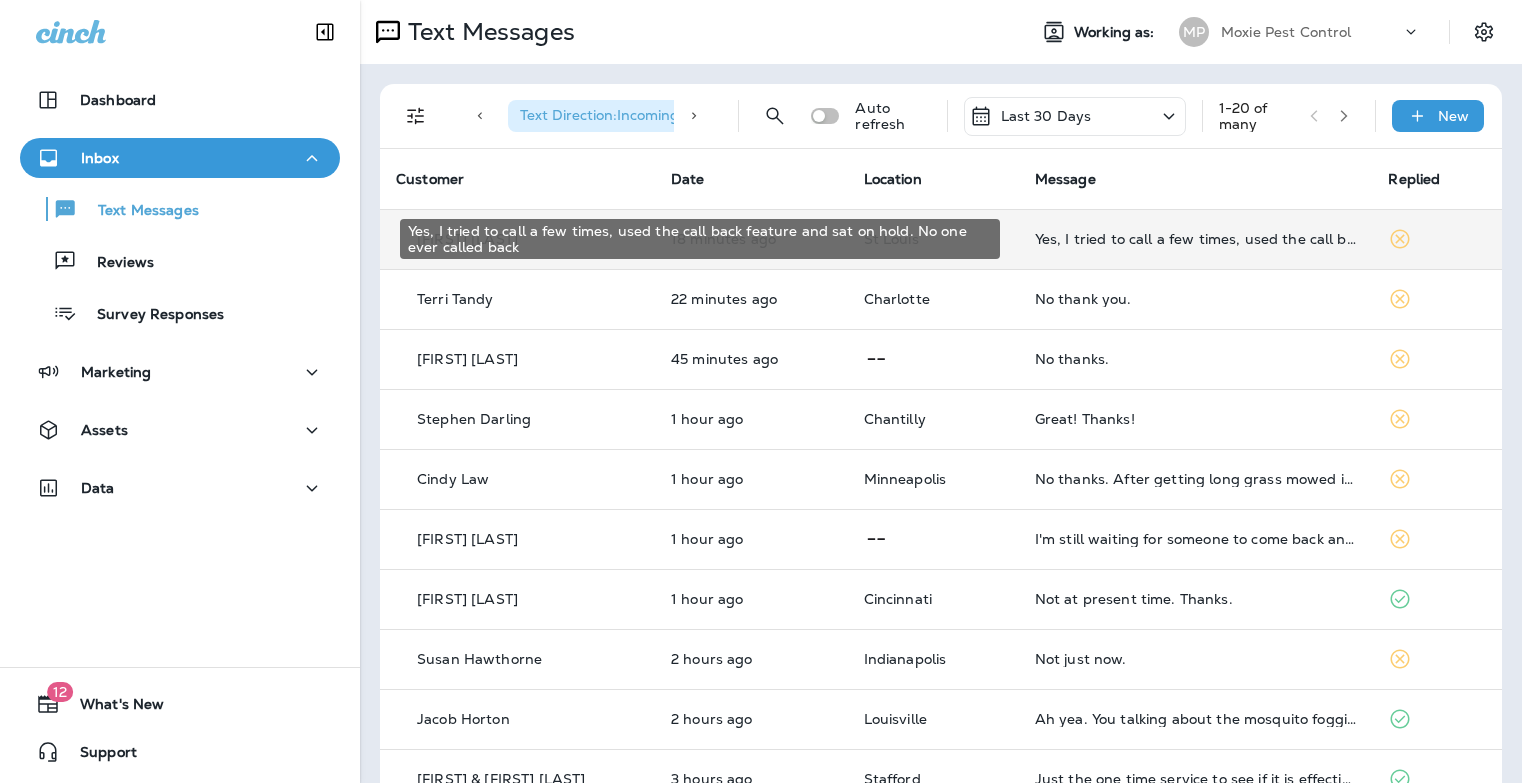 click on "Yes, I tried to call a few times, used the call back feature and sat on hold. No one ever called back" at bounding box center (1196, 239) 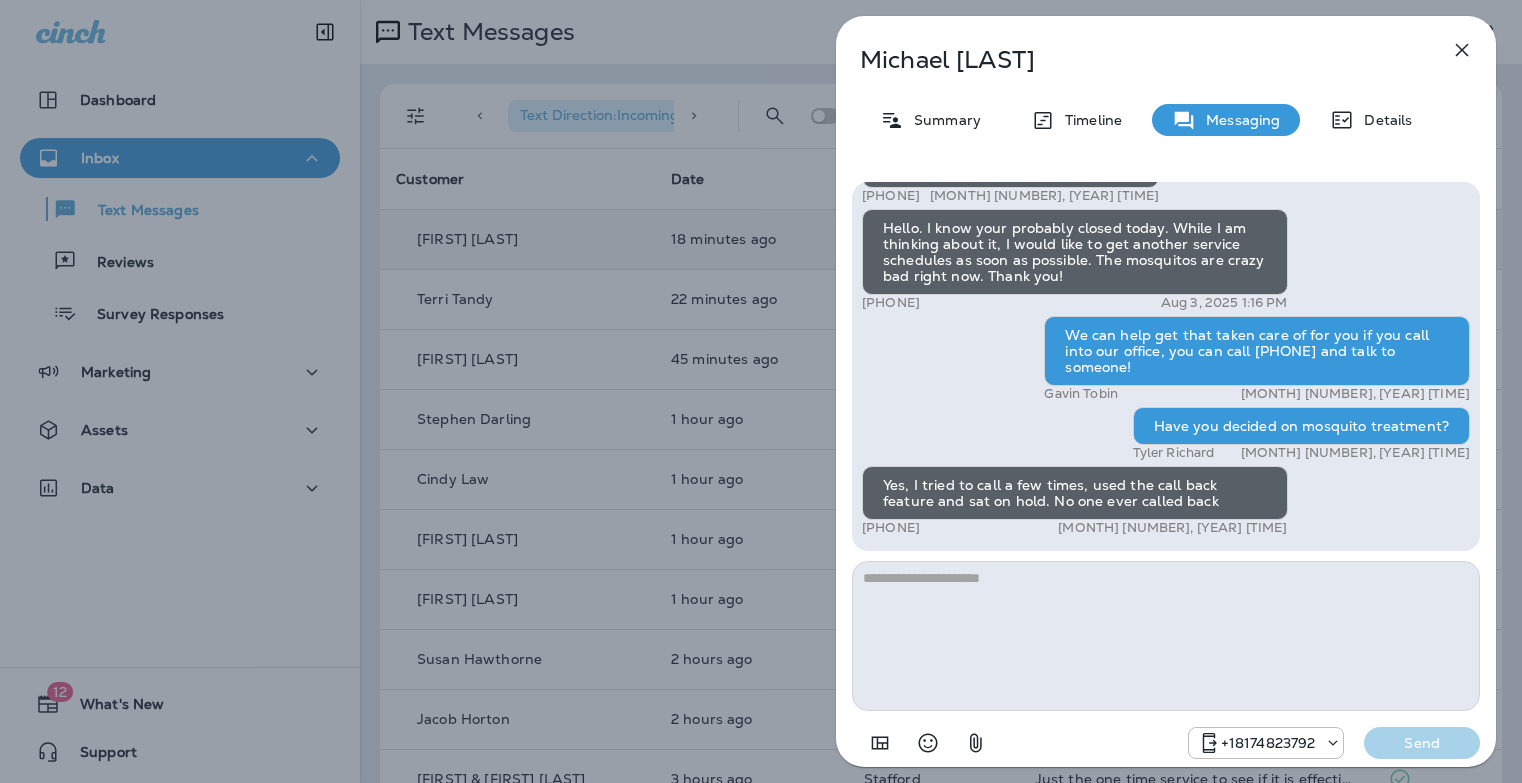 click at bounding box center [1166, 636] 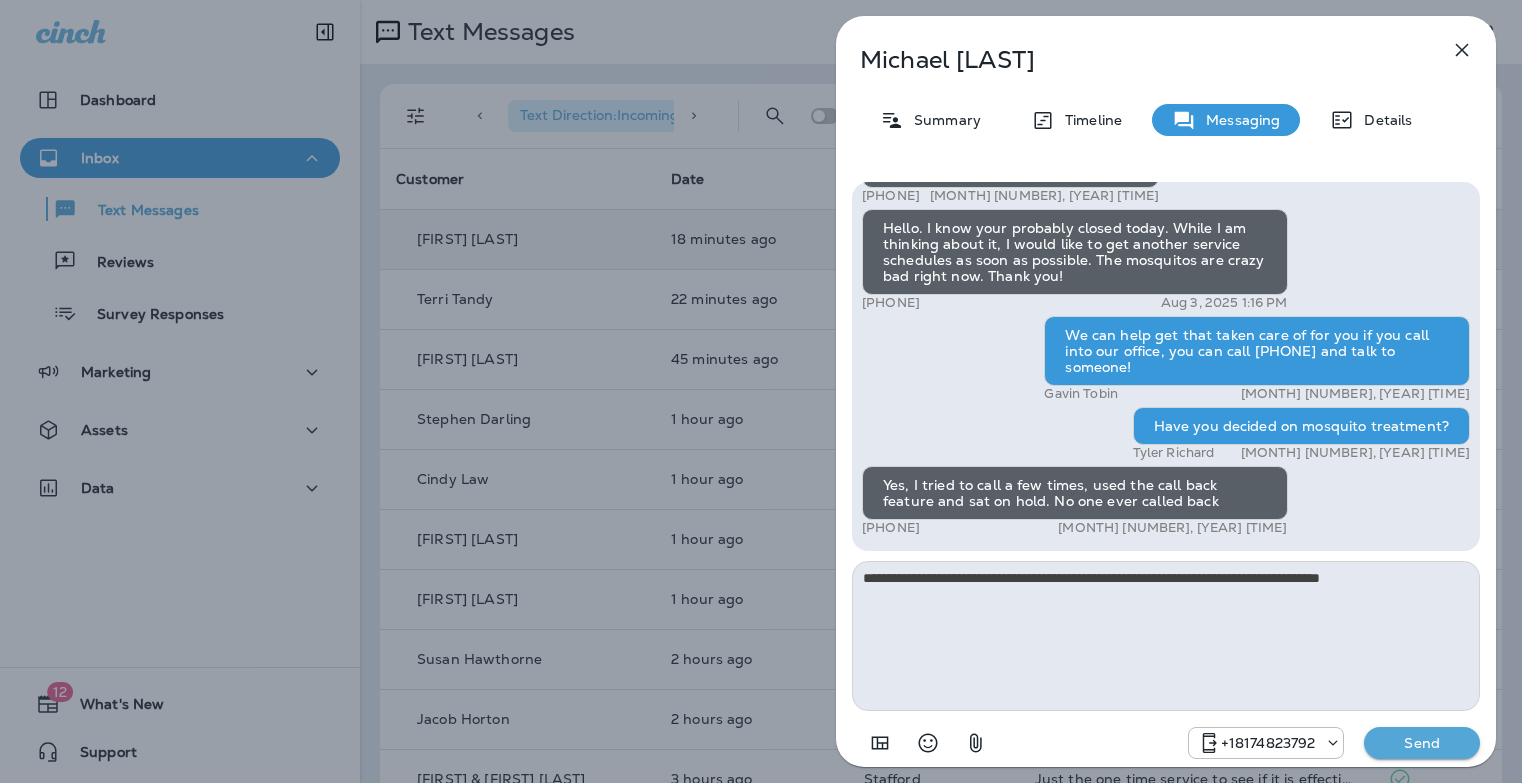 type on "**********" 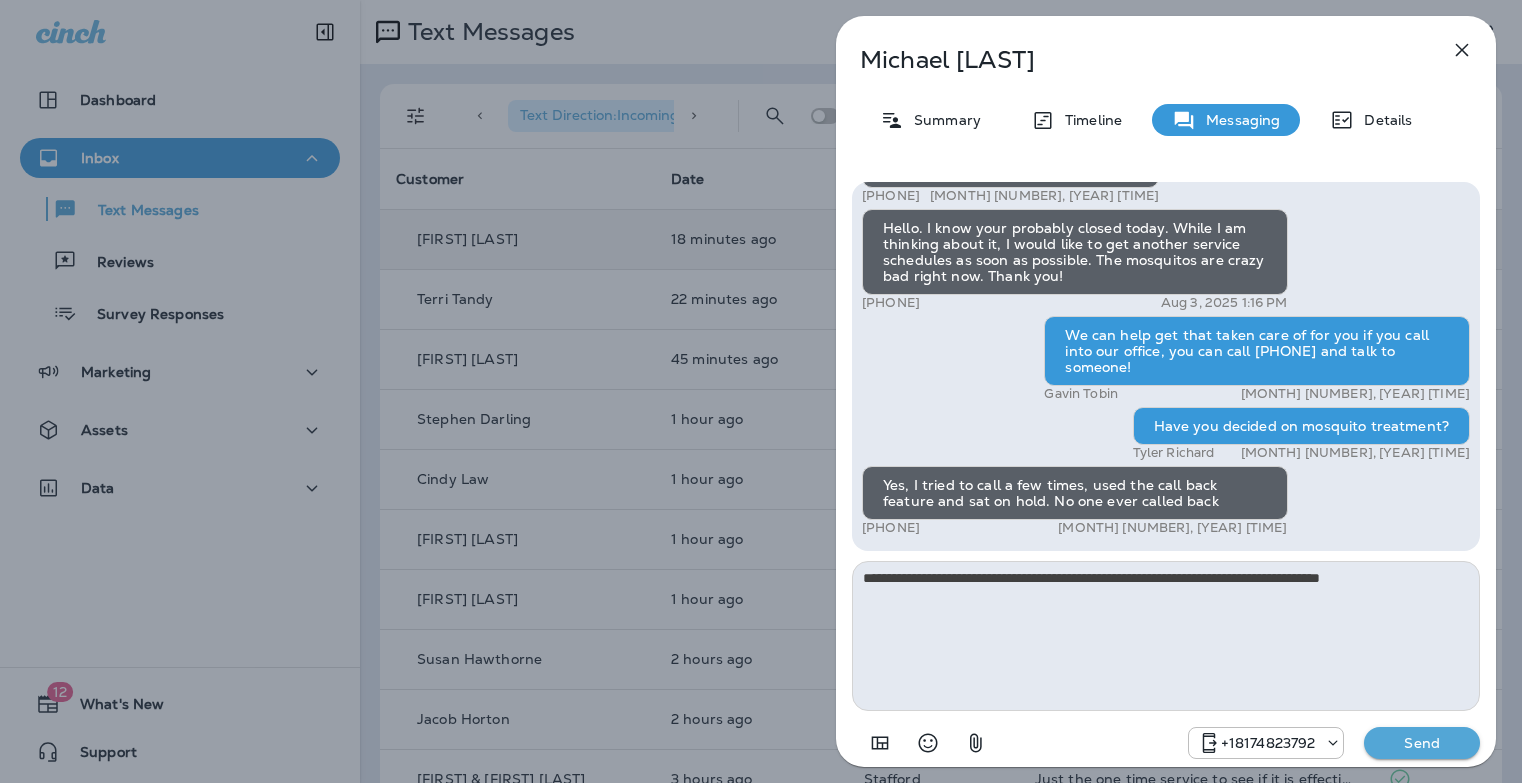 type 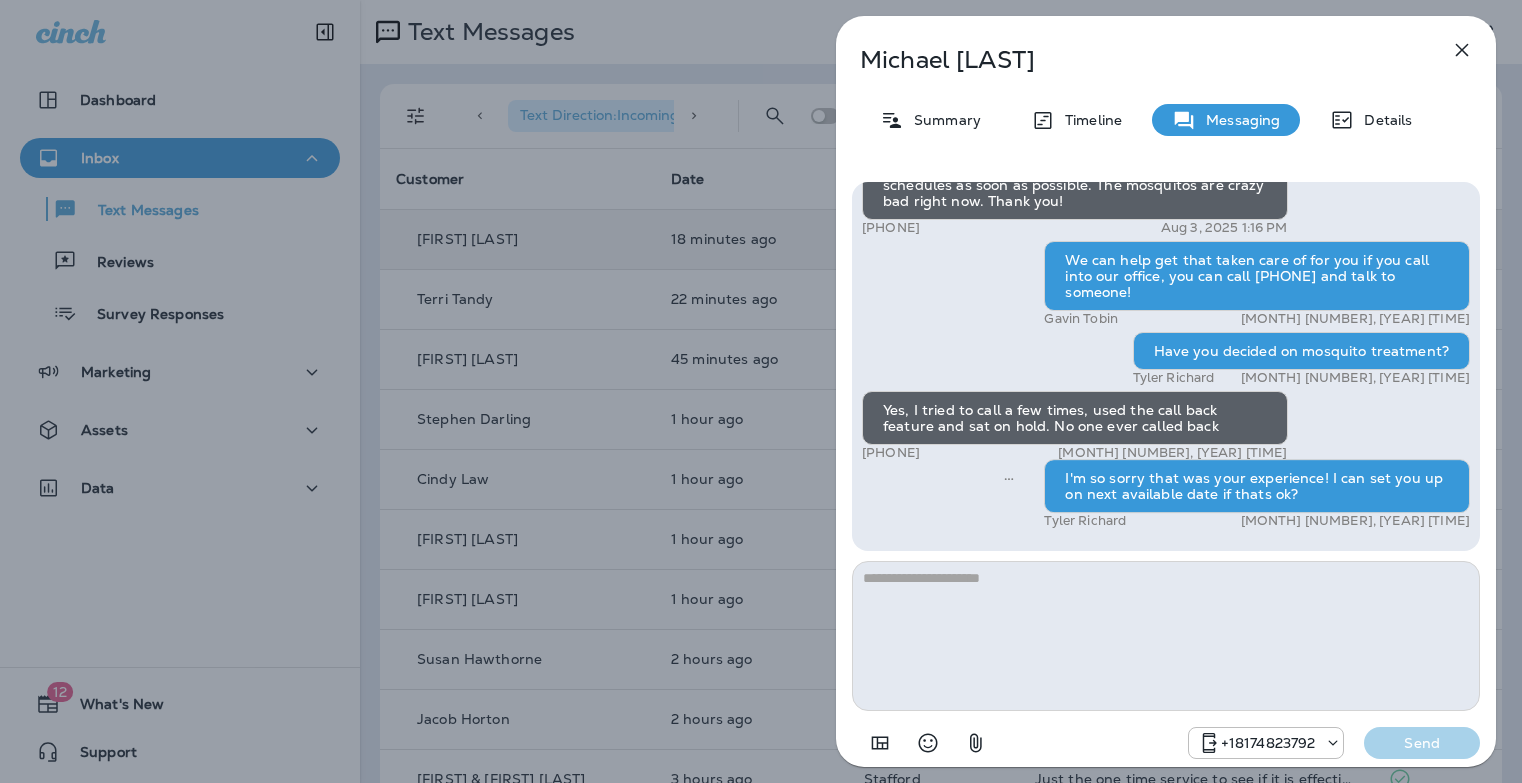 drag, startPoint x: 687, startPoint y: 380, endPoint x: 786, endPoint y: 317, distance: 117.34564 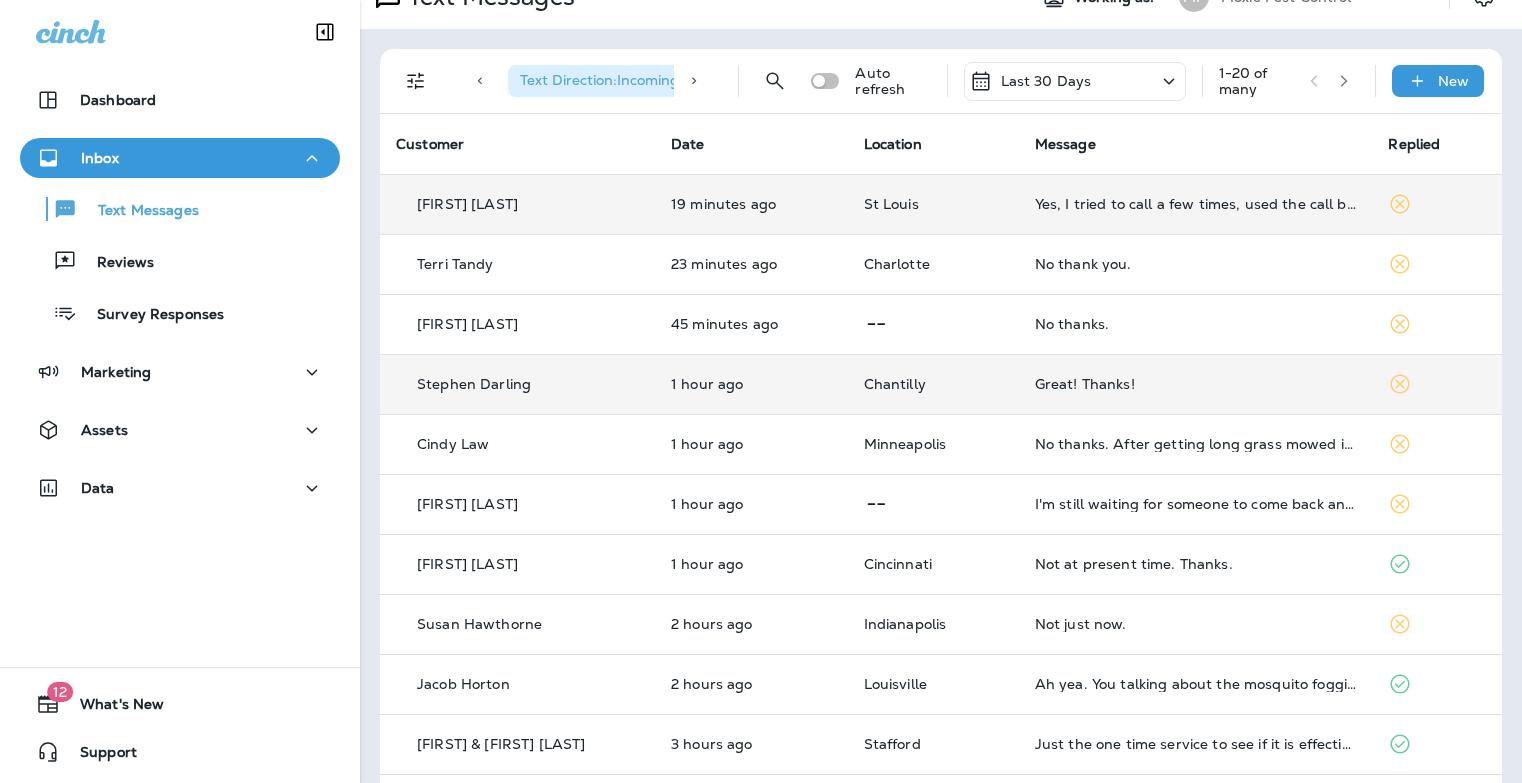 scroll, scrollTop: 36, scrollLeft: 0, axis: vertical 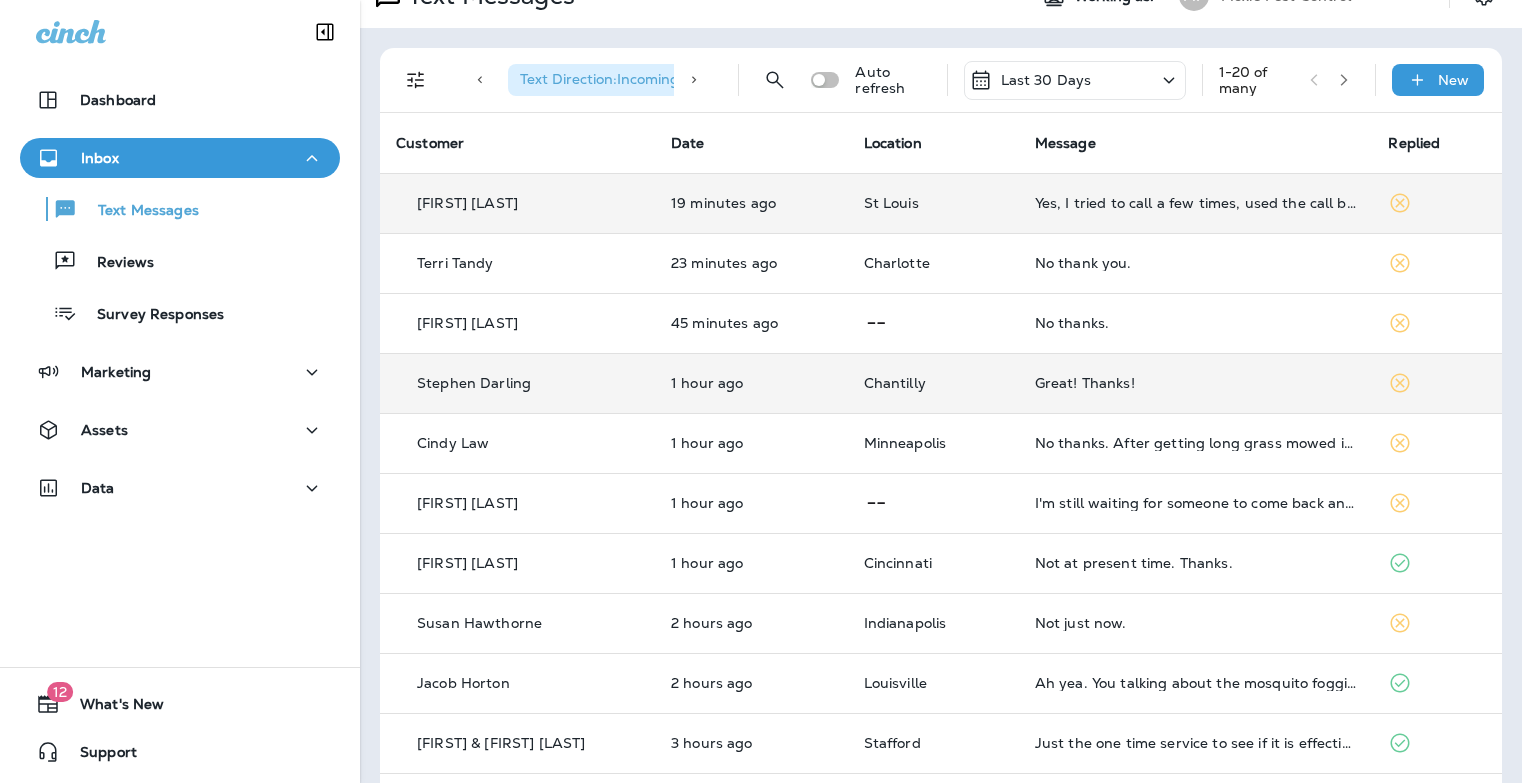 click on "Great! Thanks!" at bounding box center [1196, 383] 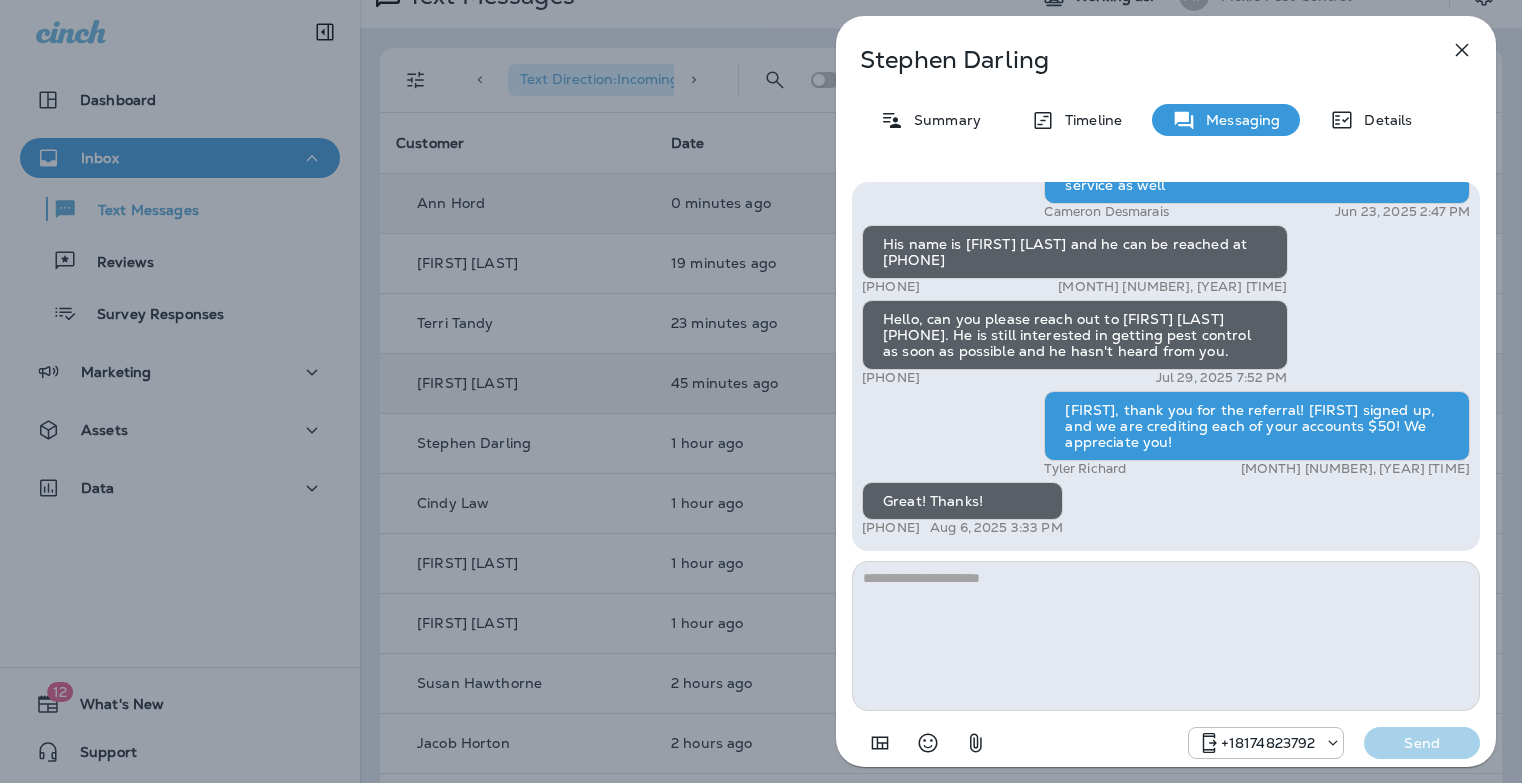 click on "[FIRST] [LAST] Summary Timeline Messaging Details Hi, [FIRST] , this is Cameron with Moxie Pest Control. We know Summer brings out the mosquitoes—and with the Summer season here, I’d love to get you on our schedule to come help take care of that. Just reply here if you're interested, and I'll let you know the details!
Reply STOP to optout [PHONE] [MONTH] [NUMBER], [YEAR] [TIME] No thanks, but I have a friend that is interested in getting pest control. Is there a referral program? [PHONE] [MONTH] [NUMBER], [TIME] Yes! You can share their info here, and we'll reach out and then you get $50 off your next service :) [FIRST] [LAST] [MONTH] [NUMBER], [TIME] Great! What info do you need? [PHONE] [MONTH] [NUMBER], [TIME] Name and phone number works great [FIRST] [LAST] [MONTH] [NUMBER], [TIME] What benefit do they get? [PHONE] [MONTH] [NUMBER], [TIME] We can offer our lowest pricing and $50 off their initial service as well [FIRST] [LAST] [MONTH] [NUMBER], [TIME] [PHONE] Send" at bounding box center [761, 391] 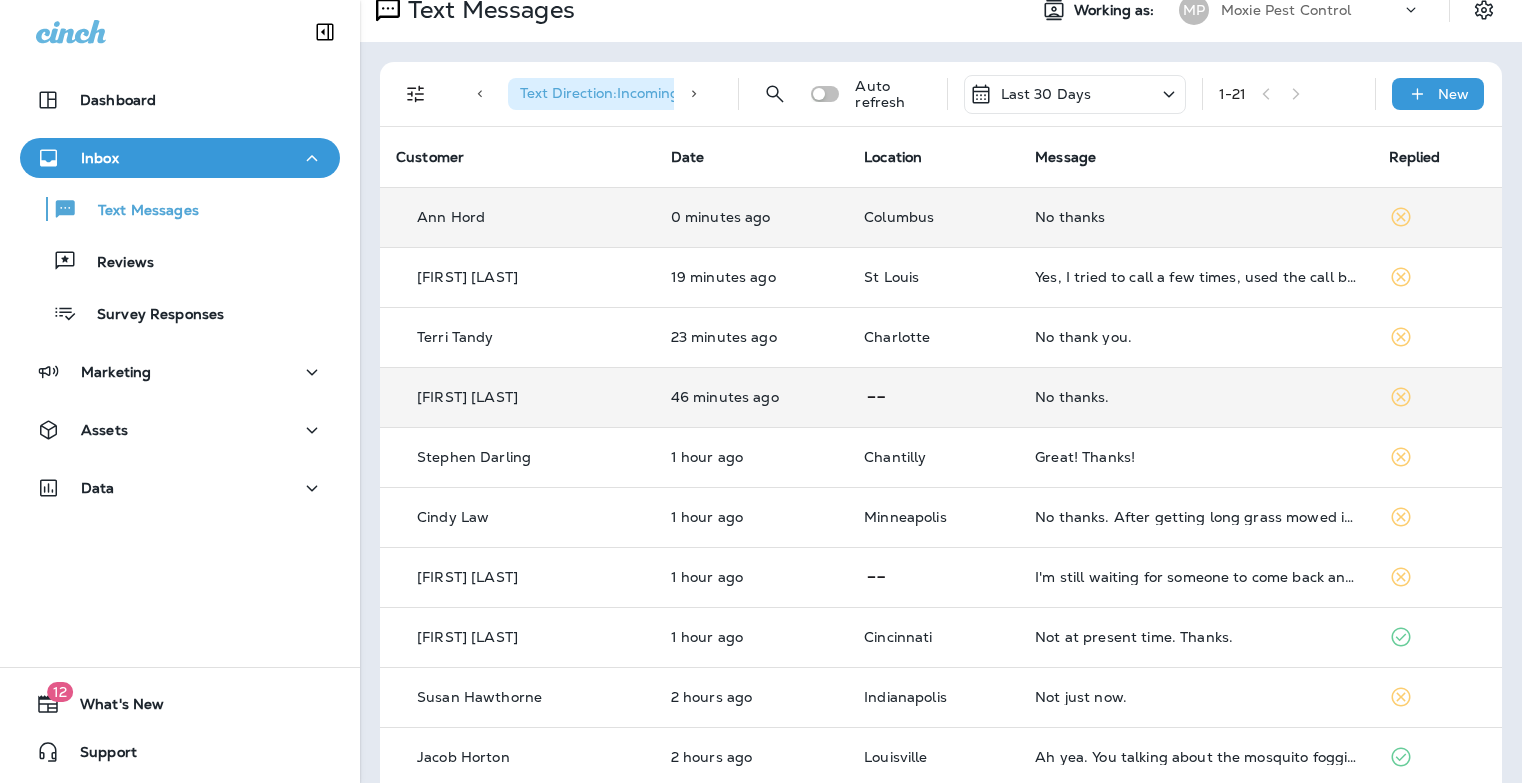 scroll, scrollTop: 0, scrollLeft: 0, axis: both 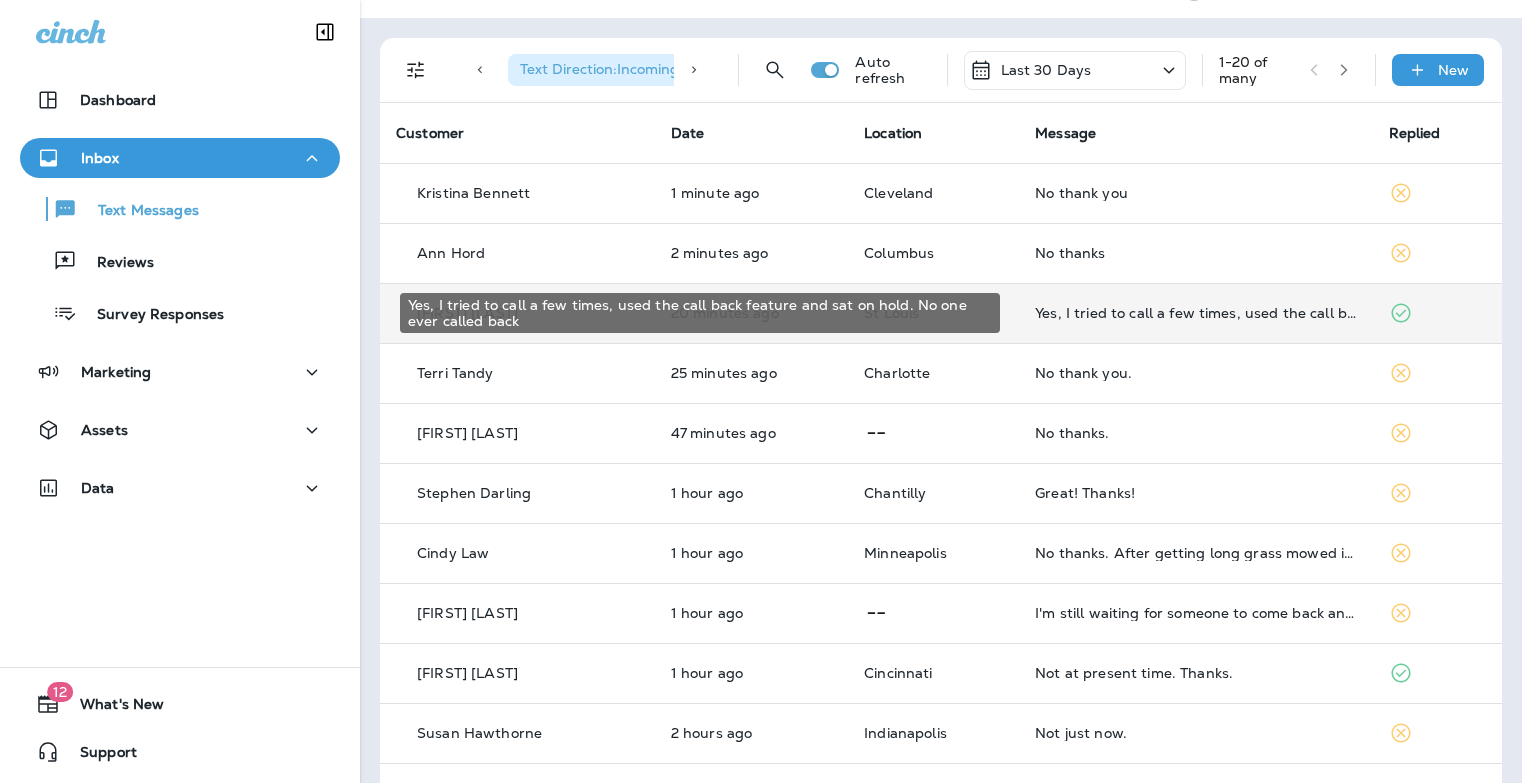click on "Yes, I tried to call a few times, used the call back feature and sat on hold. No one ever called back" at bounding box center [1195, 313] 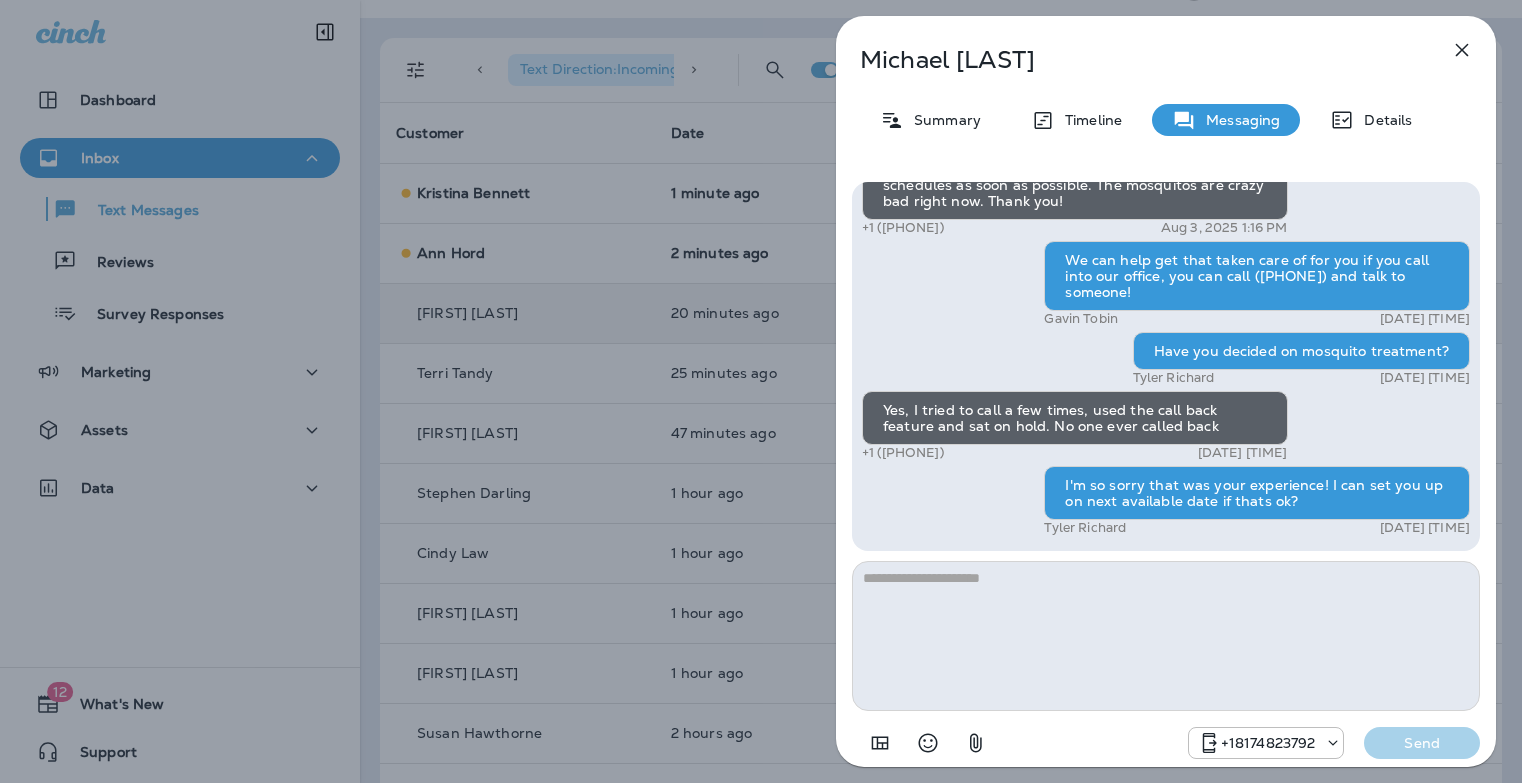 drag, startPoint x: 969, startPoint y: 456, endPoint x: 880, endPoint y: 456, distance: 89 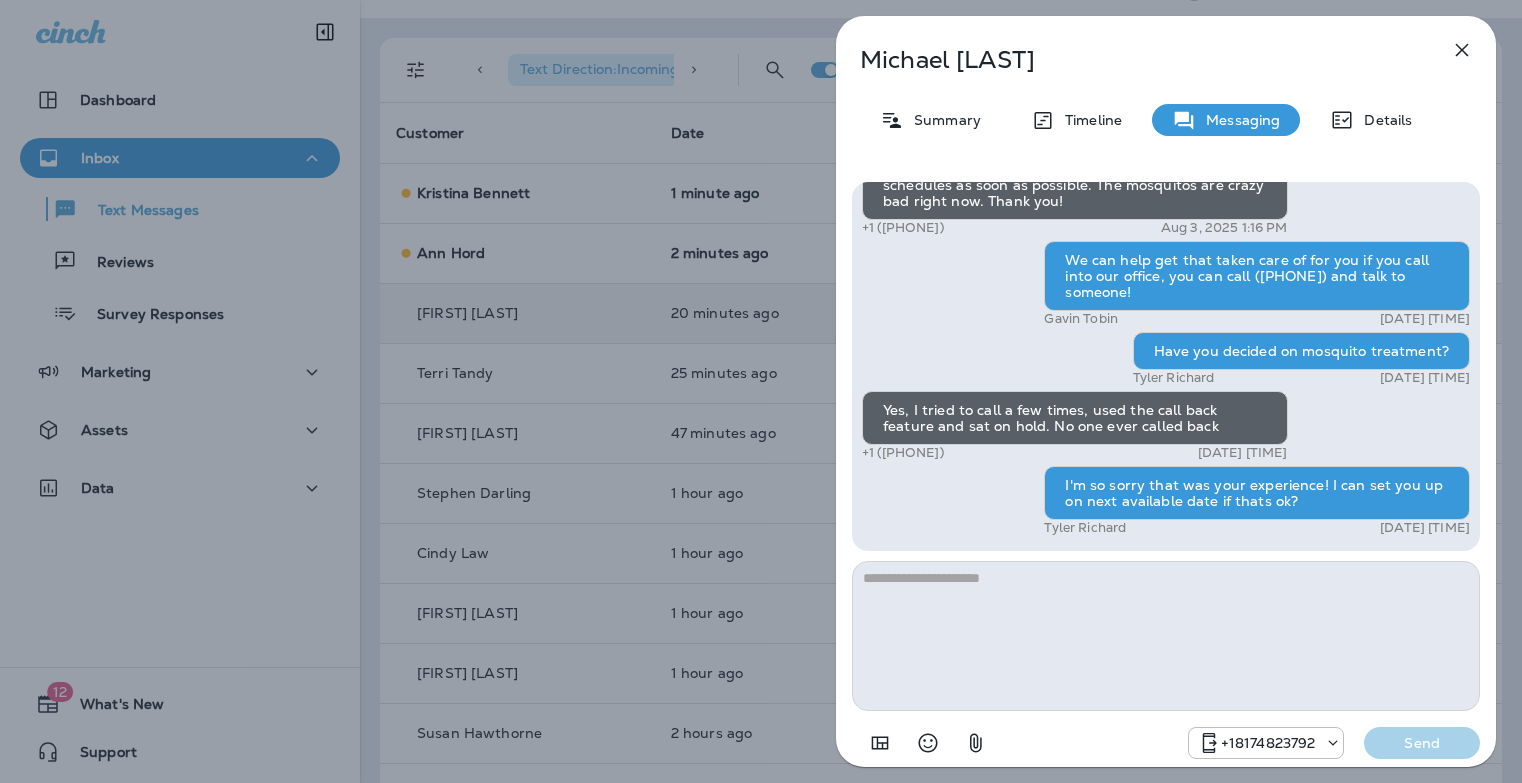 copy on "(618) 444-9847" 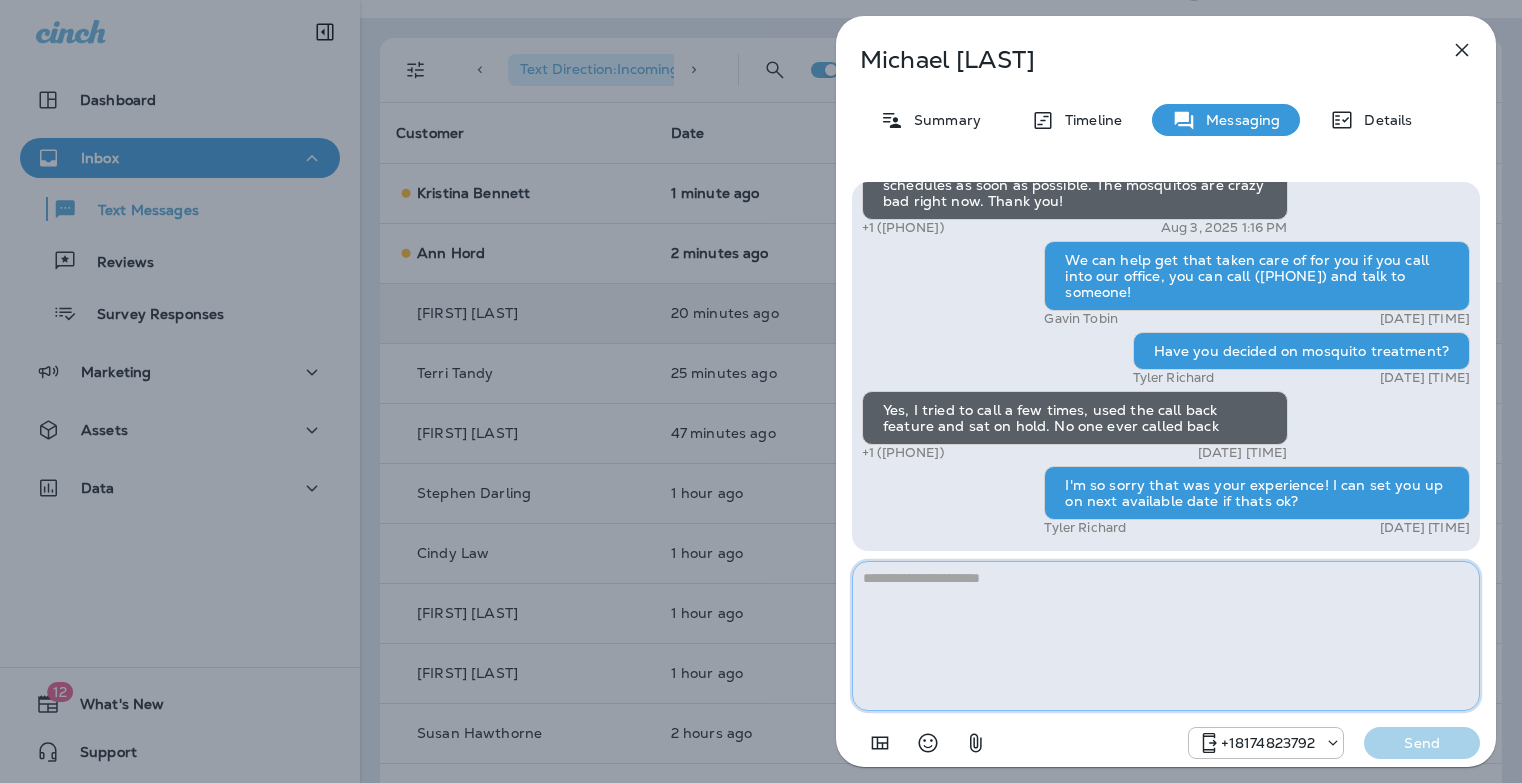 click at bounding box center (1166, 636) 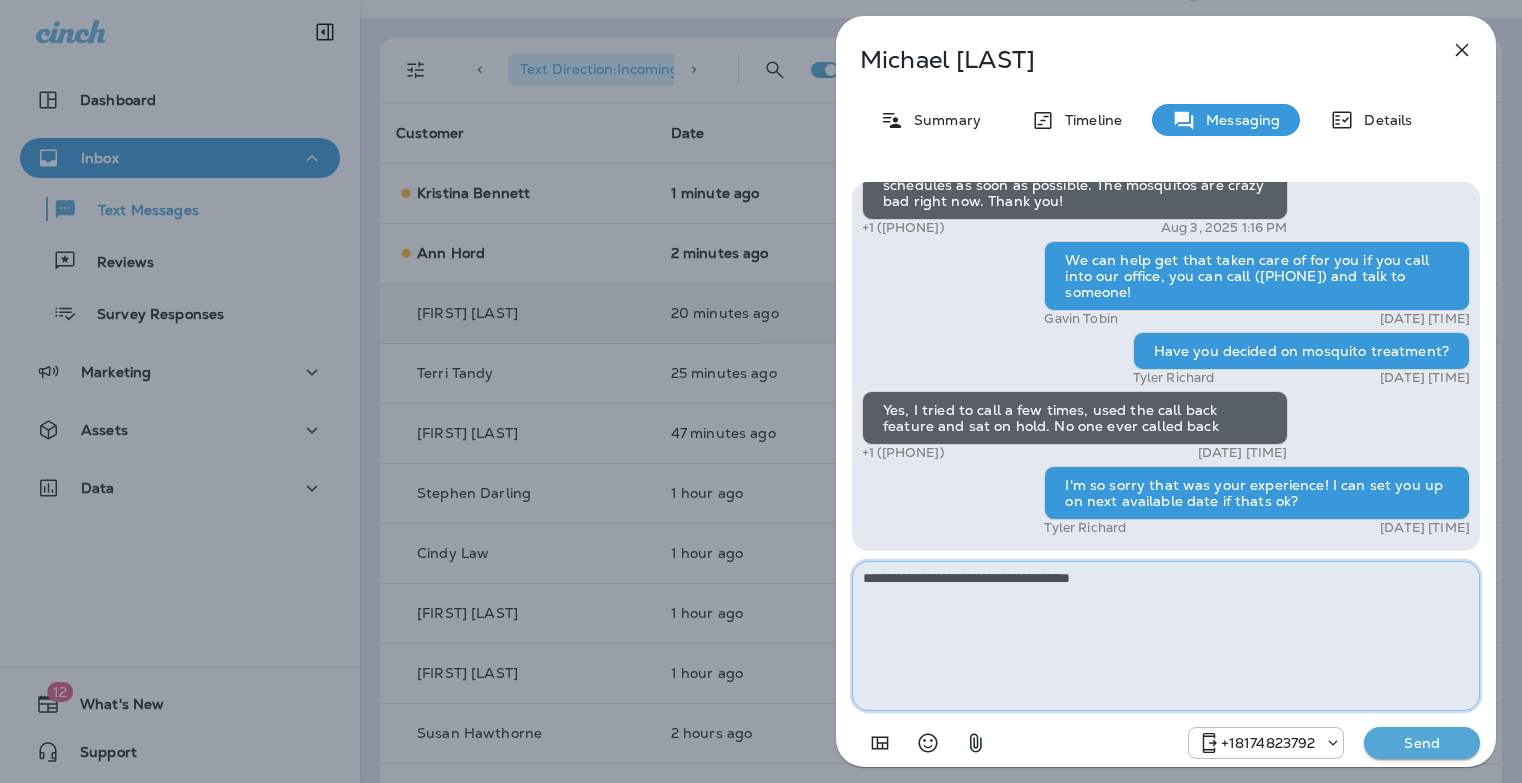 type on "**********" 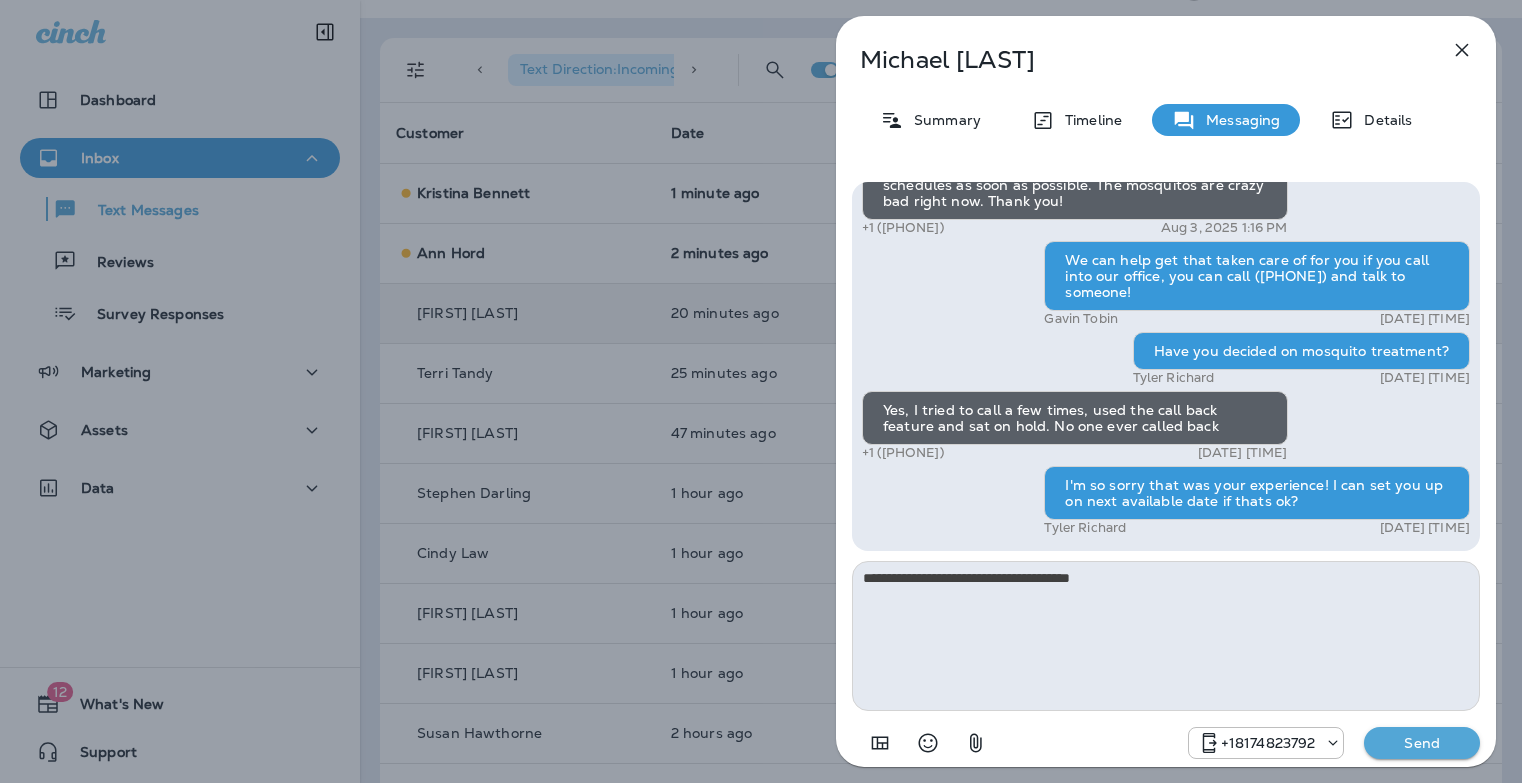 type 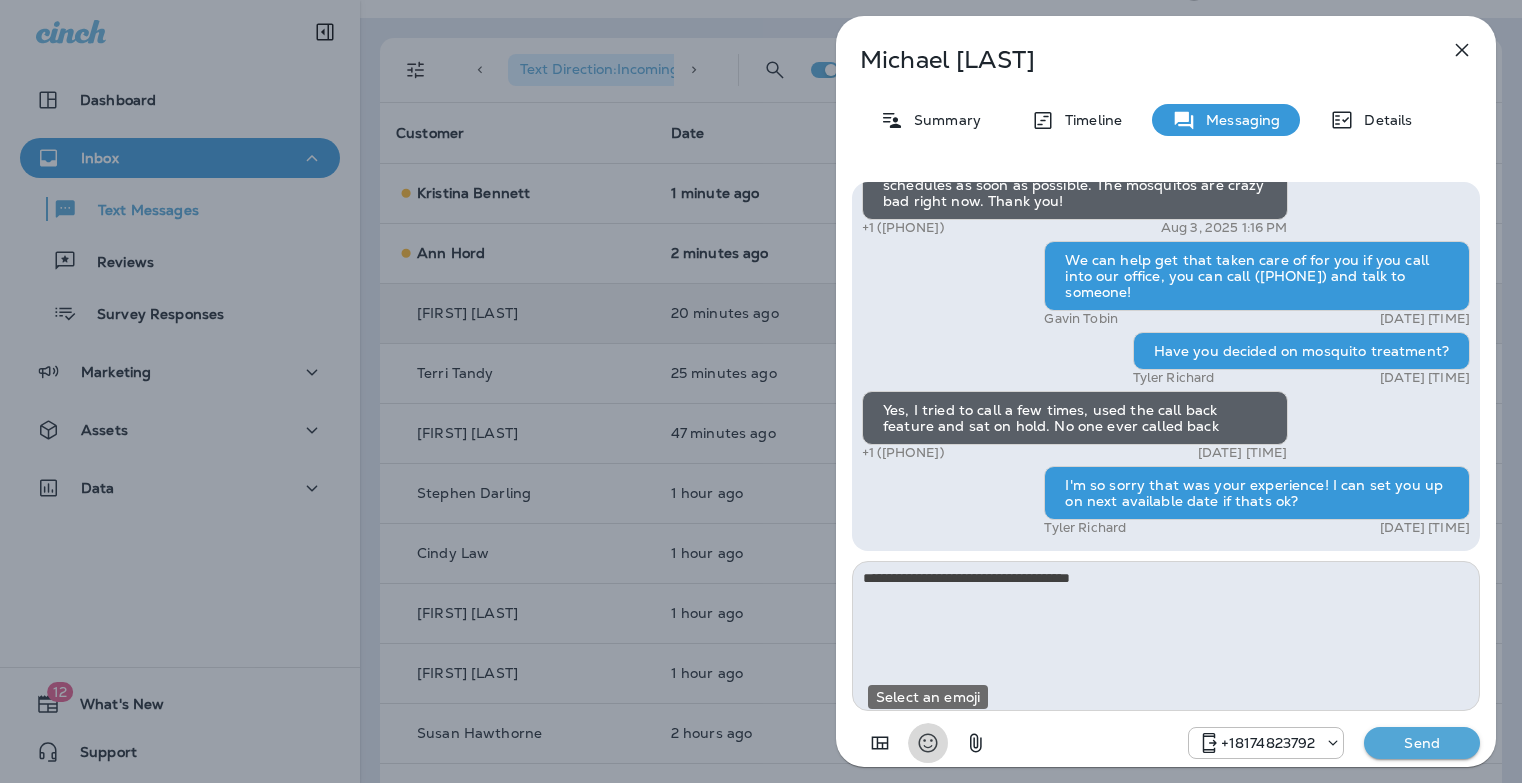 type 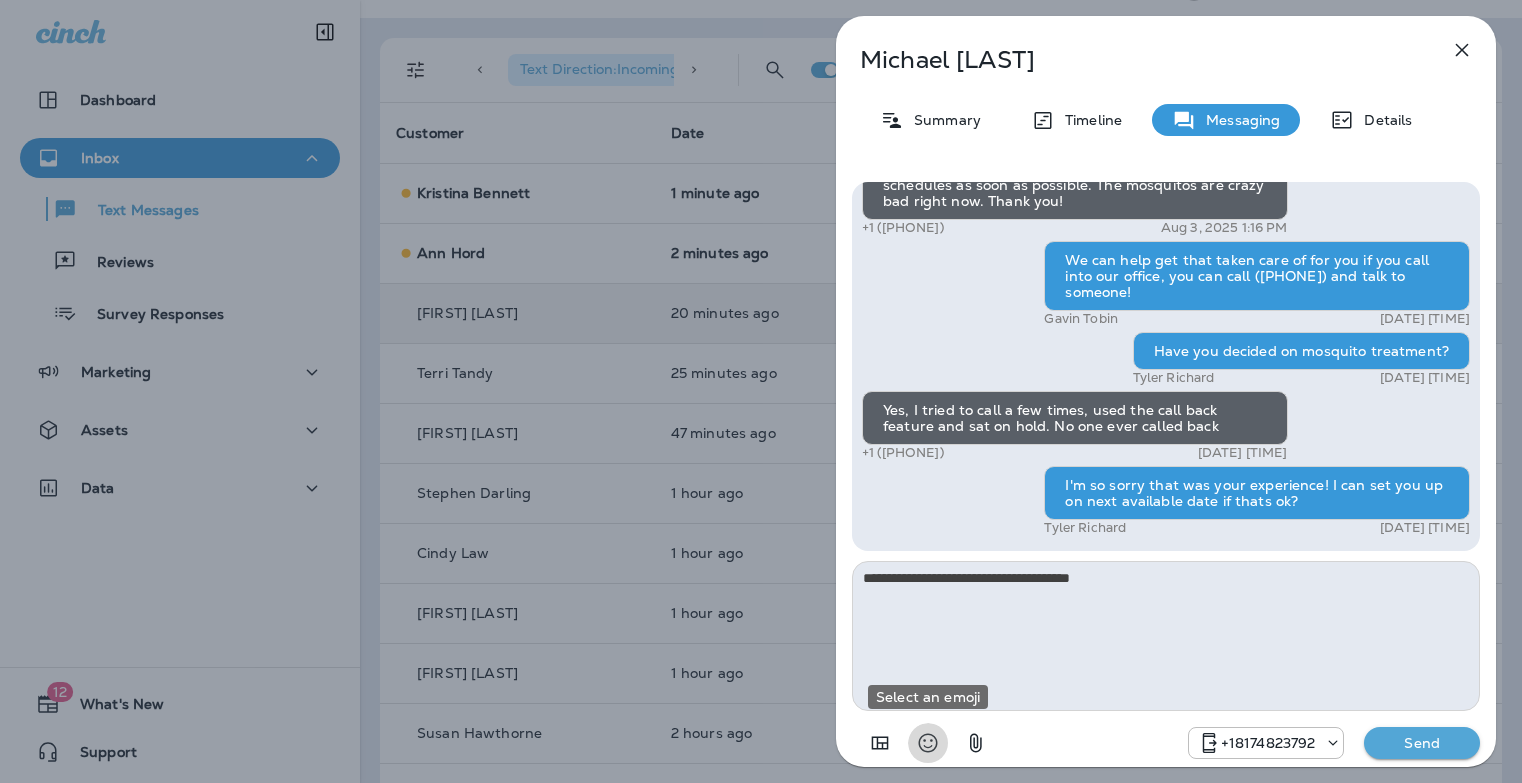 type 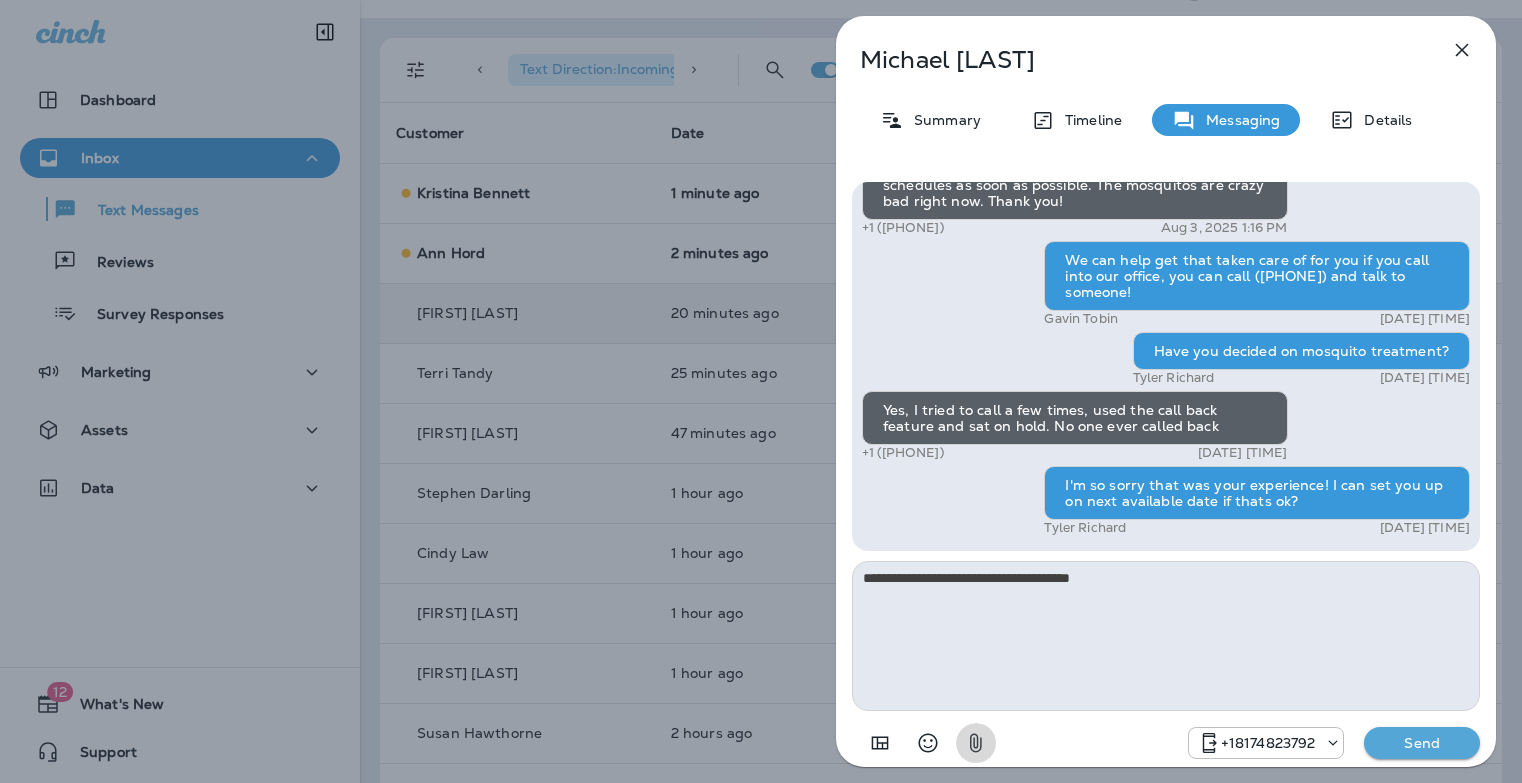 type 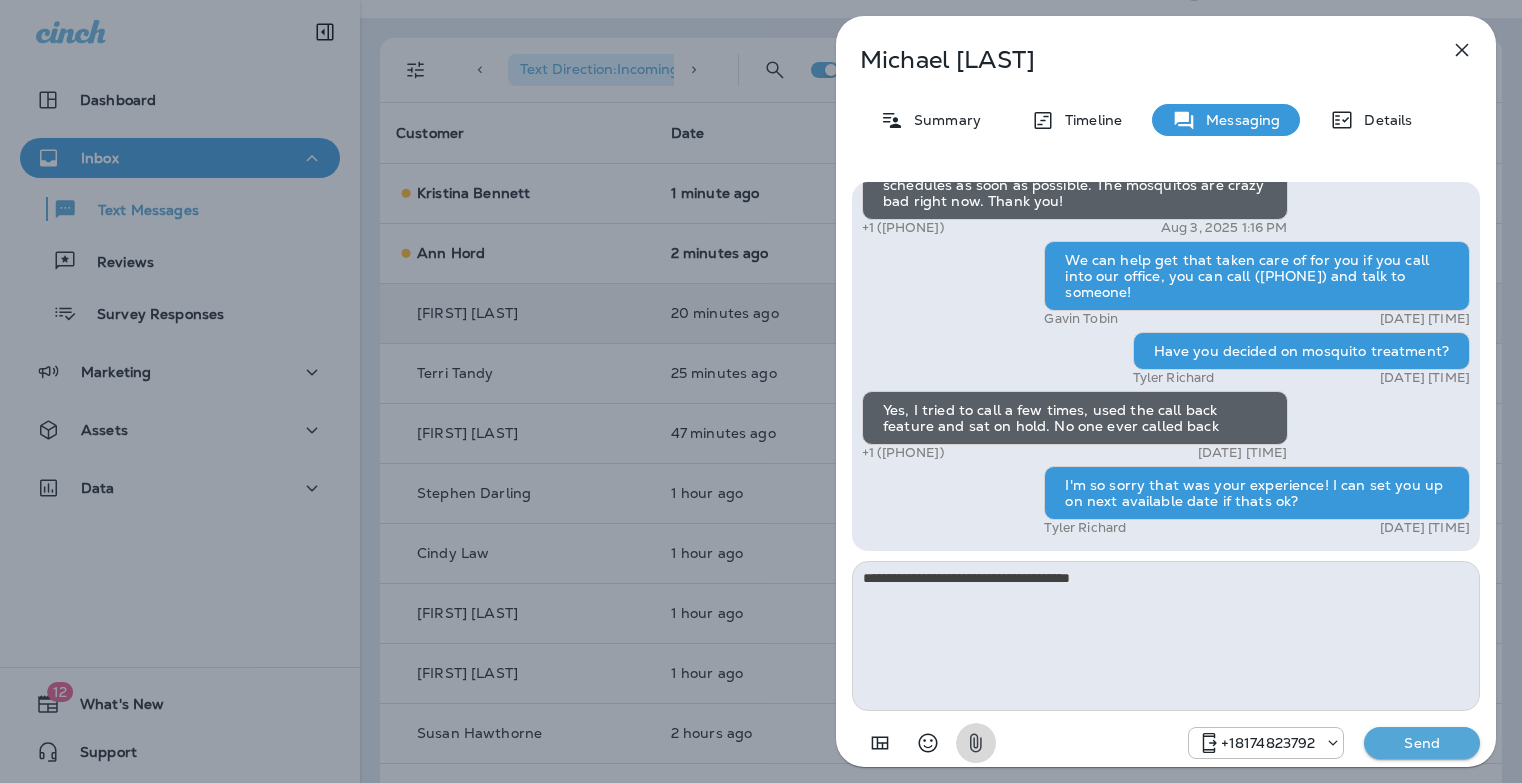 click on "Send" at bounding box center (1422, 743) 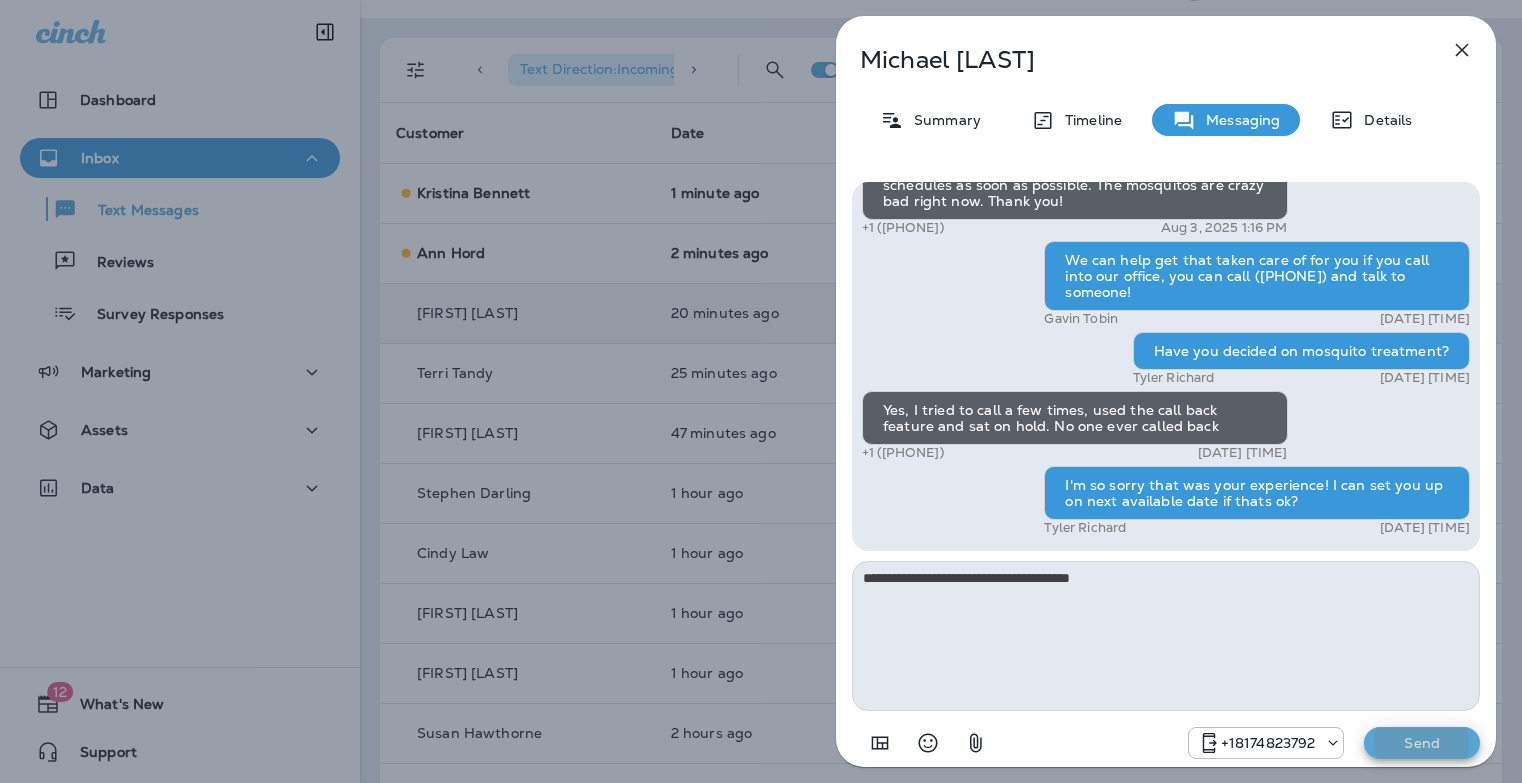type 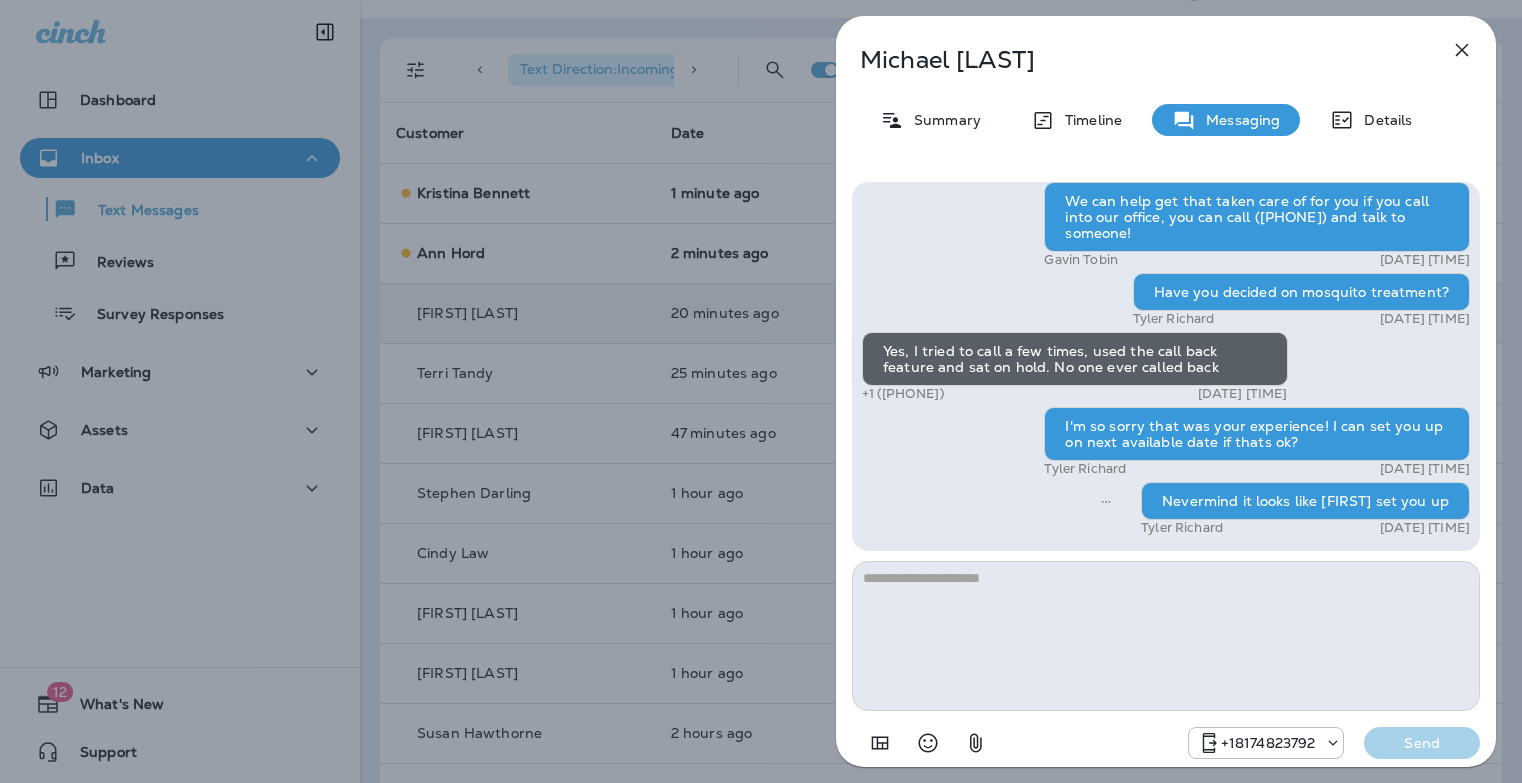 click on "[FIRST] [LAST] Summary Timeline Messaging Details Exciting News! Joshua’s Pest Control is now Moxie Pest Control! Same great service, new name. No changes to your protection—just a fresh look! Got questions? Call us anytime!
Reply STOP to optout [PHONE] [MONTH] [NUMBER], [YEAR] [TIME] Hi, [FIRST] , this is Cameron with Moxie Pest Control. We know Summer brings out the mosquitoes—and with the Summer season here, I’d love to get you on our schedule to come help take care of that. Just reply here if you're interested, and I'll let you know the details!
Reply STOP to optout [PHONE] [MONTH] [NUMBER], [YEAR] [TIME] Just checking in, [FIRST] . Our mosquito service is extremely effective, and it's totally pet and family friendly! We get awesome reviews on it. Want me to send you more details?
Reply STOP to optout [PHONE] [MONTH] [NUMBER], [YEAR] [TIME] Yes please. [PHONE] [MONTH] [NUMBER], [YEAR] [TIME] [FIRST] [LAST] [MONTH] [NUMBER], [YEAR] [TIME] [PHONE] [MONTH] [NUMBER], [YEAR] [TIME]" at bounding box center (761, 391) 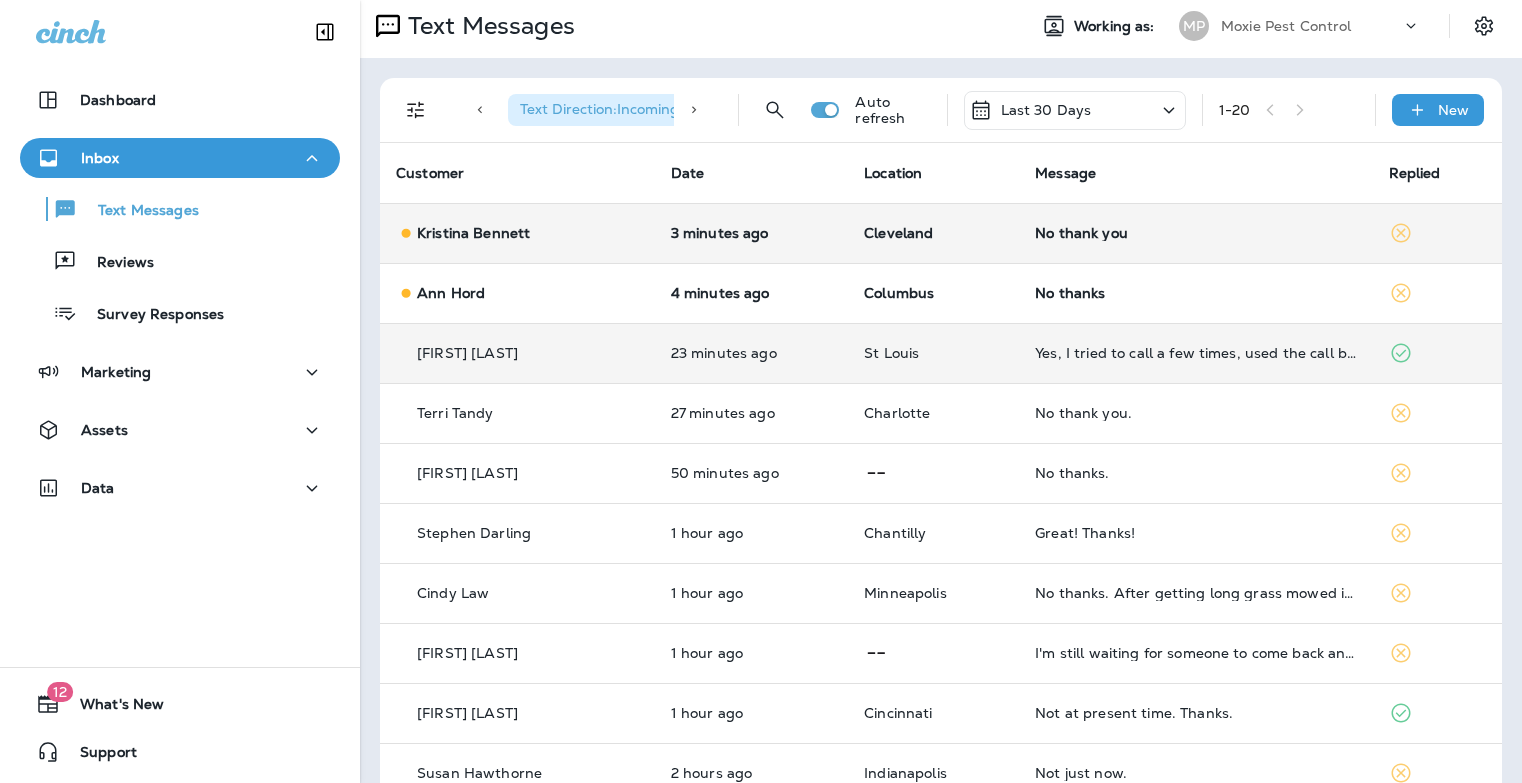 scroll, scrollTop: 0, scrollLeft: 0, axis: both 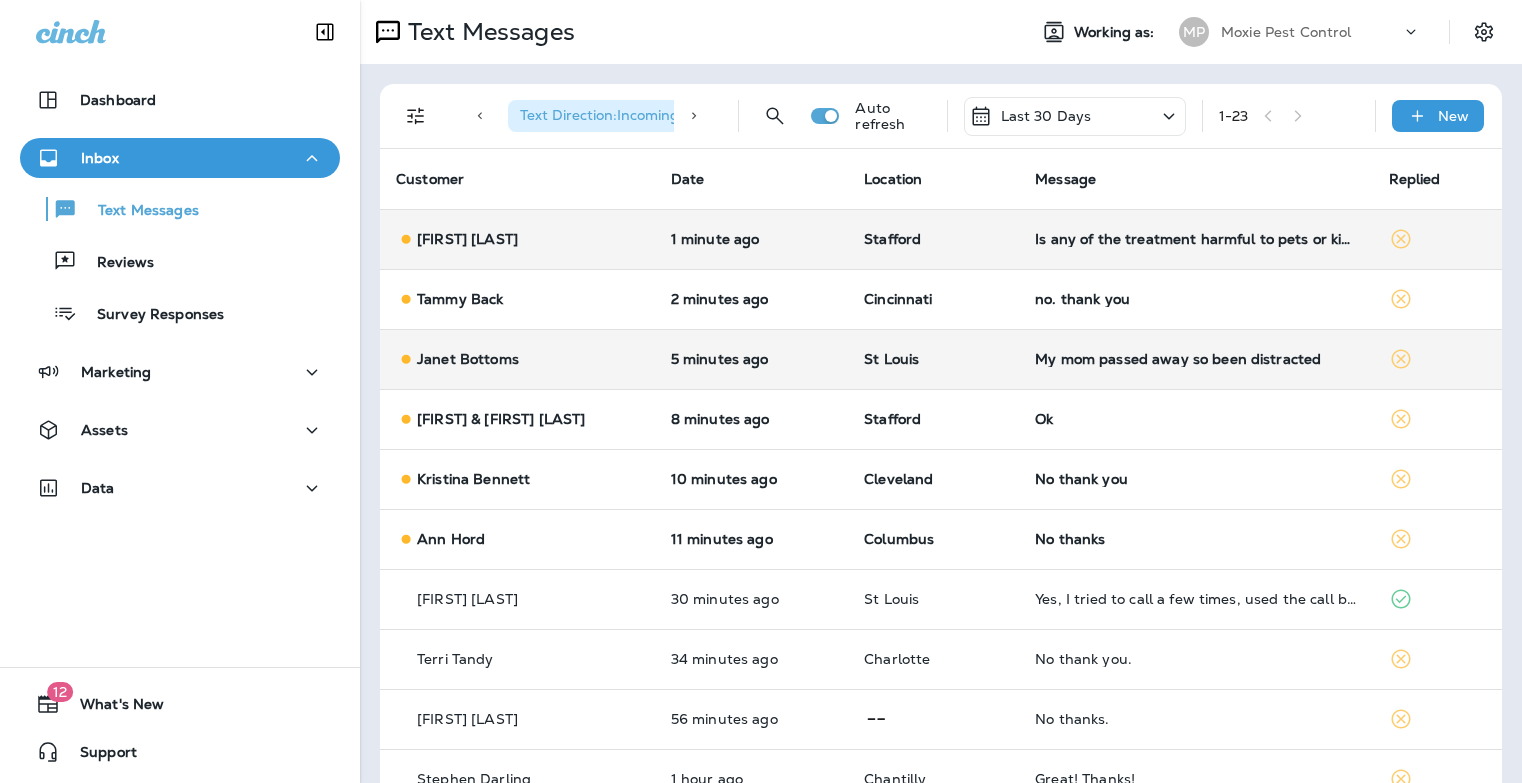 click on "Is any of the treatment harmful to pets or kids?
If not harmful, we are interested in both the initial treatment and one in September and October." at bounding box center [1195, 239] 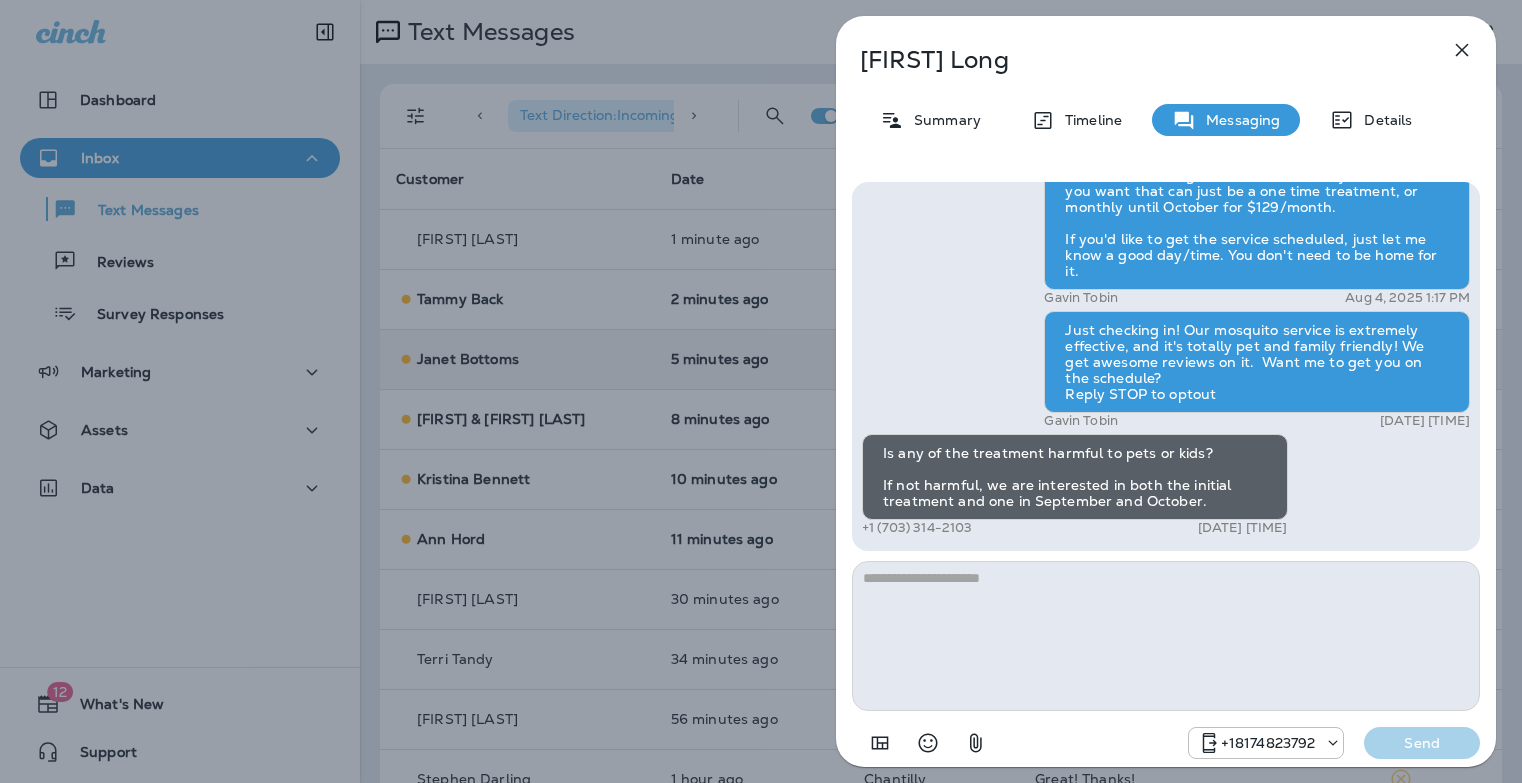 click at bounding box center [1166, 636] 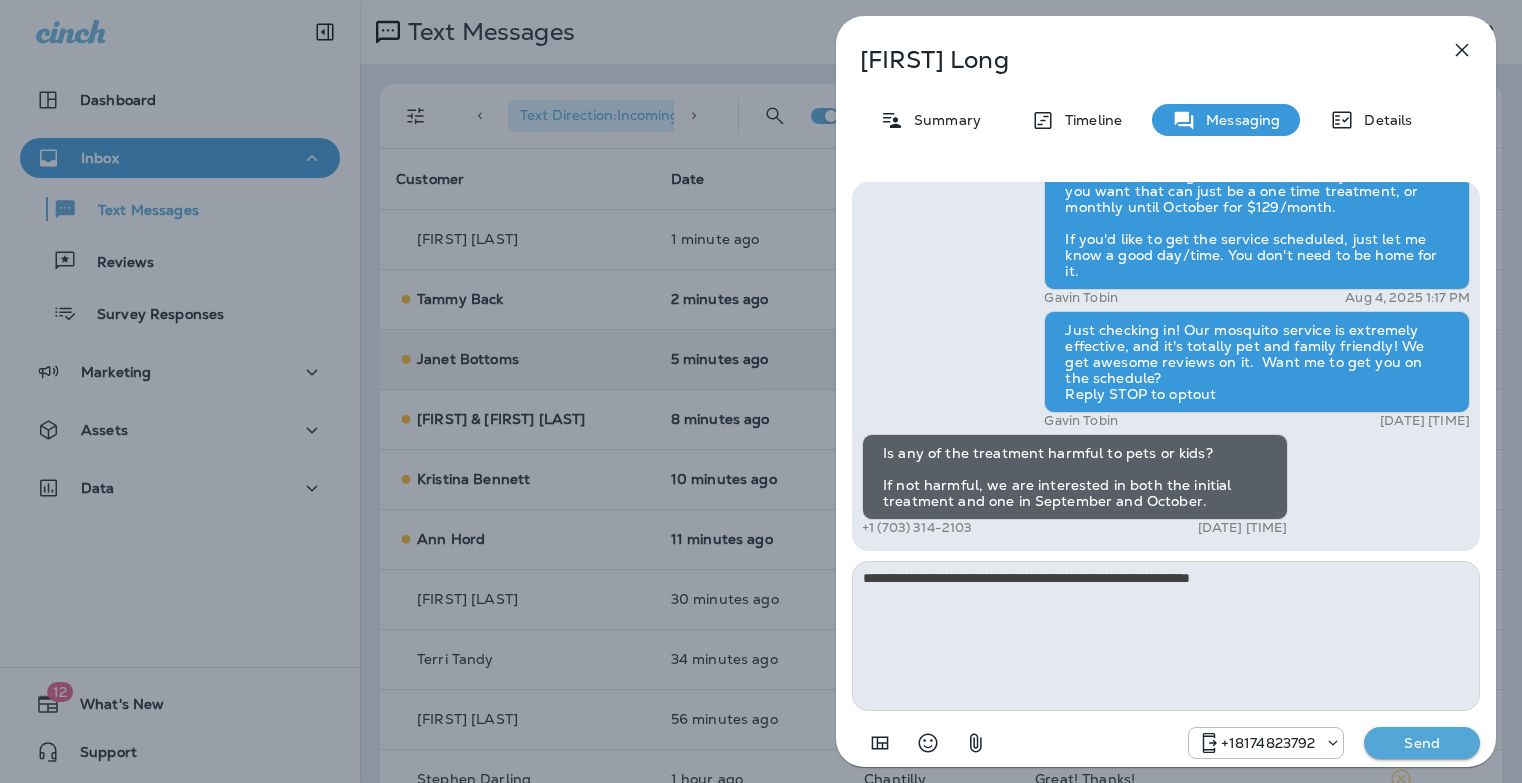 type on "**********" 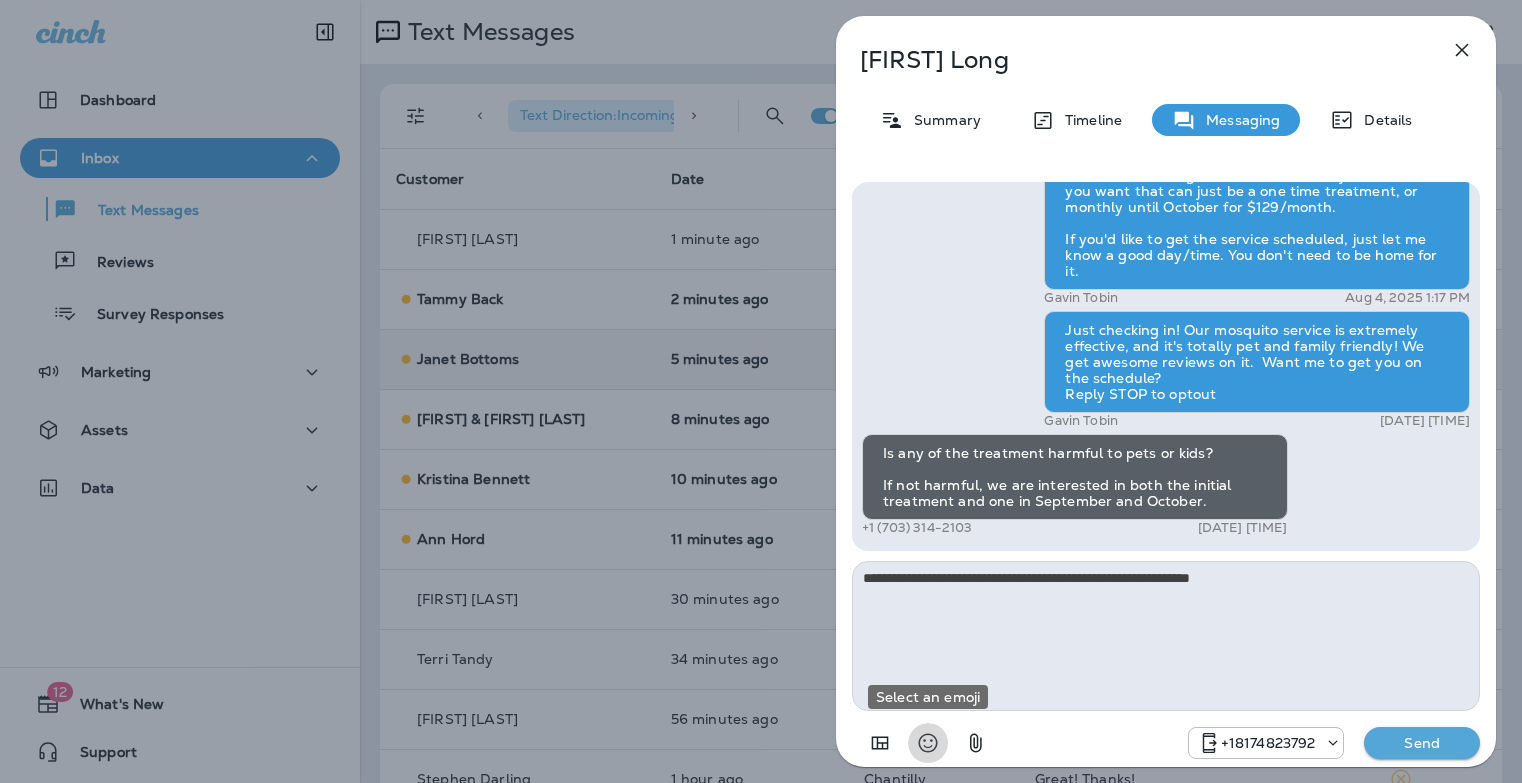 type 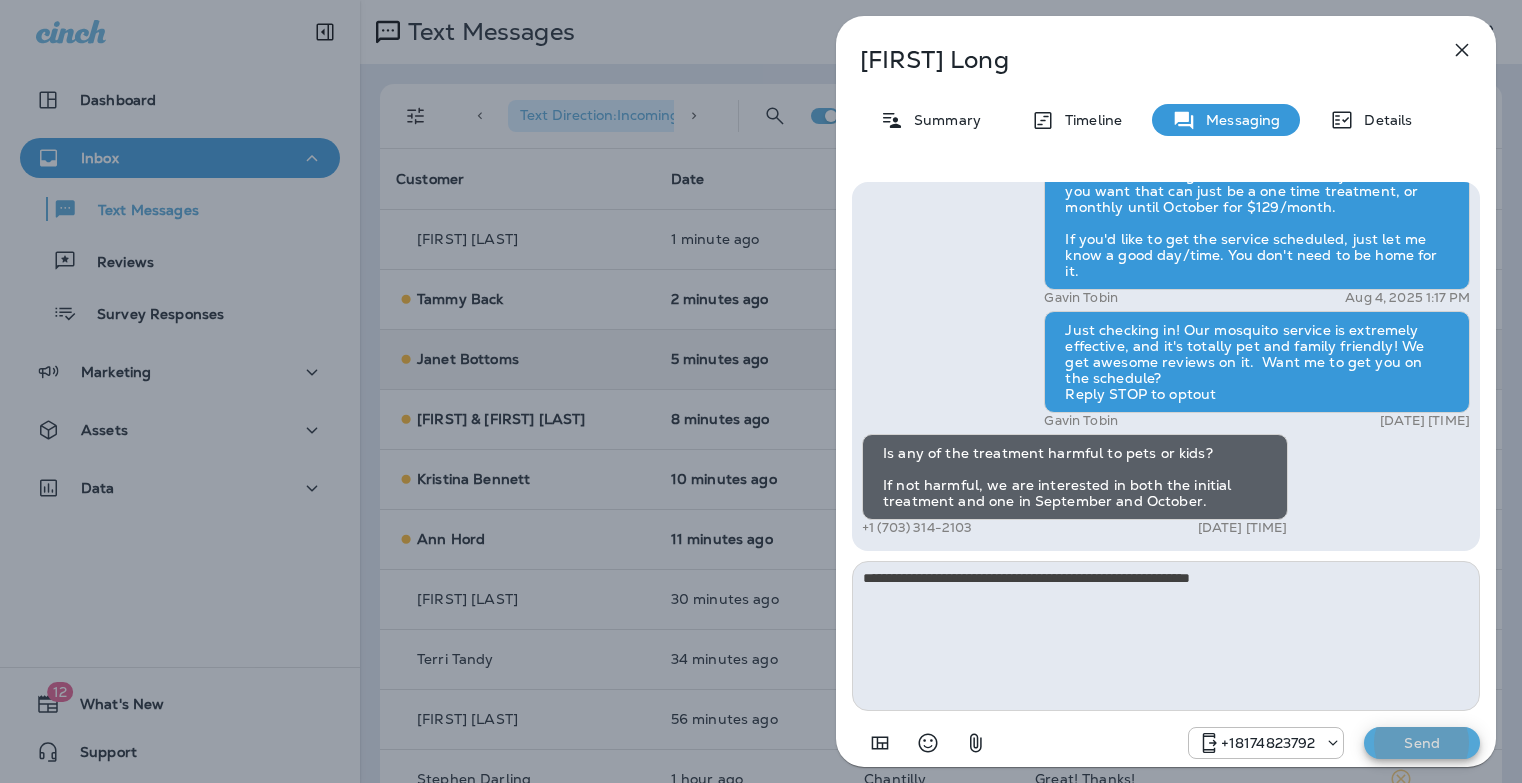 type 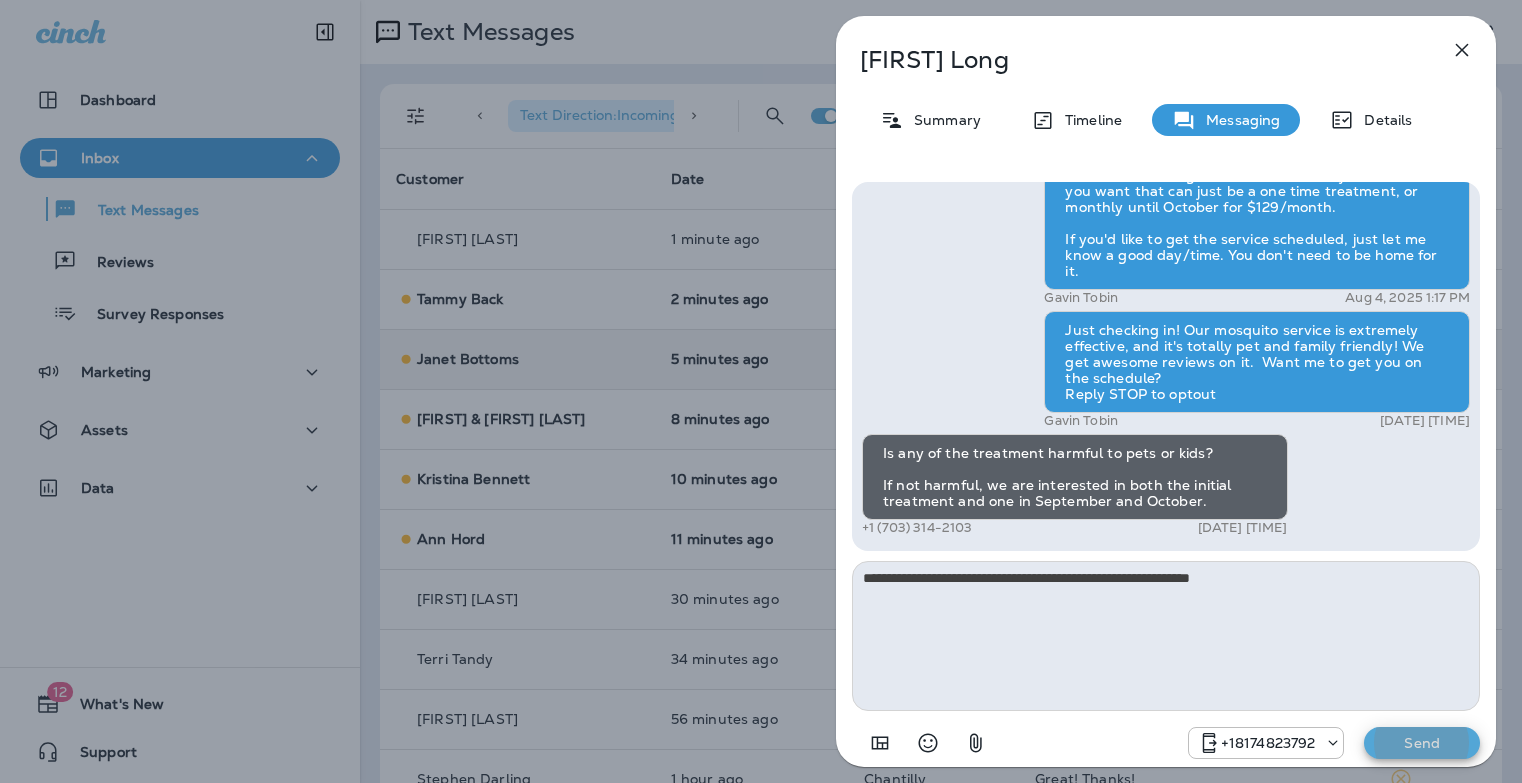 click on "Send" at bounding box center (1422, 743) 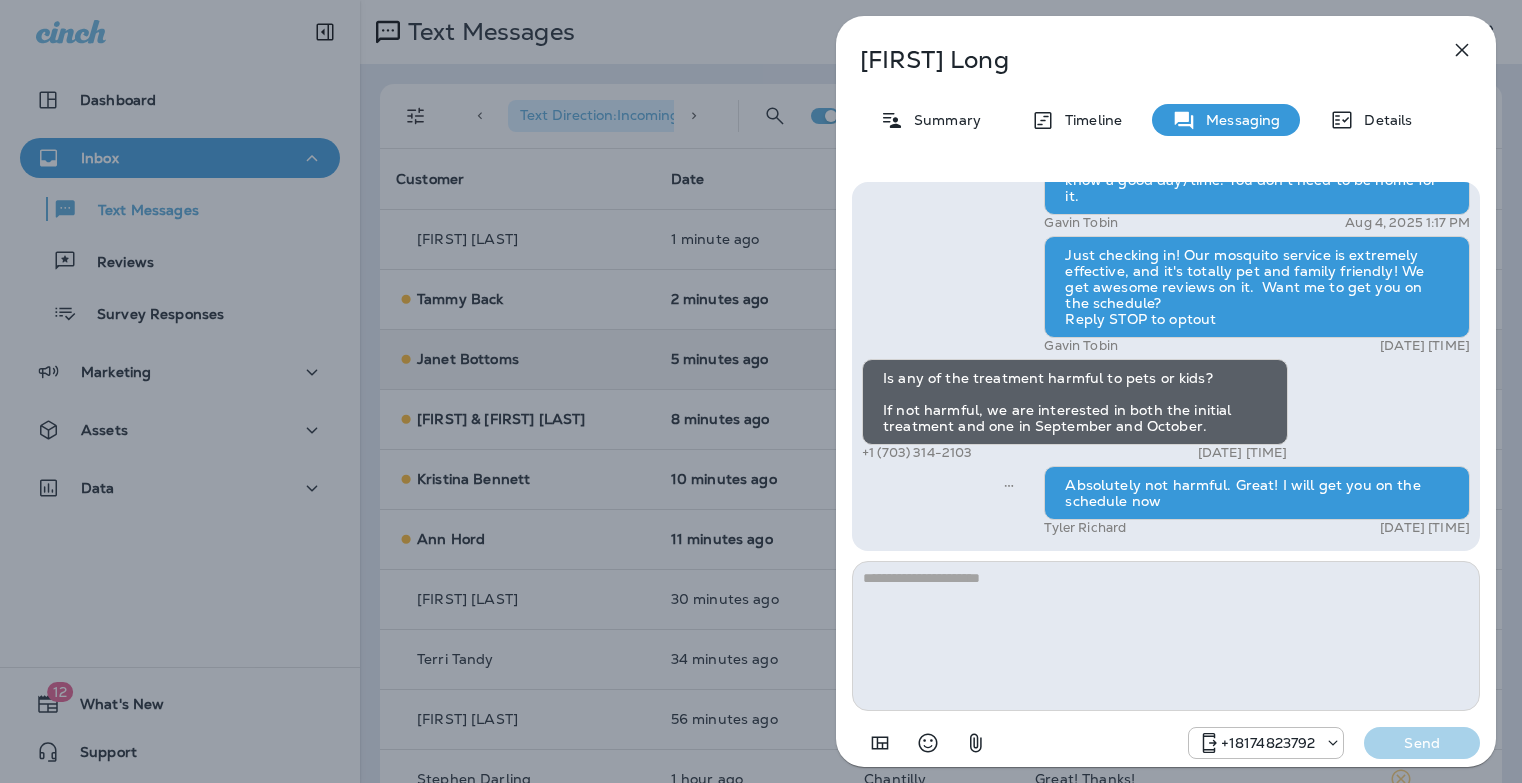 click on "+1 (703) 314-2103" at bounding box center (917, 453) 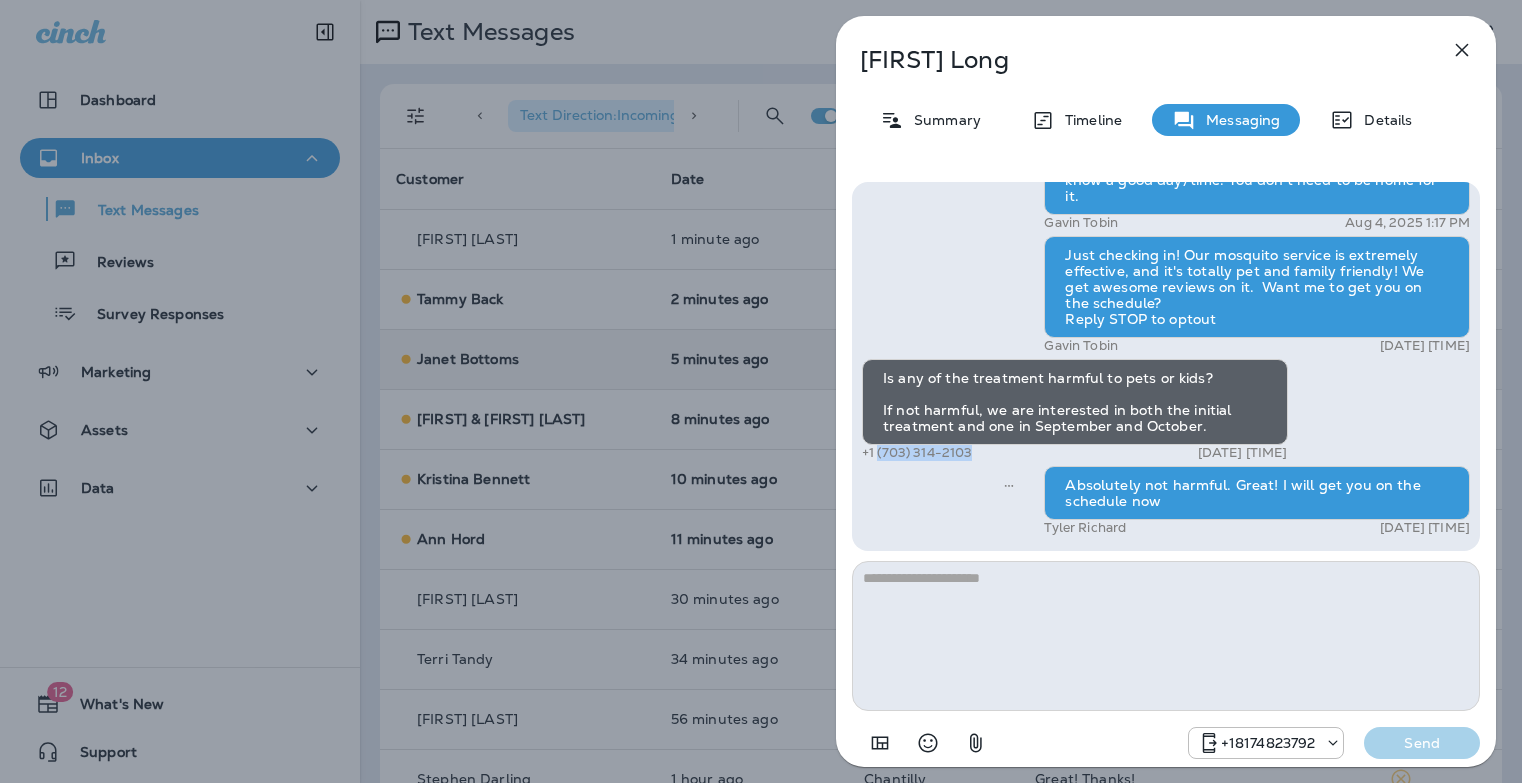 drag, startPoint x: 975, startPoint y: 452, endPoint x: 877, endPoint y: 455, distance: 98.045906 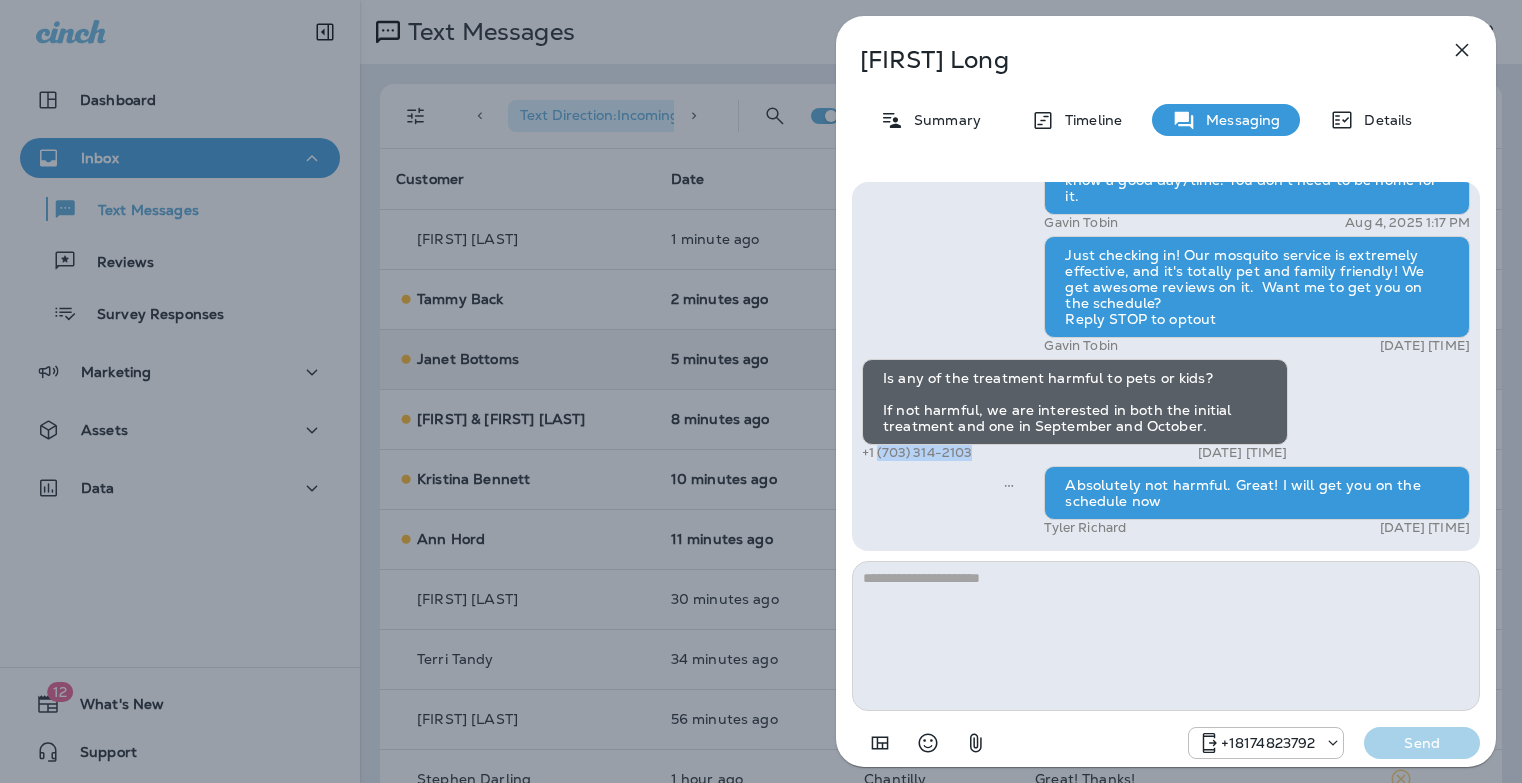 copy on "(703) 314-2103" 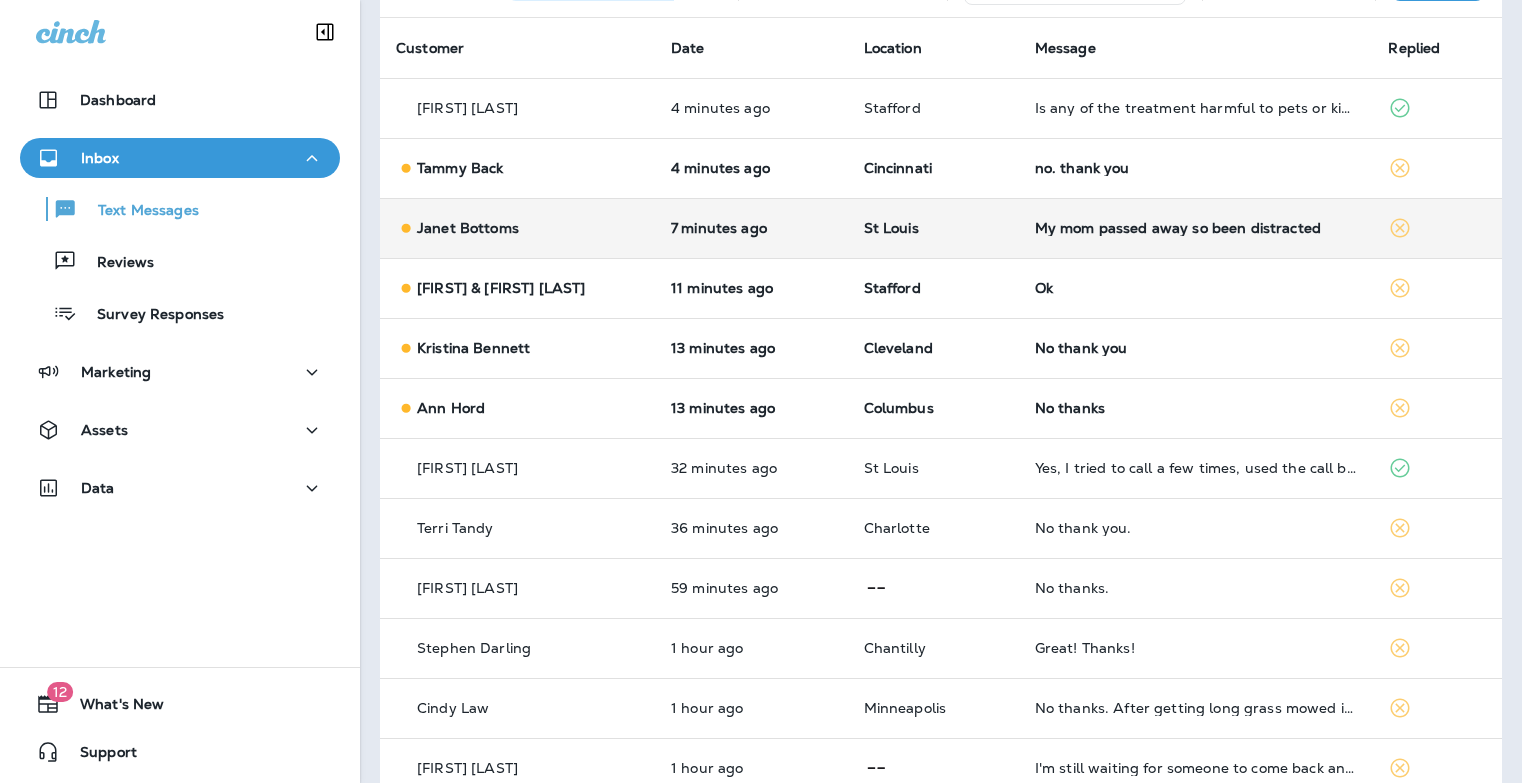 scroll, scrollTop: 143, scrollLeft: 0, axis: vertical 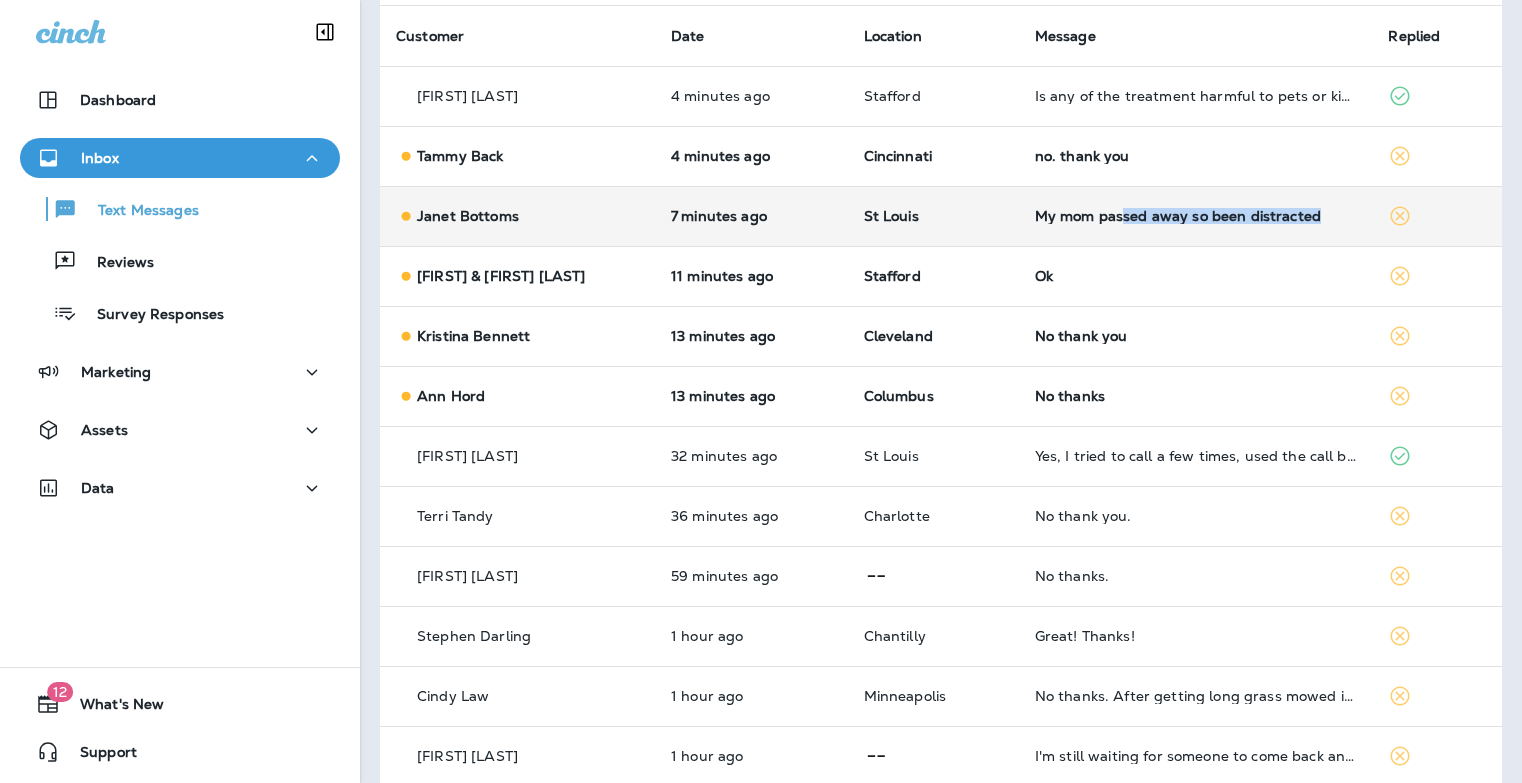 click on "My mom passed away so been distracted" at bounding box center (1196, 216) 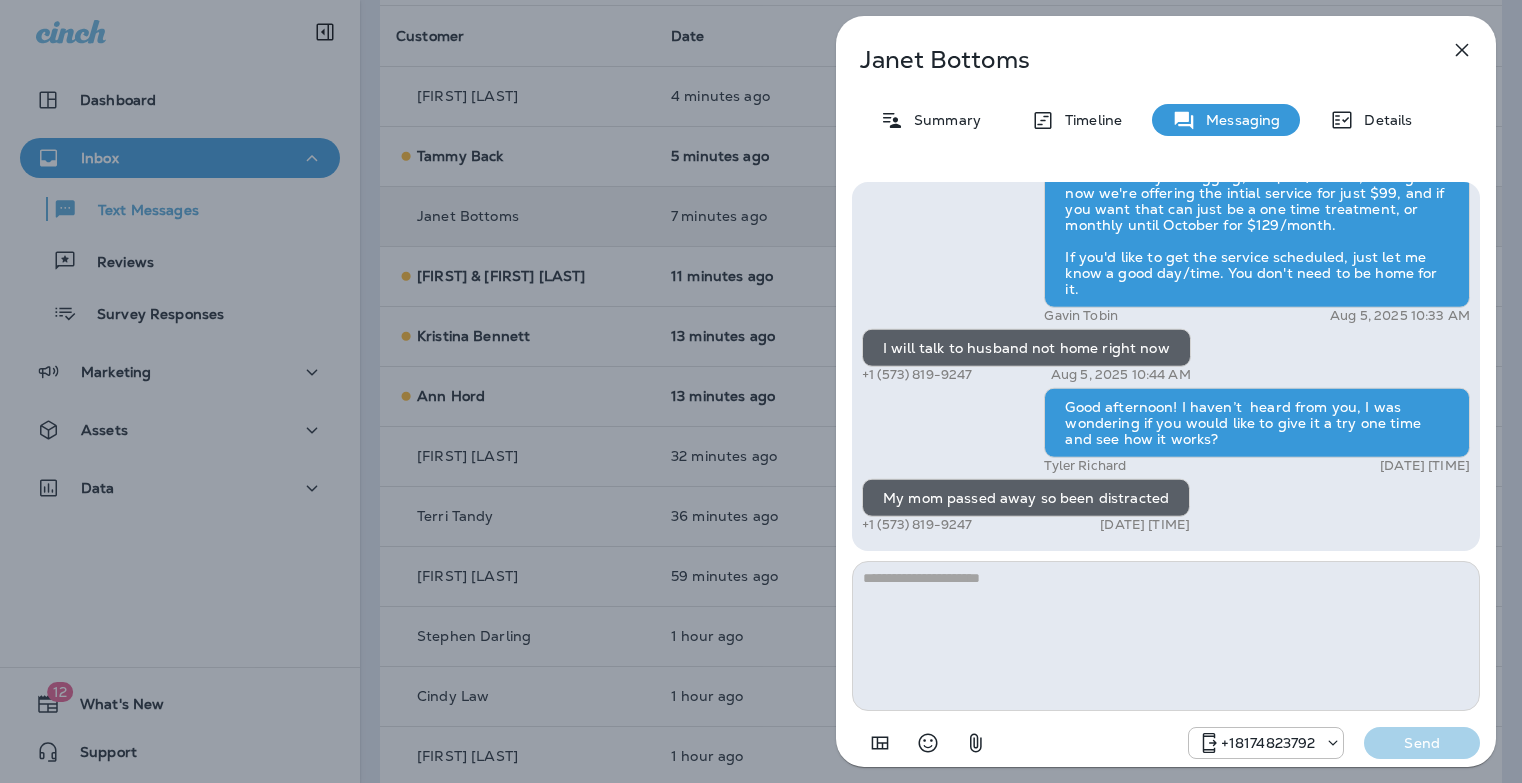 click at bounding box center [1166, 636] 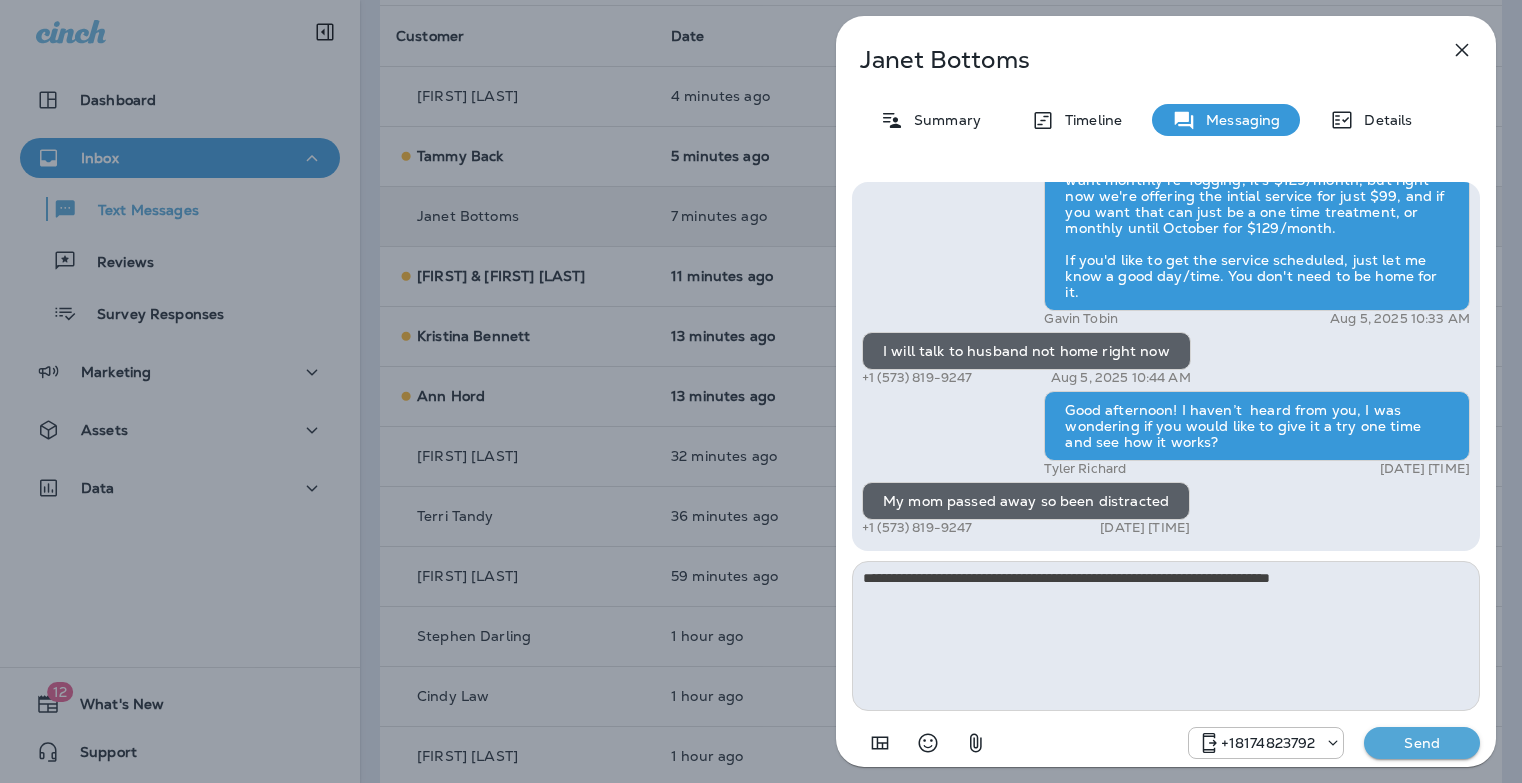type on "**********" 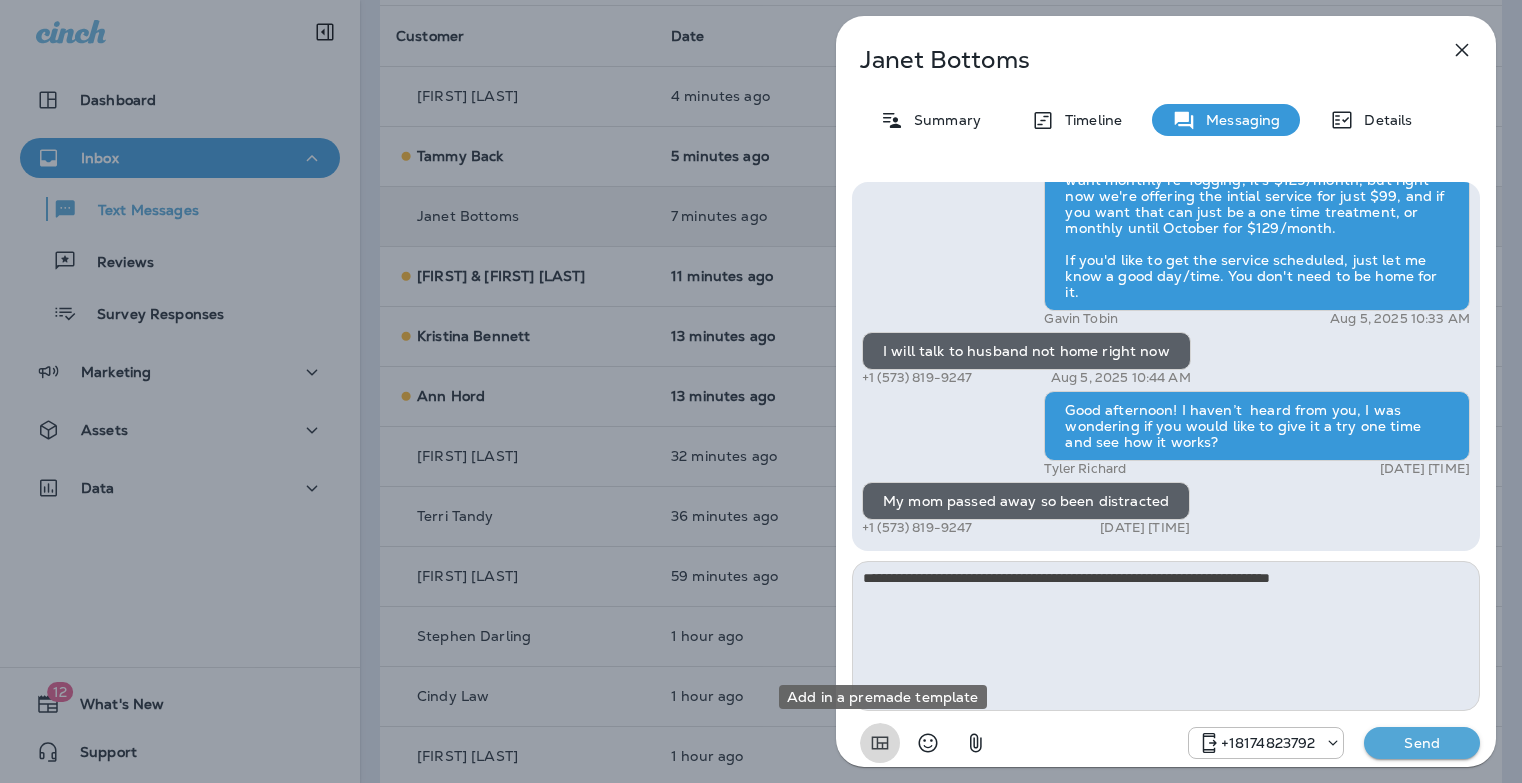 type 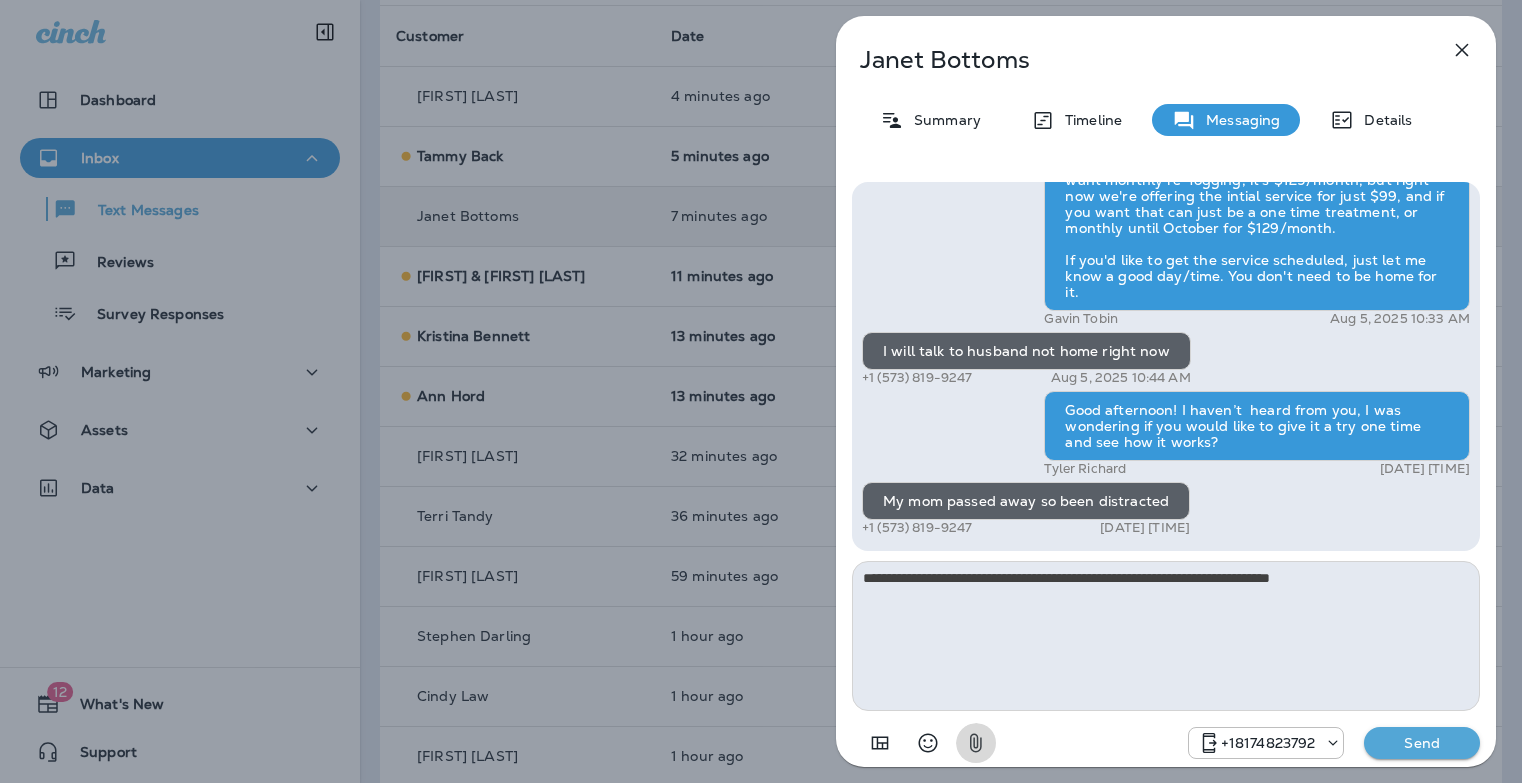 type 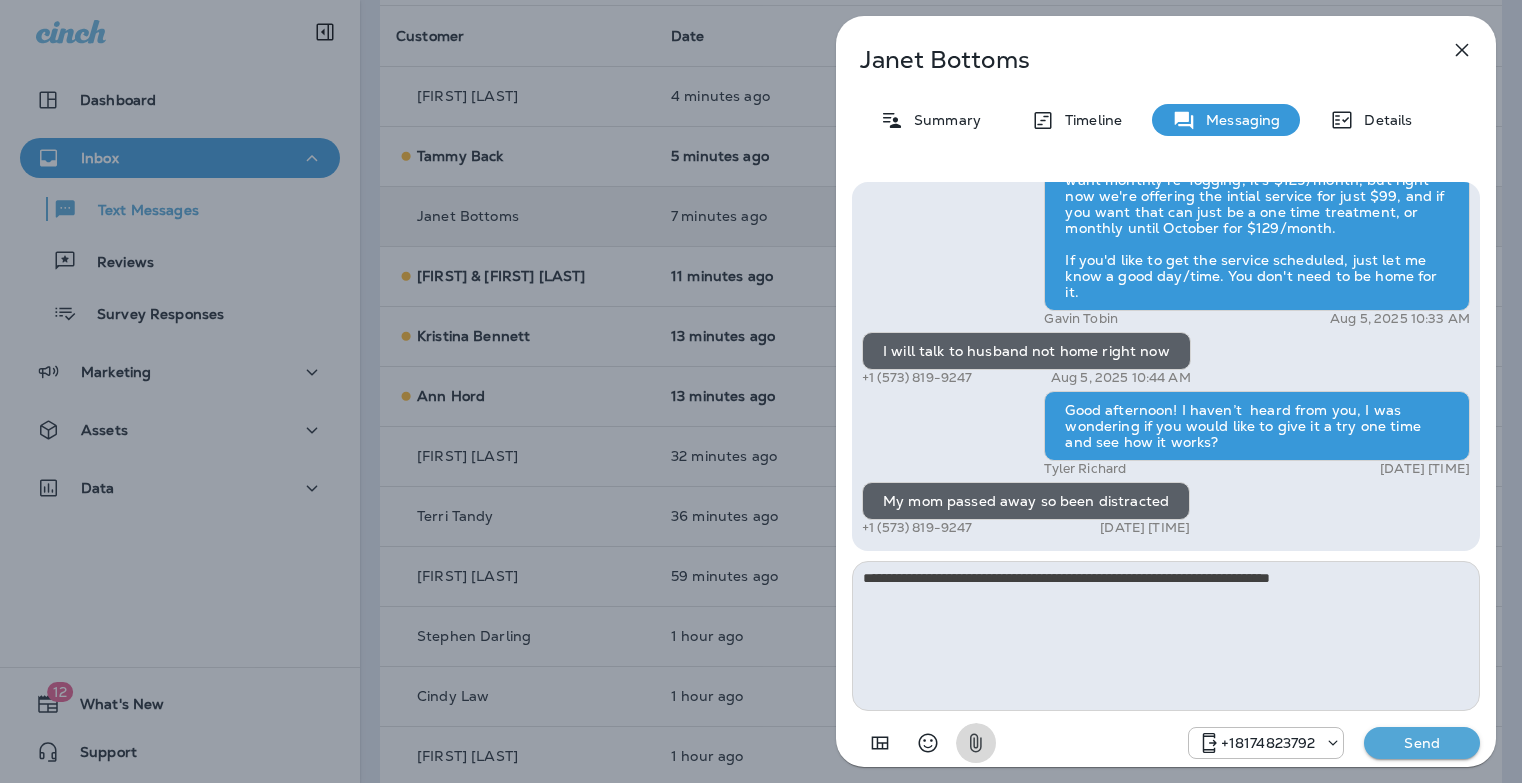 click on "Send" at bounding box center (1422, 743) 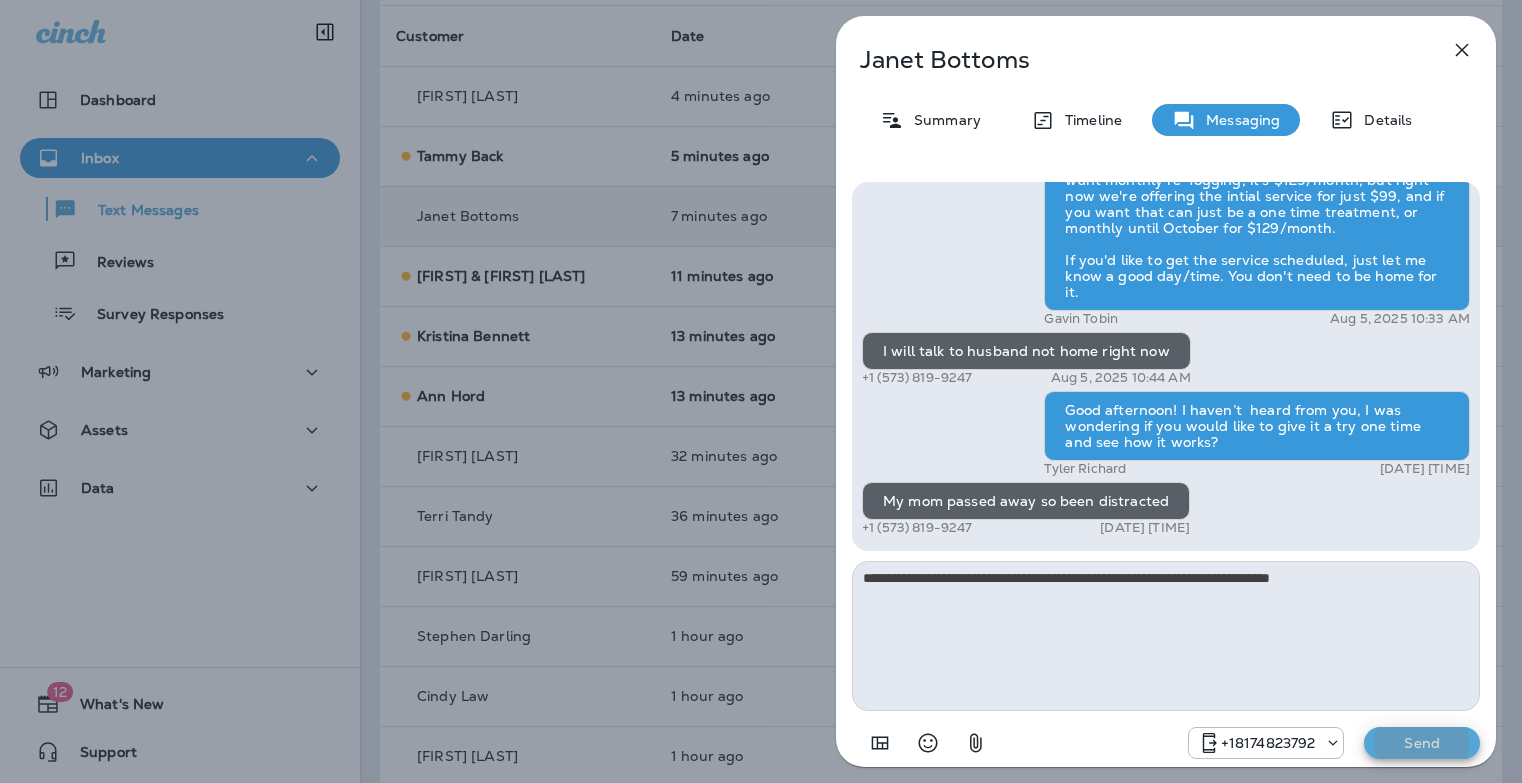type 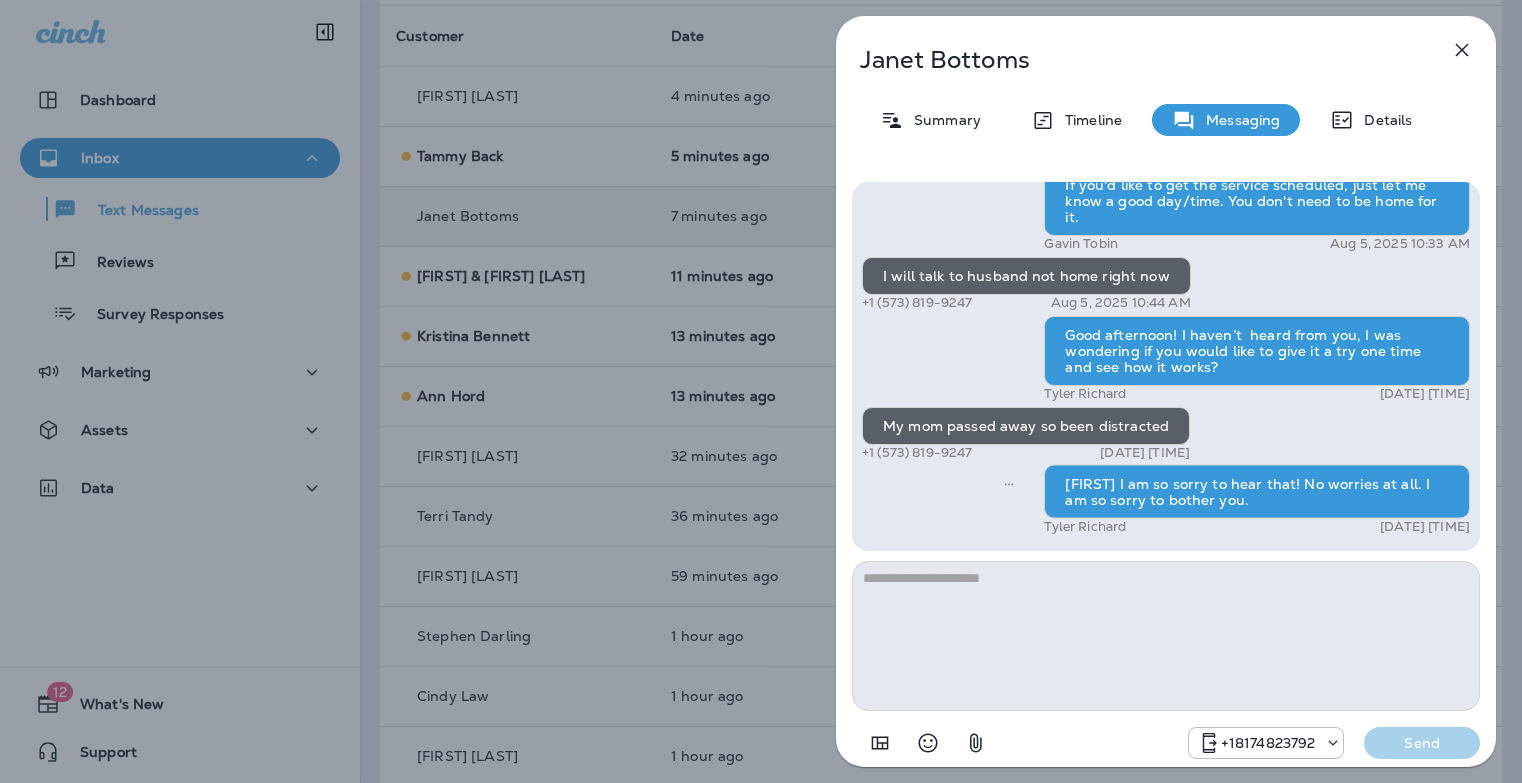 click on "Janet   Bottoms Summary   Timeline   Messaging   Details   Exciting News! Joshua’s Pest Control is now Moxie Pest Control! Same great service, new name. No changes to your protection—just a fresh look! Got questions? Call us anytime!
Reply STOP to optout +18174823792 Mar 7, 2025 6:02 PM Hi Janet , this is Steven with Moxie Pest Control. We know Summer brings out the mosquitoes—and with the Summer season here, I’d love to get you on our schedule to come help take care of that. Just reply here if you're interested, and I'll let you know the details!
Reply STOP to optout +18174823792 Aug 5, 2025 10:27 AM Ok +1 (573) 819-9247 Aug 5, 2025 10:30 AM Gavin Tobin Aug 5, 2025 10:33 AM I will talk to husband not home right now +1 (573) 819-9247 Aug 5, 2025 10:44 AM Good afternoon! I haven’t  heard from you, I was wondering if you would like to give it a try one time and see how it works? Tyler Richard Aug 6, 2025 4:49 PM My mom passed away so been distracted  +1 (573) 819-9247 Aug 6, 2025 4:56 PM   Send" at bounding box center [761, 391] 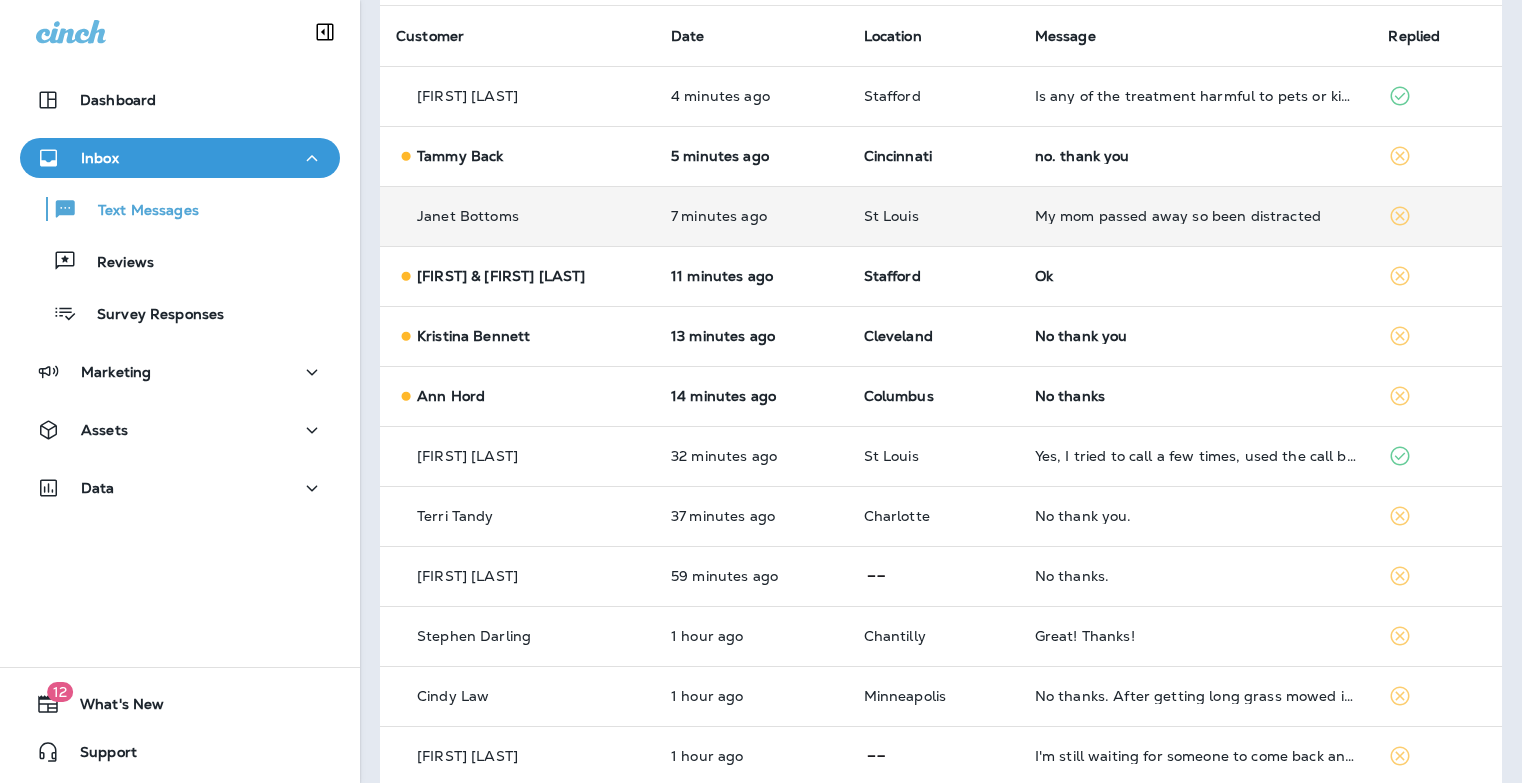 click on "Ok" at bounding box center (1196, 276) 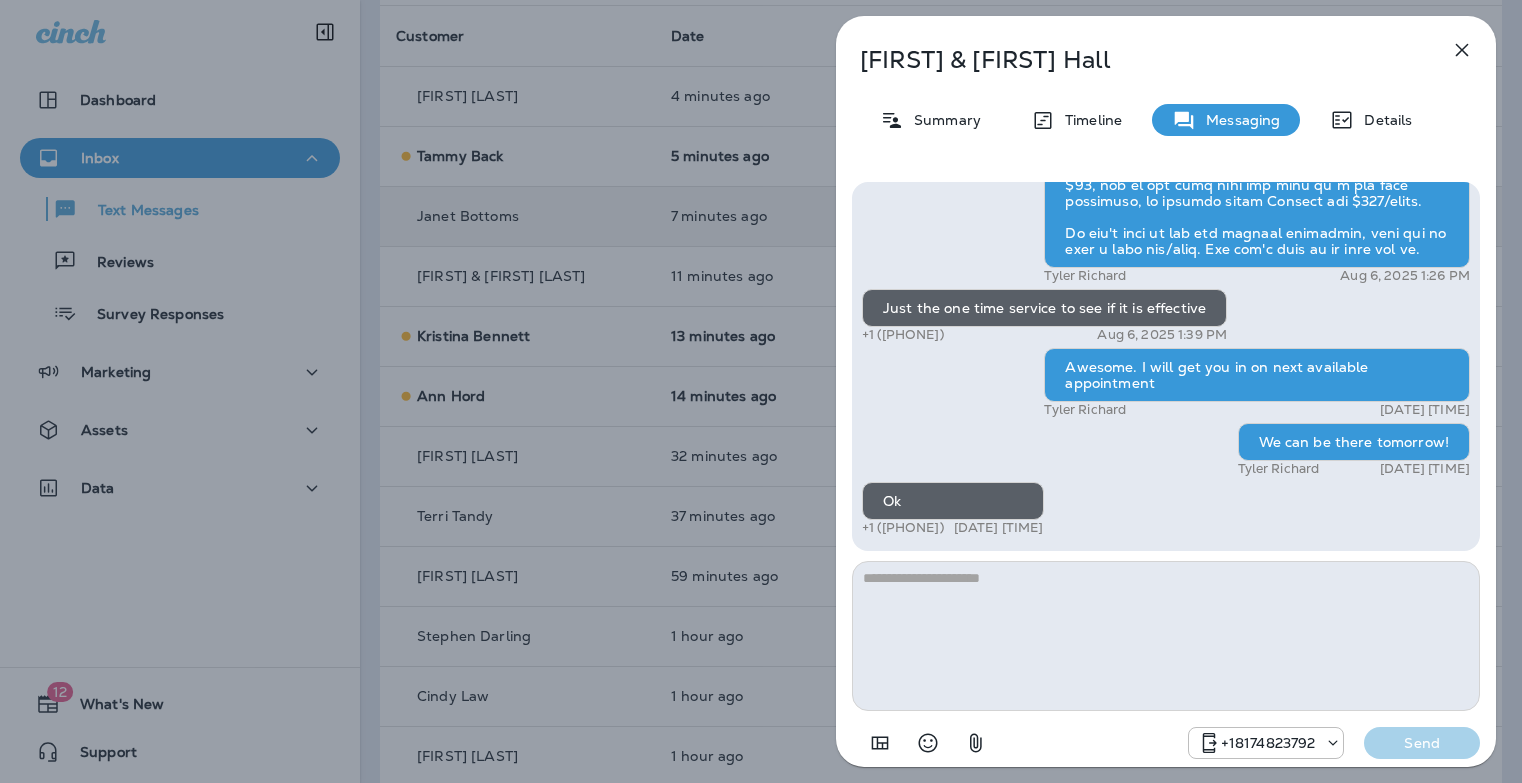 click on "+1 (703) 981-2358 Aug 6, 2025 4:53 PM" at bounding box center [953, 528] 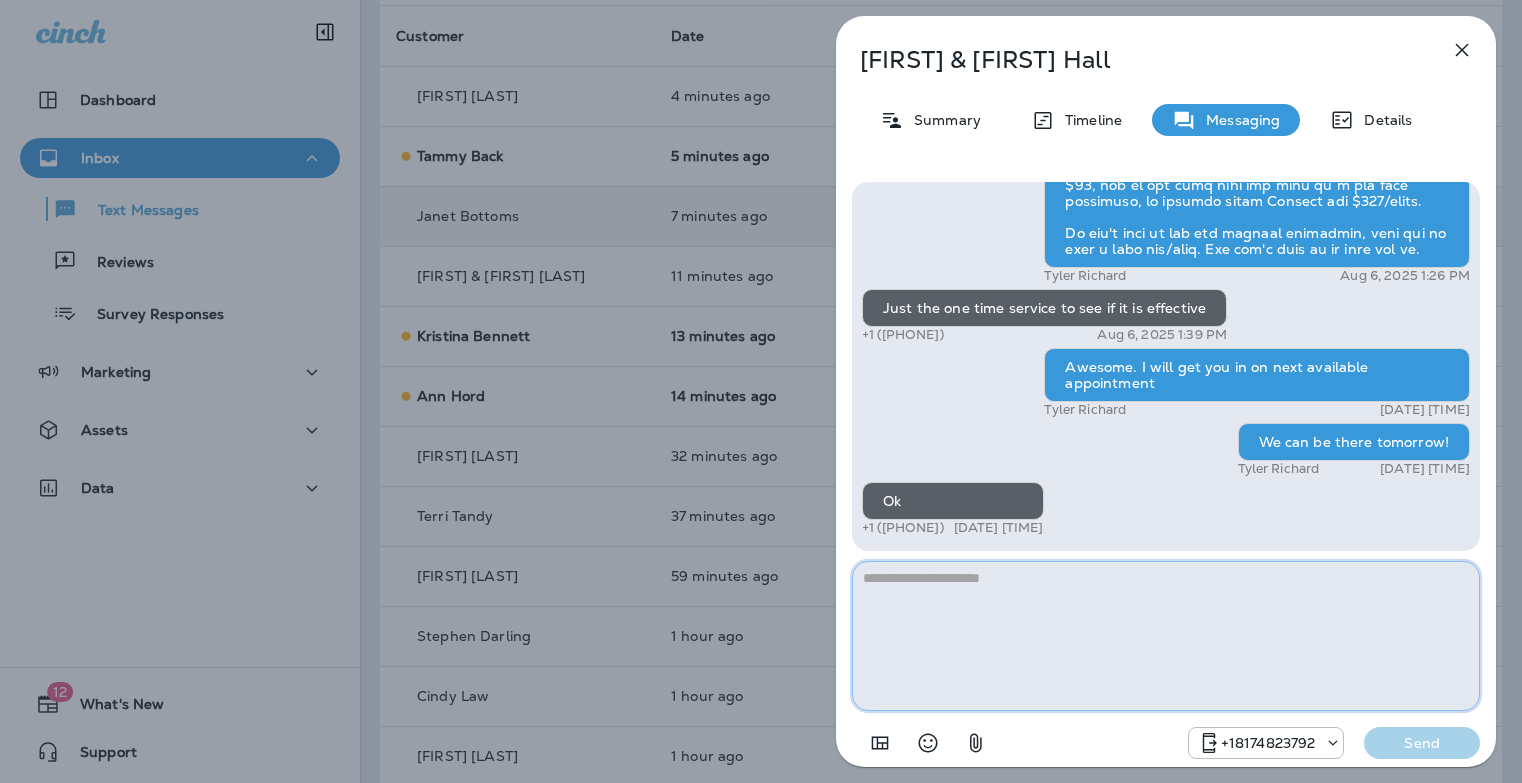 click at bounding box center (1166, 636) 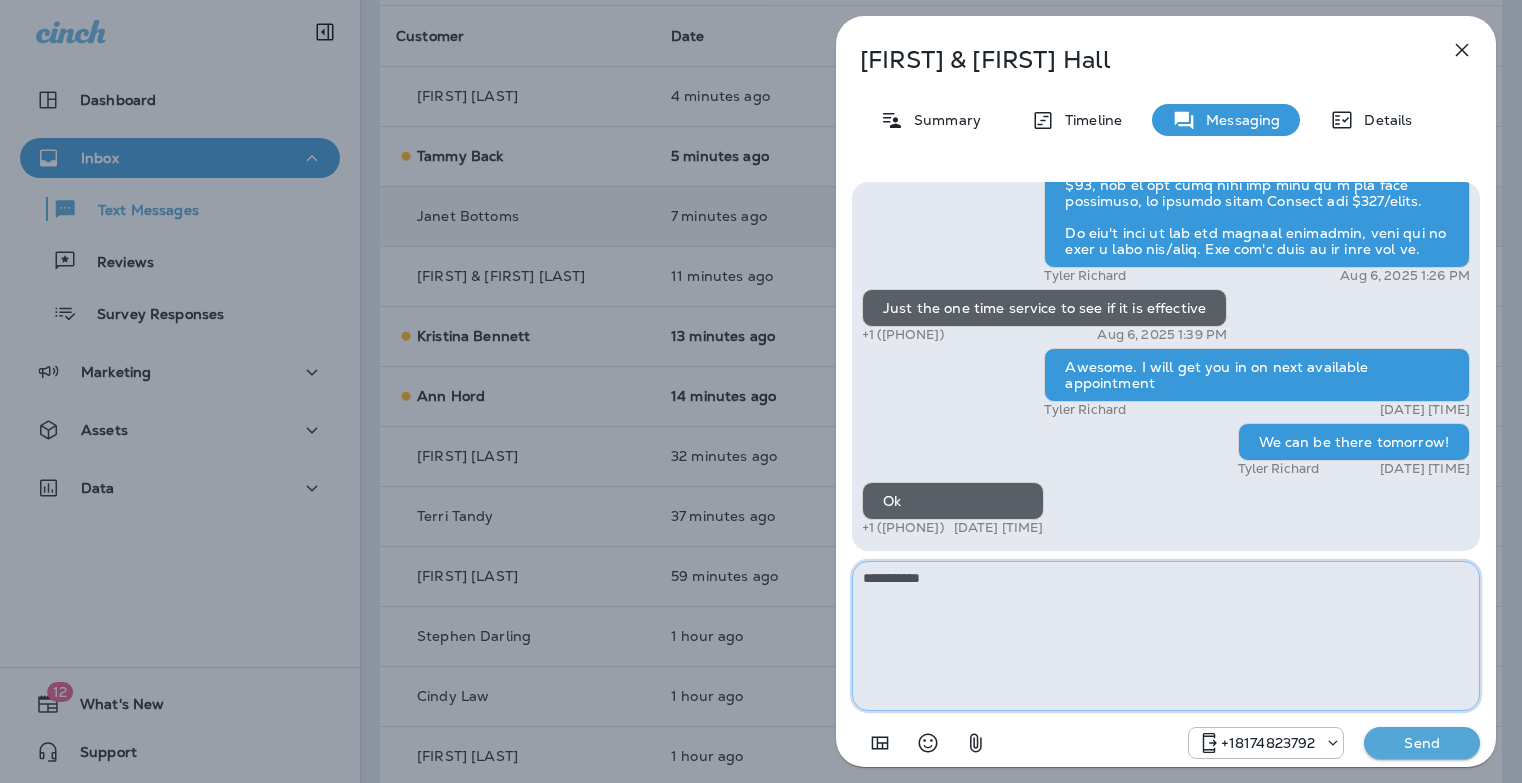 type on "**********" 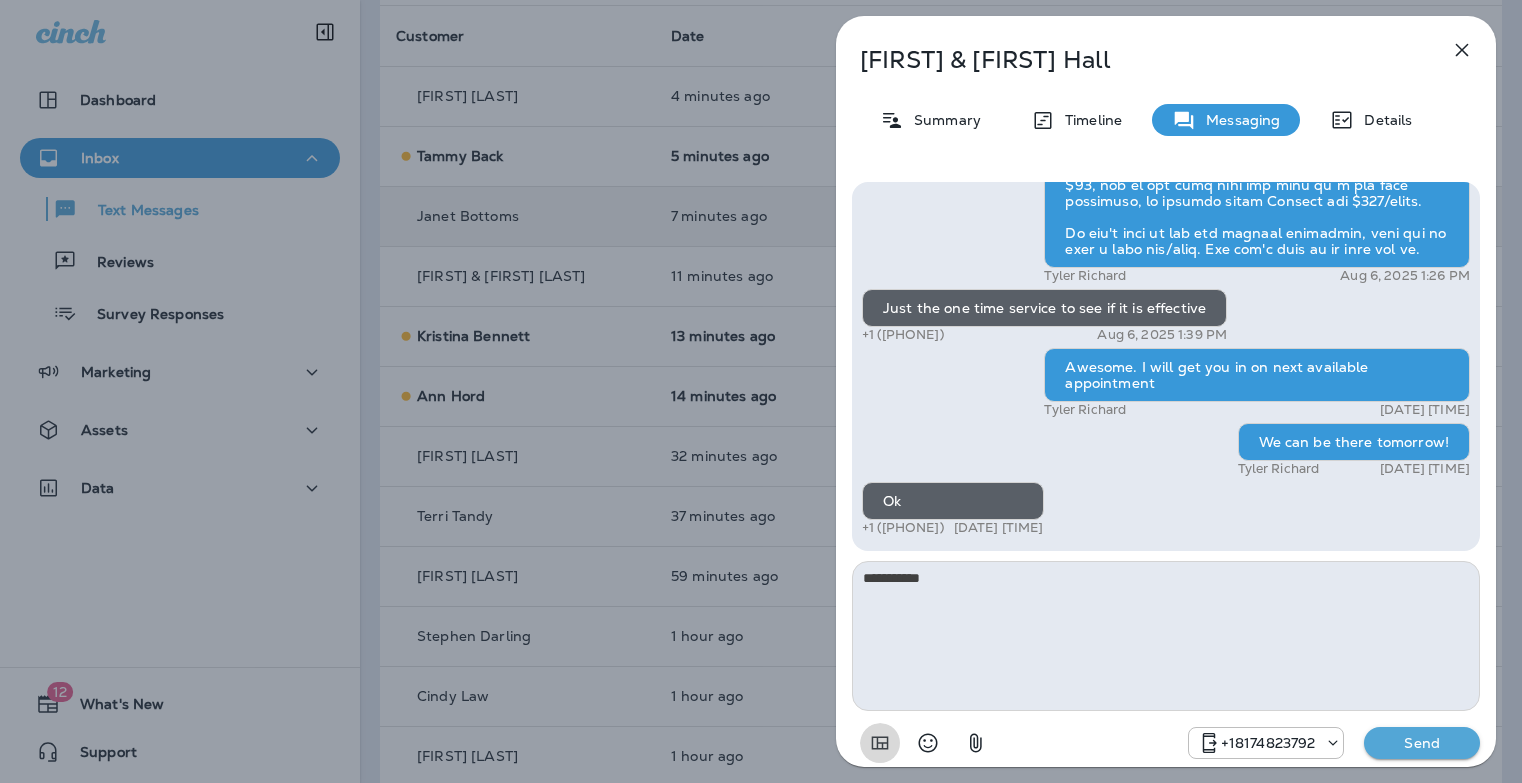 type 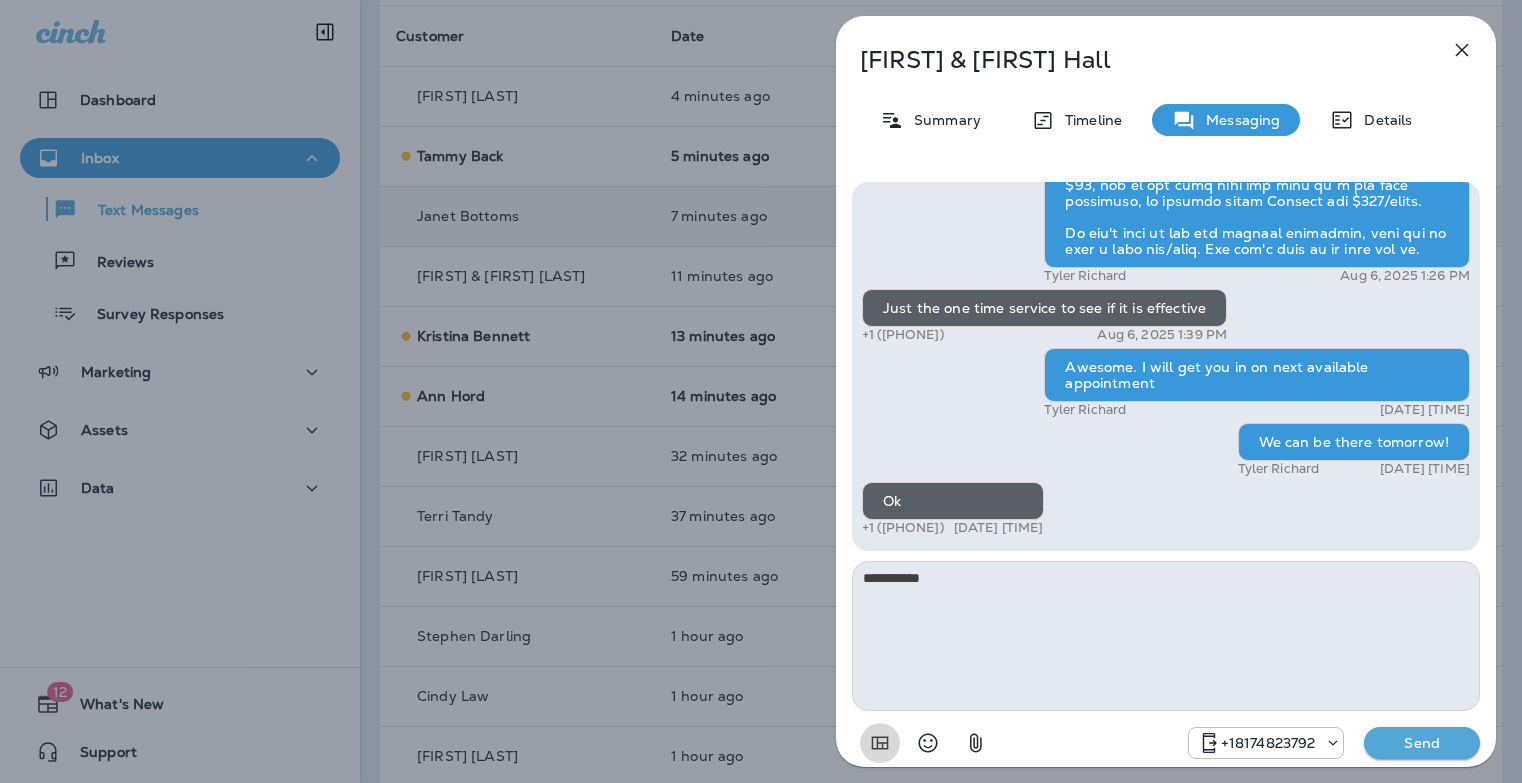 type 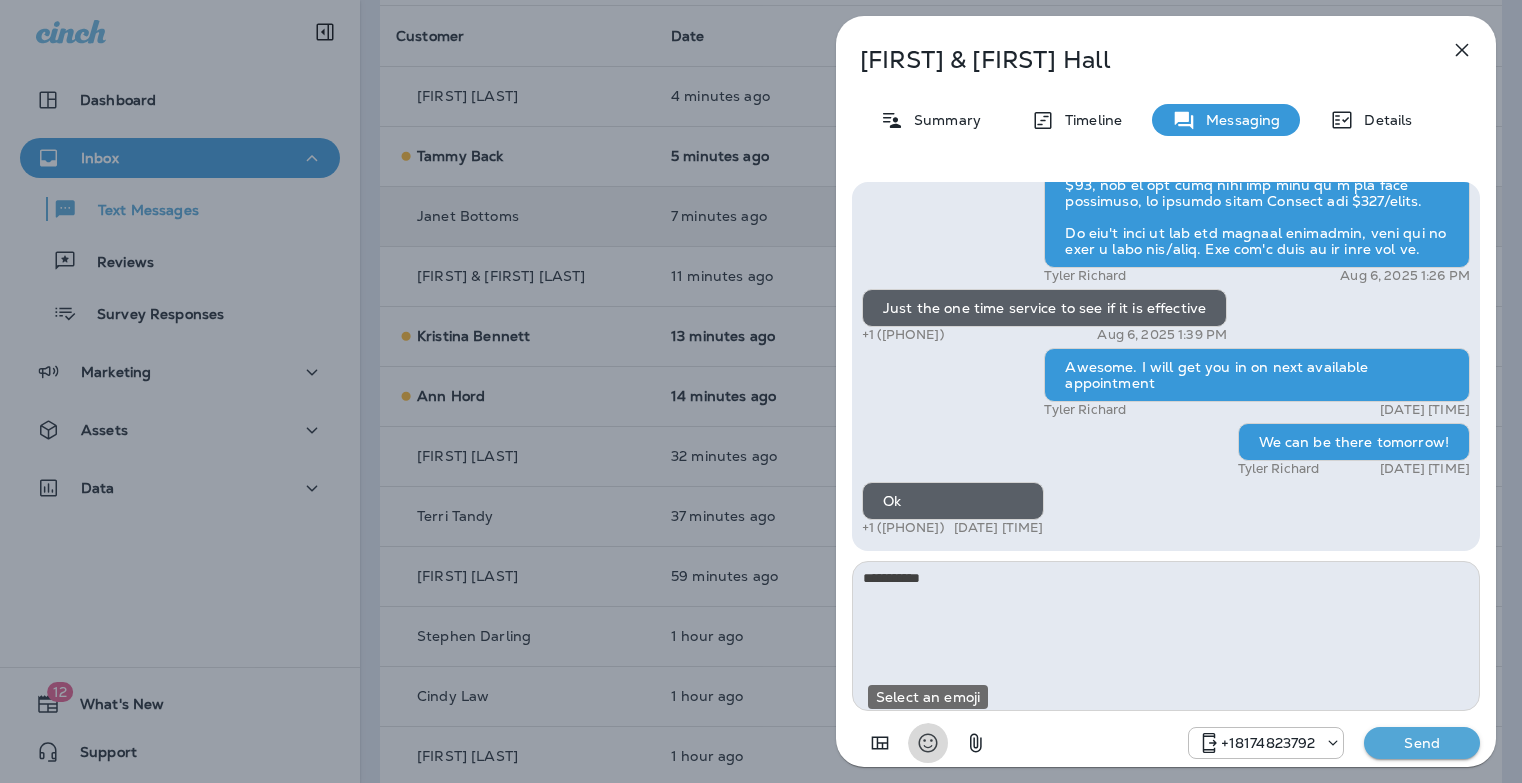 type 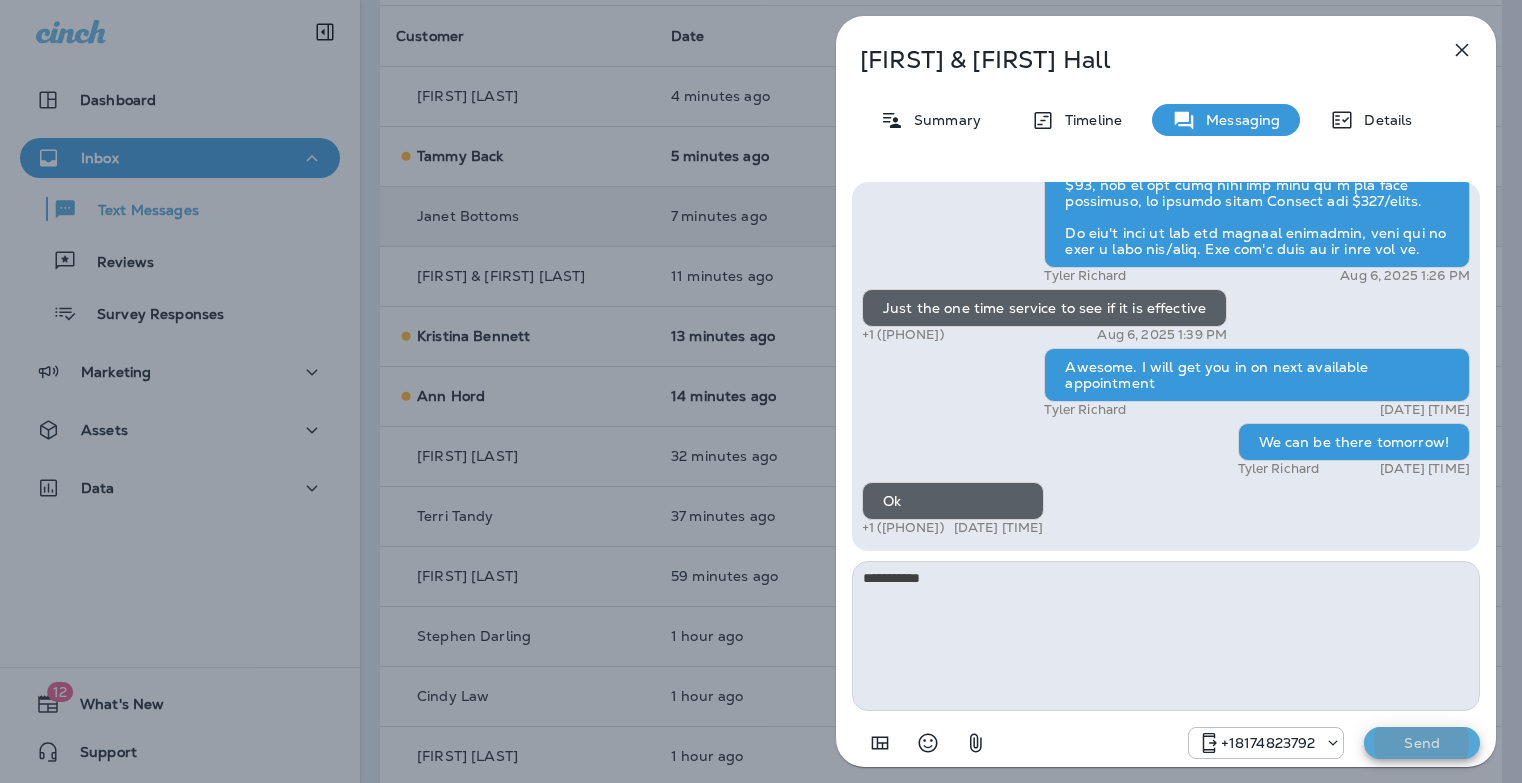 click on "Send" at bounding box center (1422, 743) 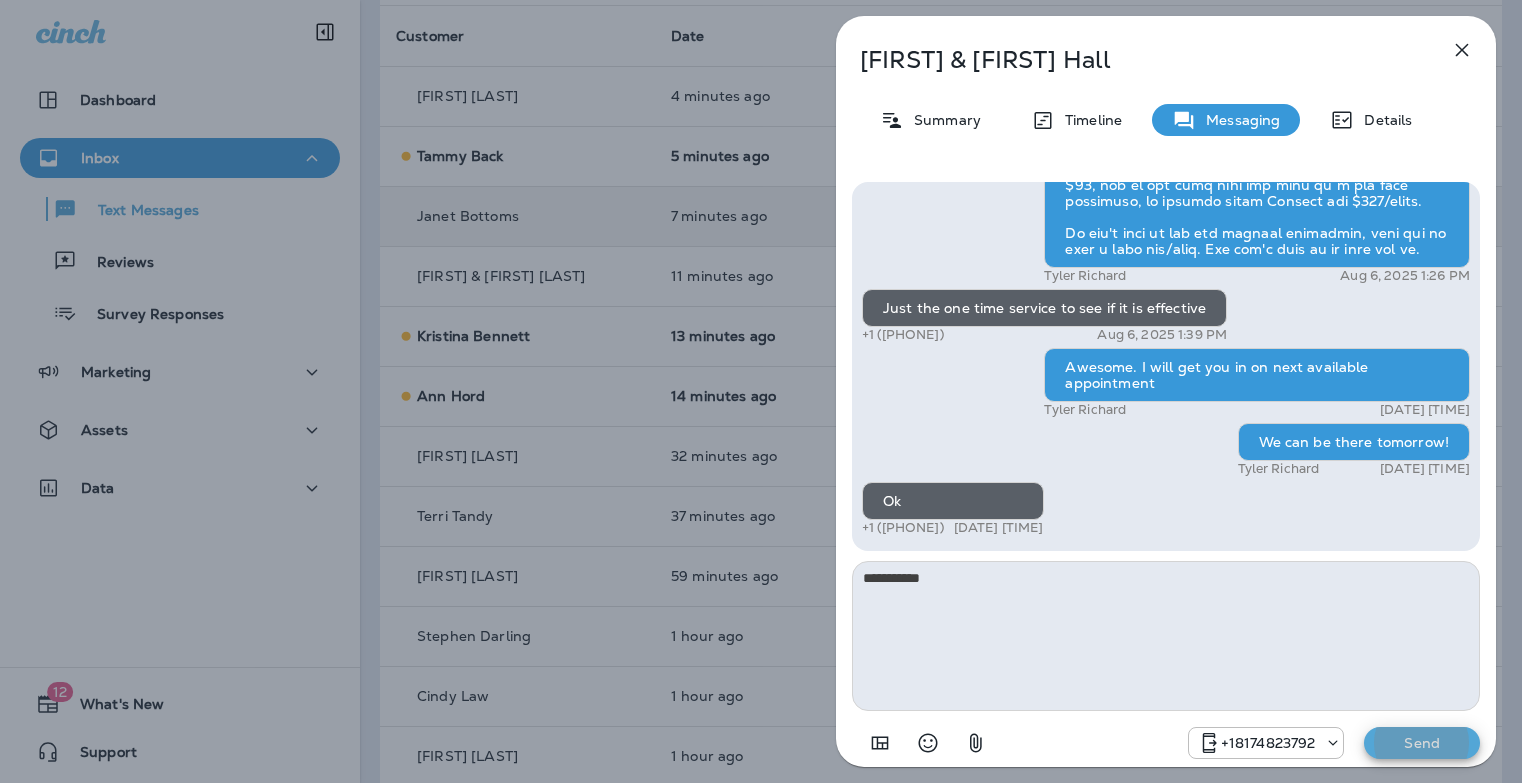 type 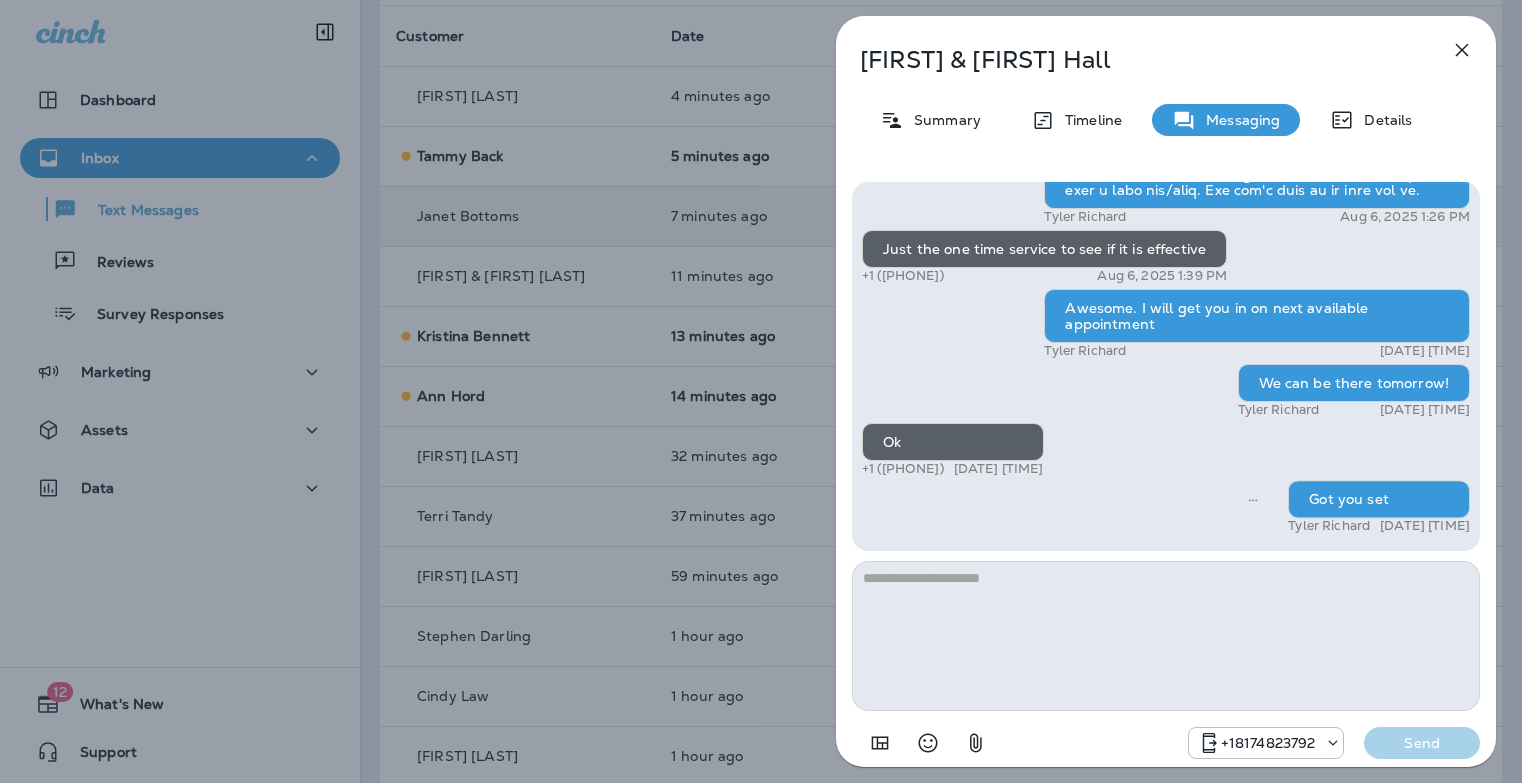 click on "Dywane & Linda   Hall Summary   Timeline   Messaging   Details   Hi,  Dywane & Linda , this is Cameron with Moxie Pest Control. We know Summer brings out the mosquitoes—and with the Summer season here, I’d love to get you on our schedule to come help take care of that. Just reply here if you're interested, and I'll let you know the details!
Reply STOP to optout +18174823792 Jul 29, 2025 11:05 AM Cost? +1 (703) 981-2358 Jul 29, 2025 12:38 PM Tyler Richard Aug 6, 2025 1:26 PM Just the one time service to see if it is effective  +1 (703) 981-2358 Aug 6, 2025 1:39 PM Awesome. I will get you in on next available appointment Tyler Richard Aug 6, 2025 2:46 PM We can be there tomorrow! Tyler Richard Aug 6, 2025 2:49 PM Ok +1 (703) 981-2358 Aug 6, 2025 4:53 PM   Got you set Tyler Richard Aug 6, 2025 5:05 PM +18174823792 Send" at bounding box center (761, 391) 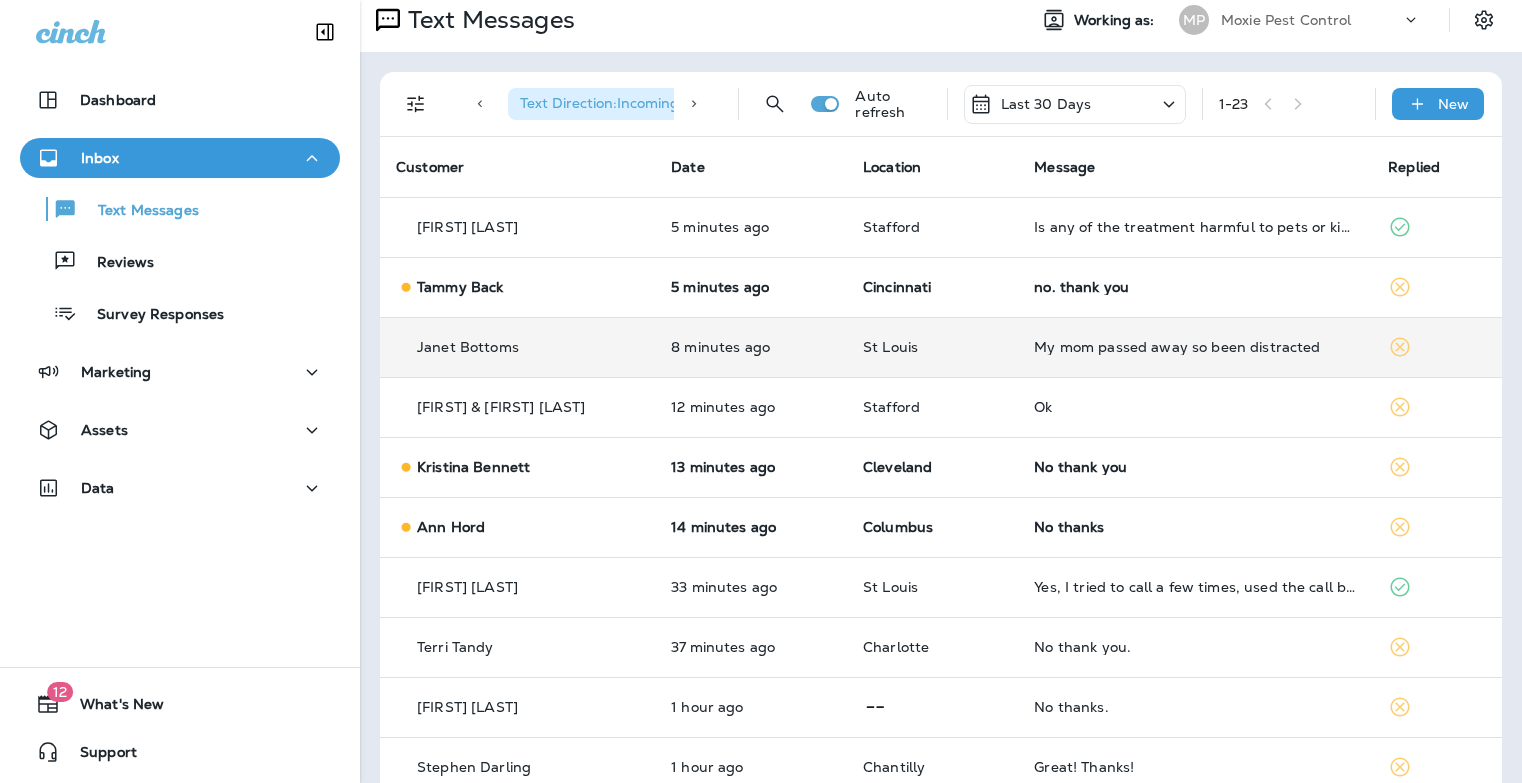 scroll, scrollTop: 0, scrollLeft: 0, axis: both 